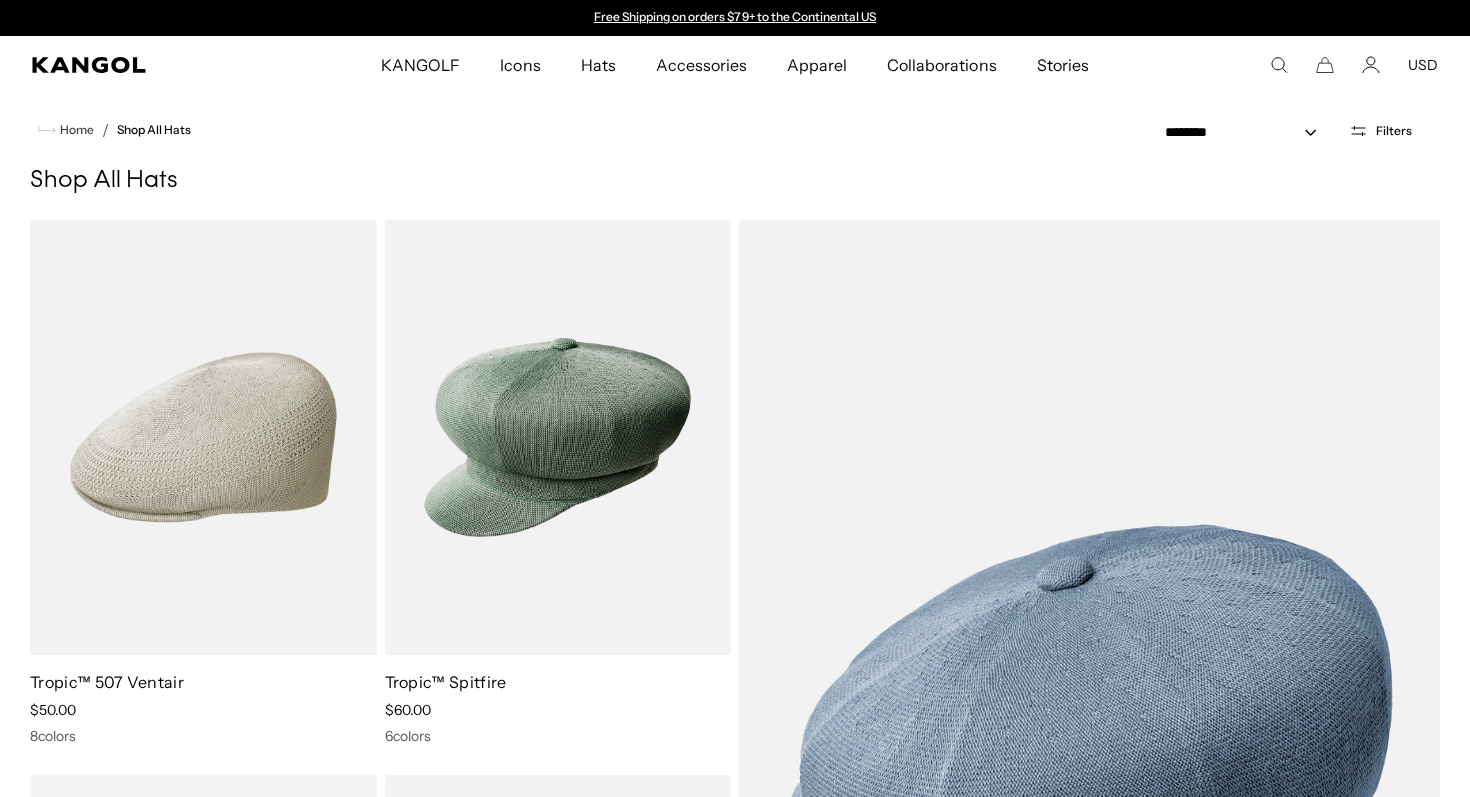 scroll, scrollTop: 0, scrollLeft: 0, axis: both 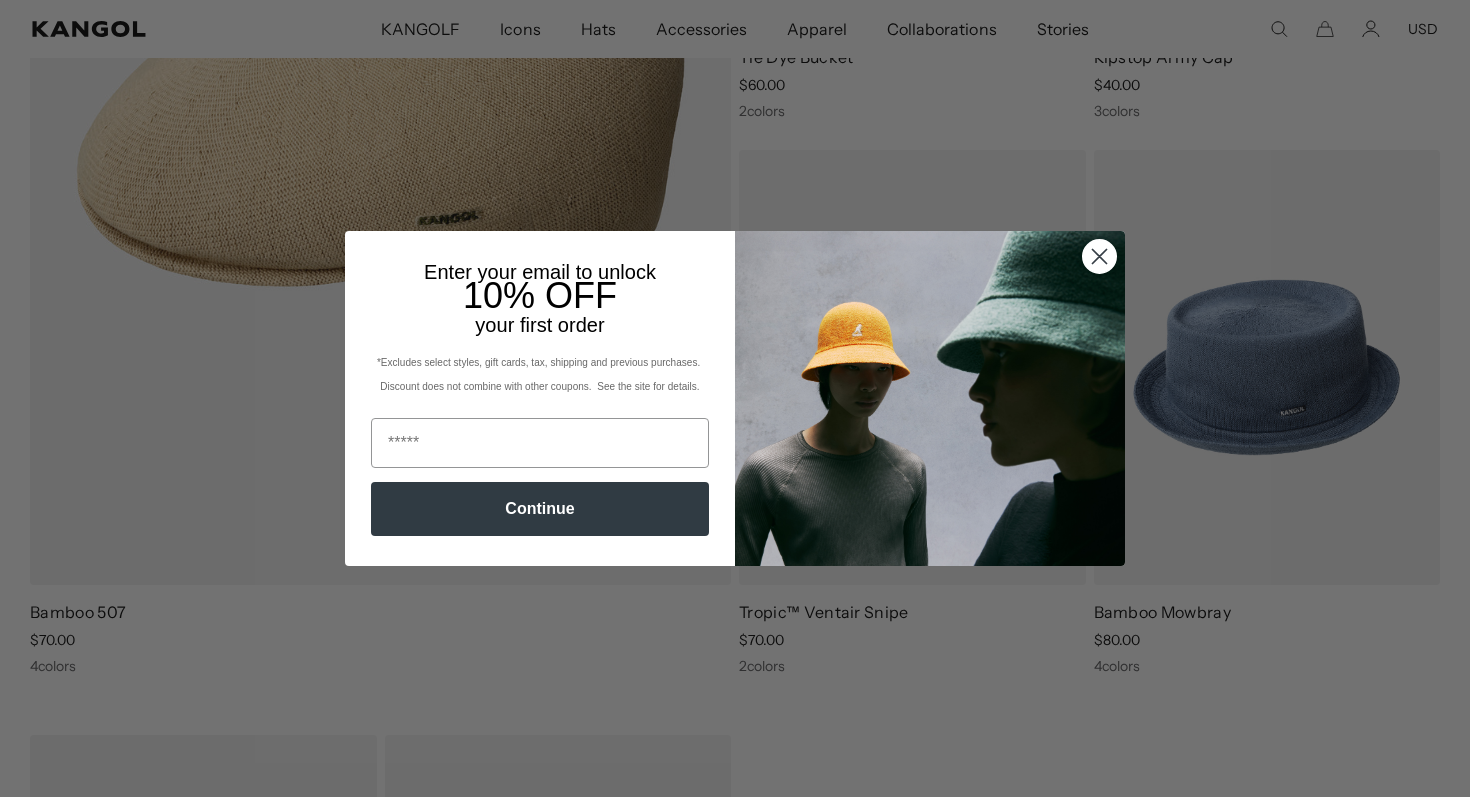click 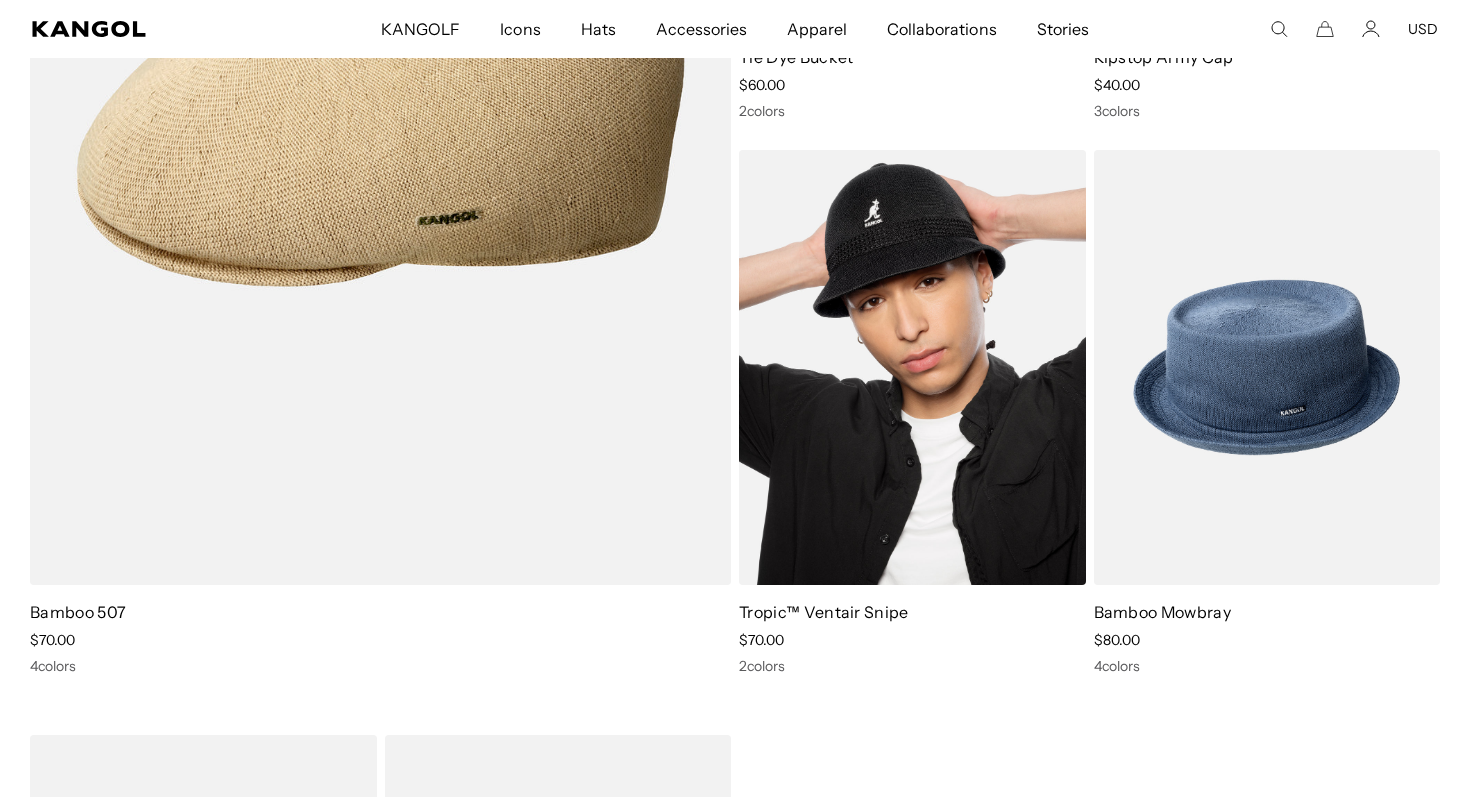 scroll, scrollTop: 0, scrollLeft: 412, axis: horizontal 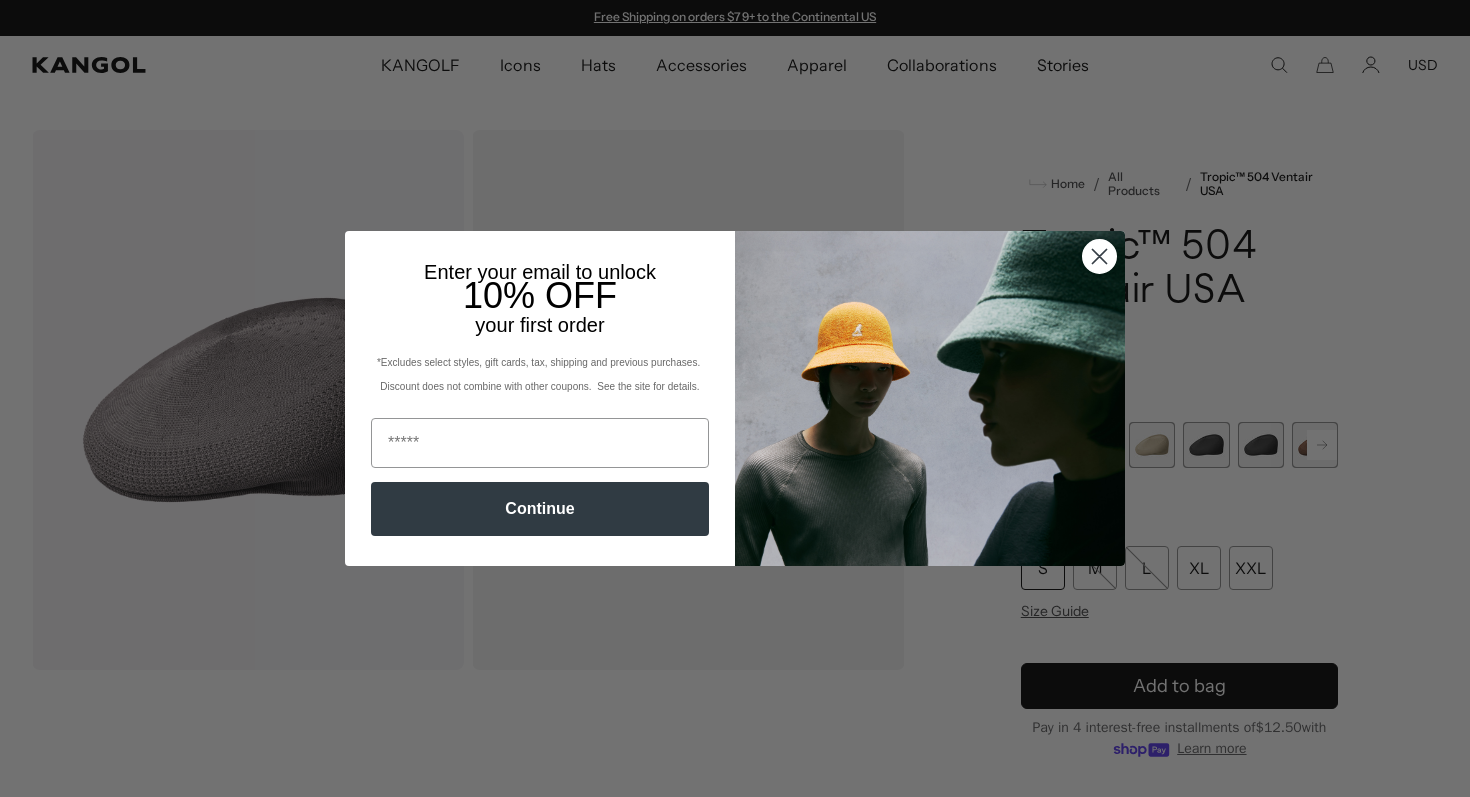 click 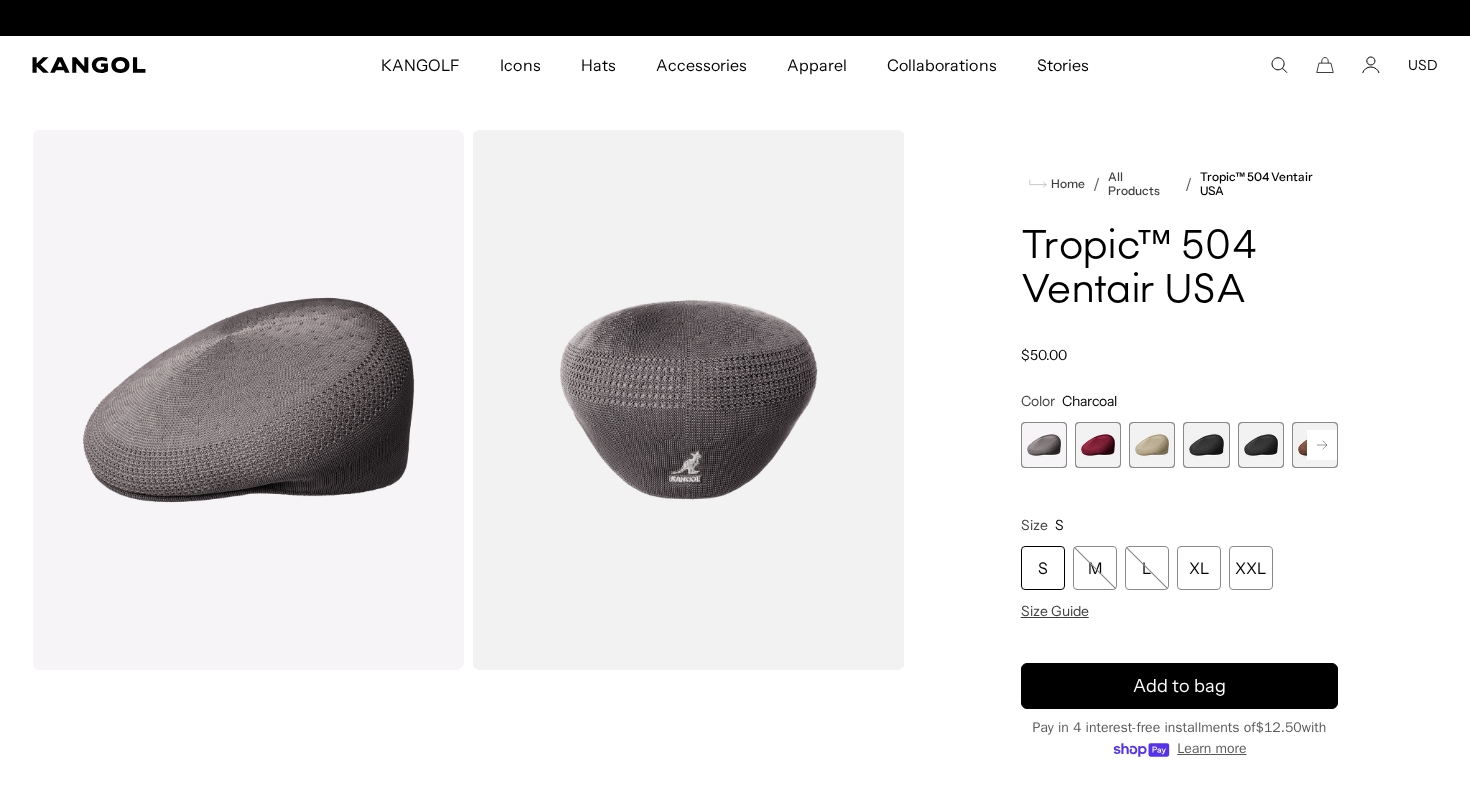 scroll, scrollTop: 214, scrollLeft: 0, axis: vertical 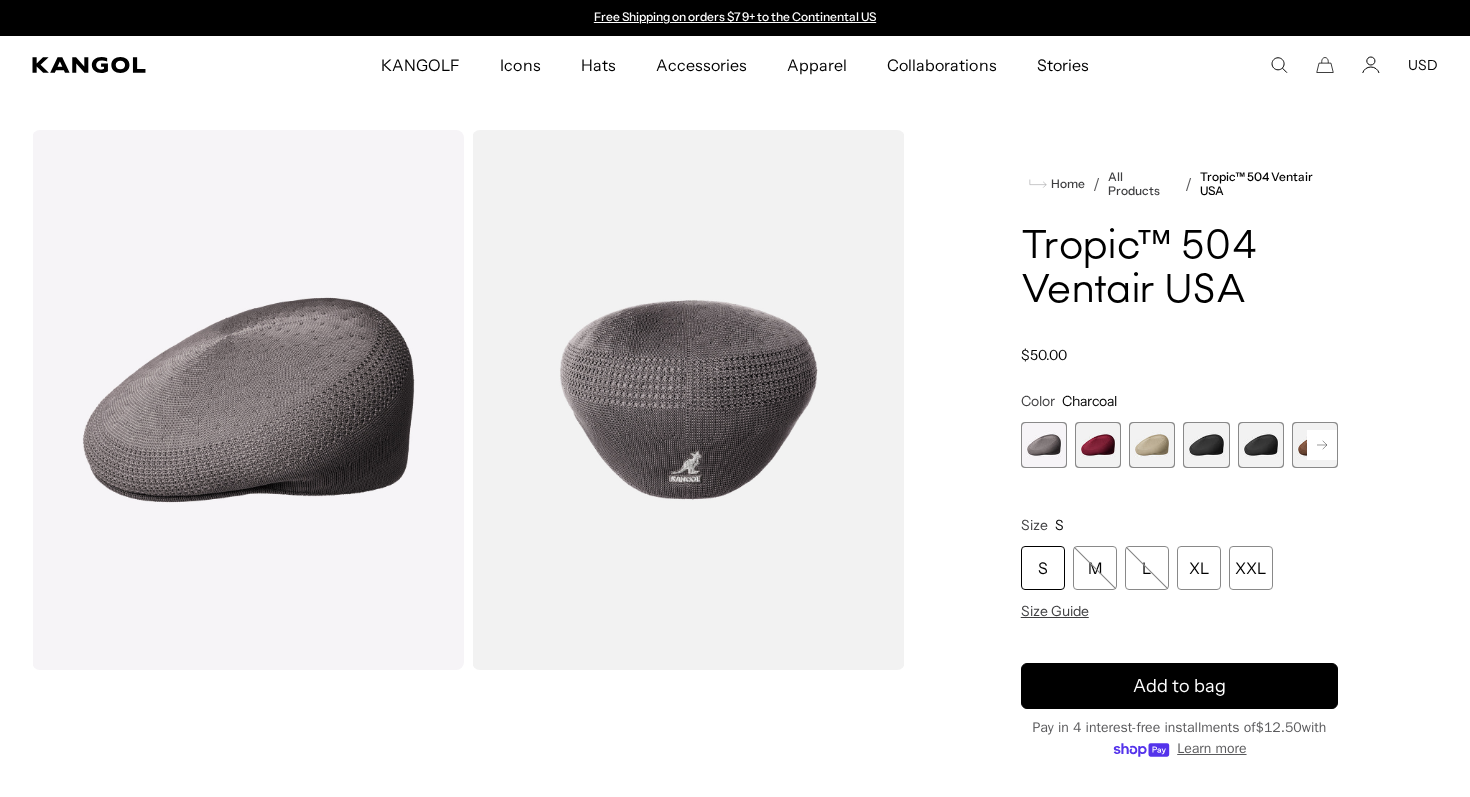 click at bounding box center [1098, 445] 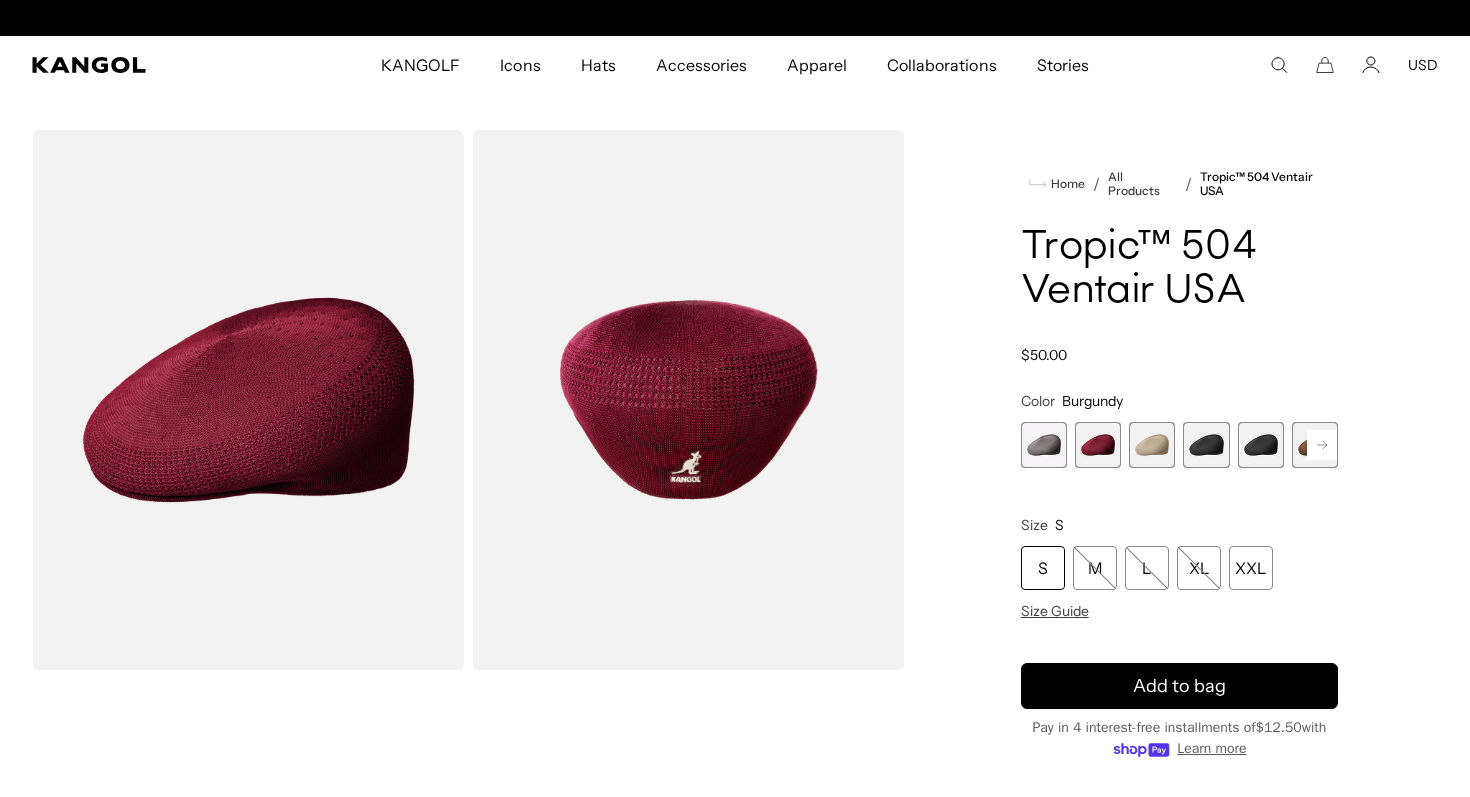 scroll, scrollTop: 0, scrollLeft: 0, axis: both 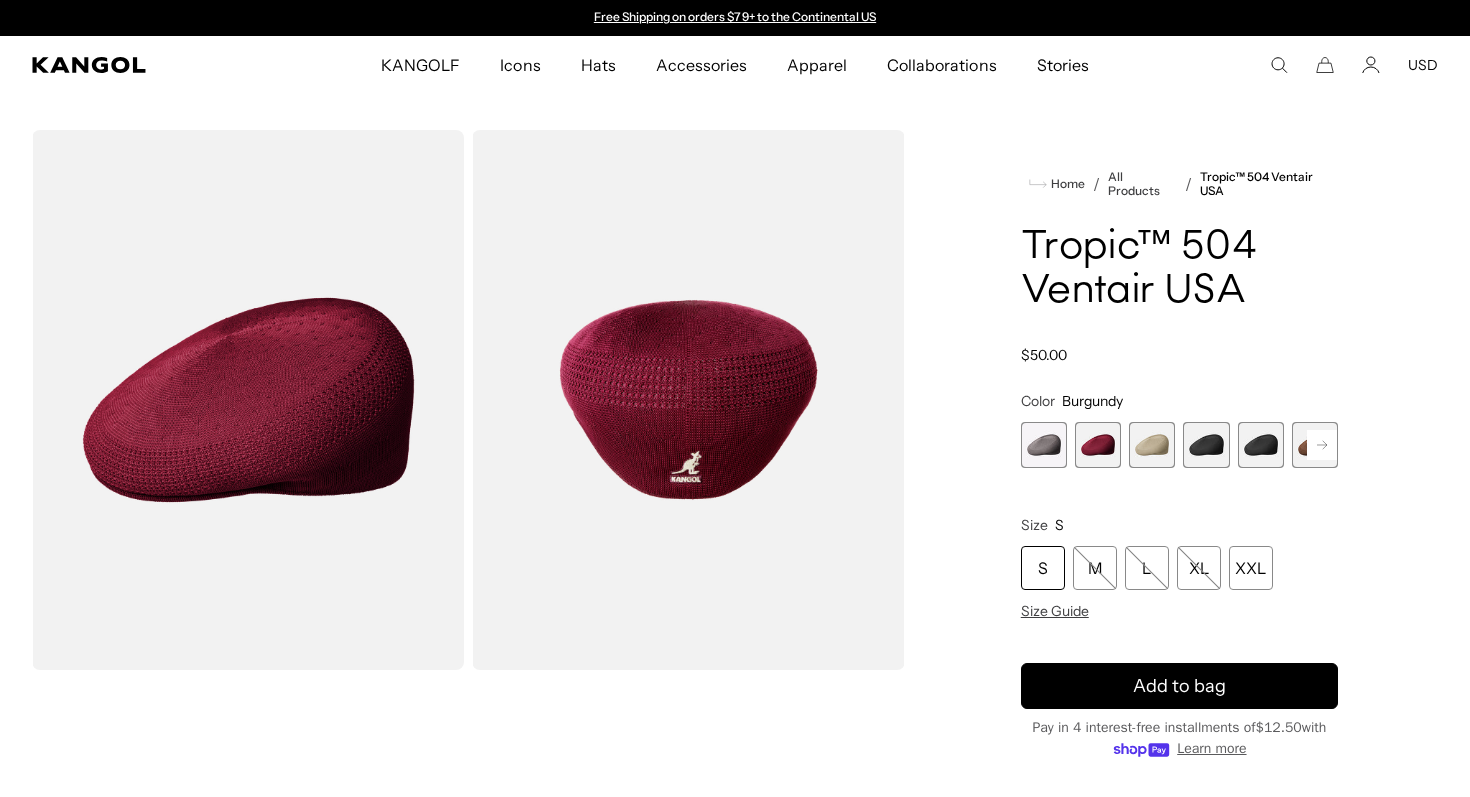 click at bounding box center [1206, 445] 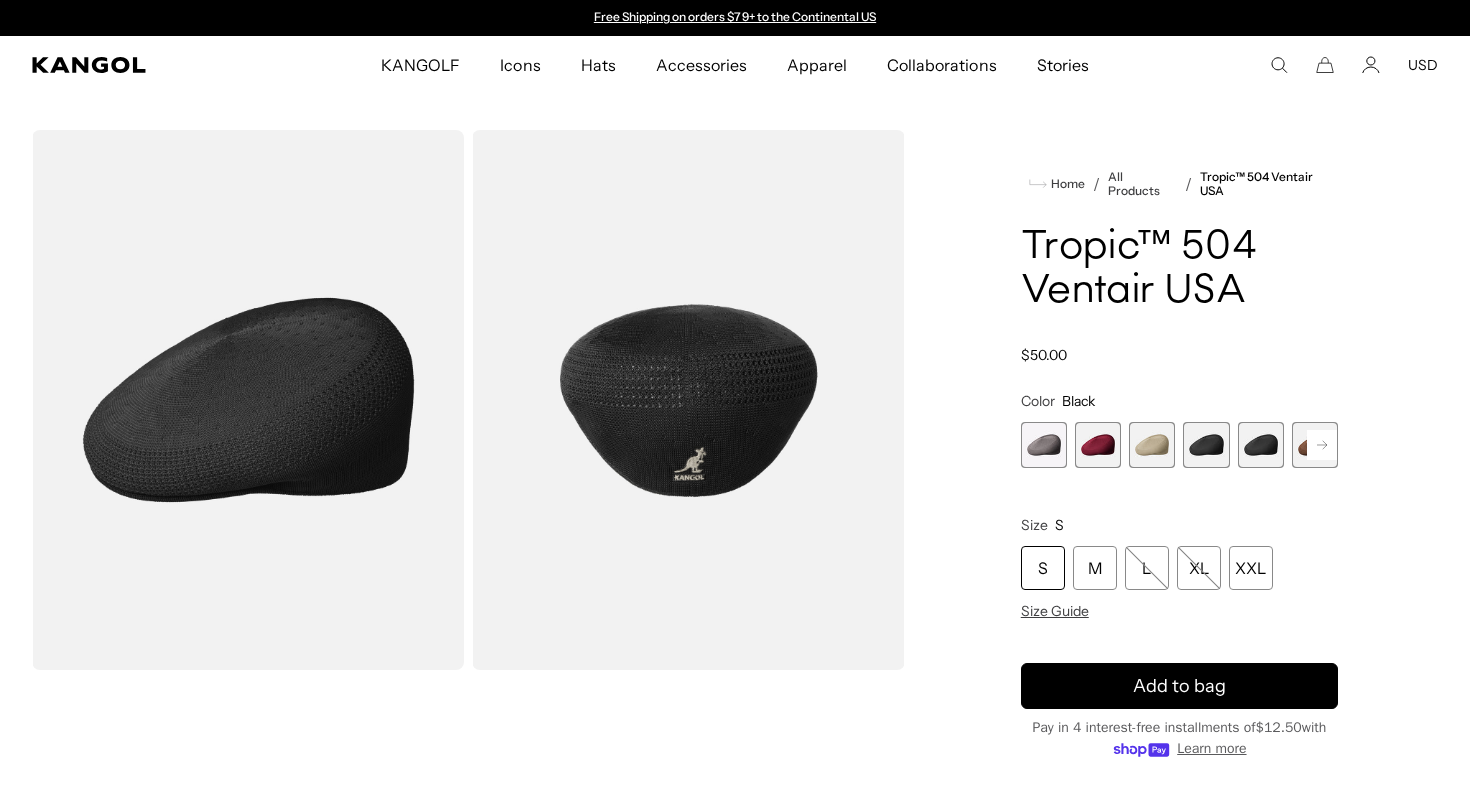 click at bounding box center [1261, 445] 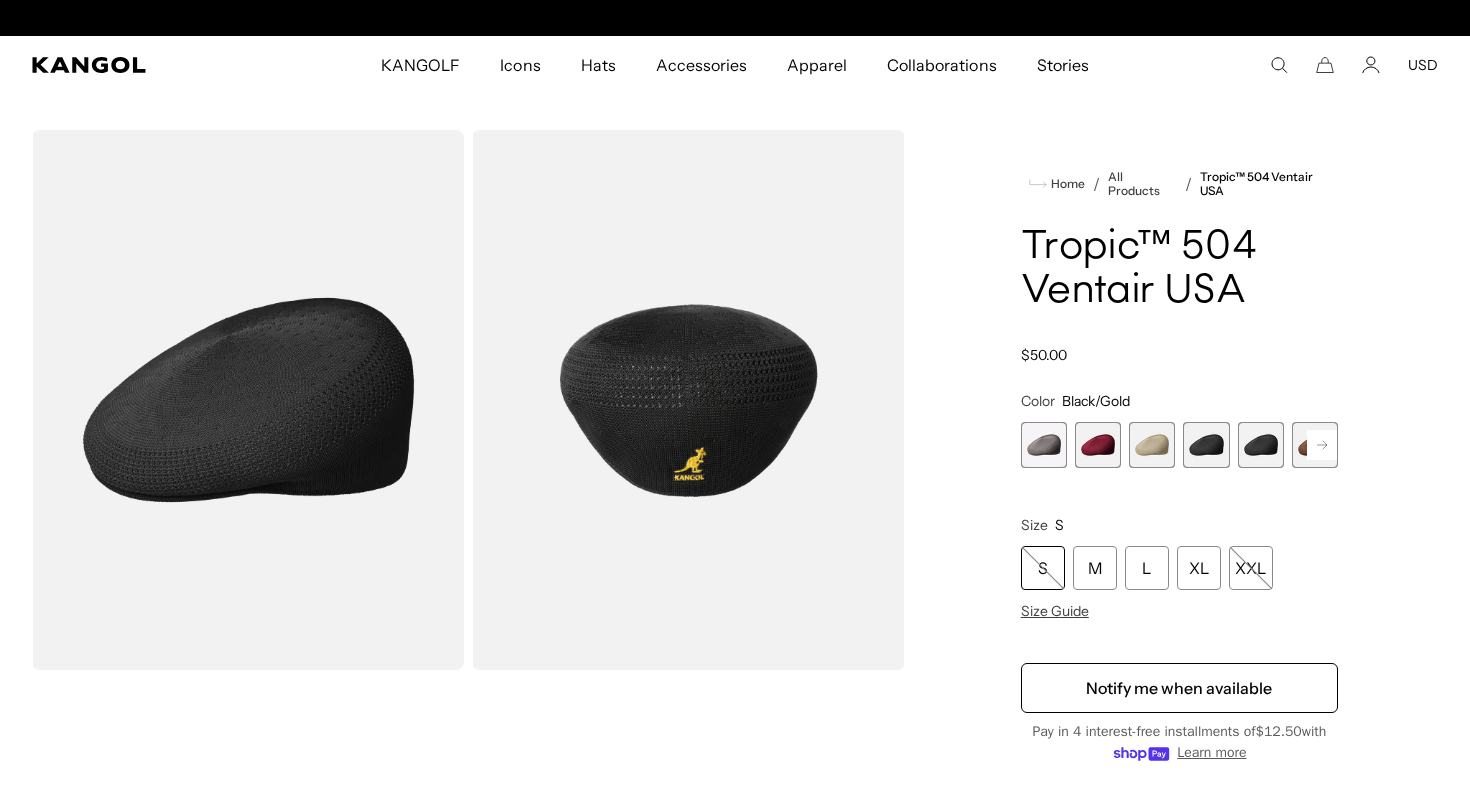 scroll, scrollTop: 0, scrollLeft: 412, axis: horizontal 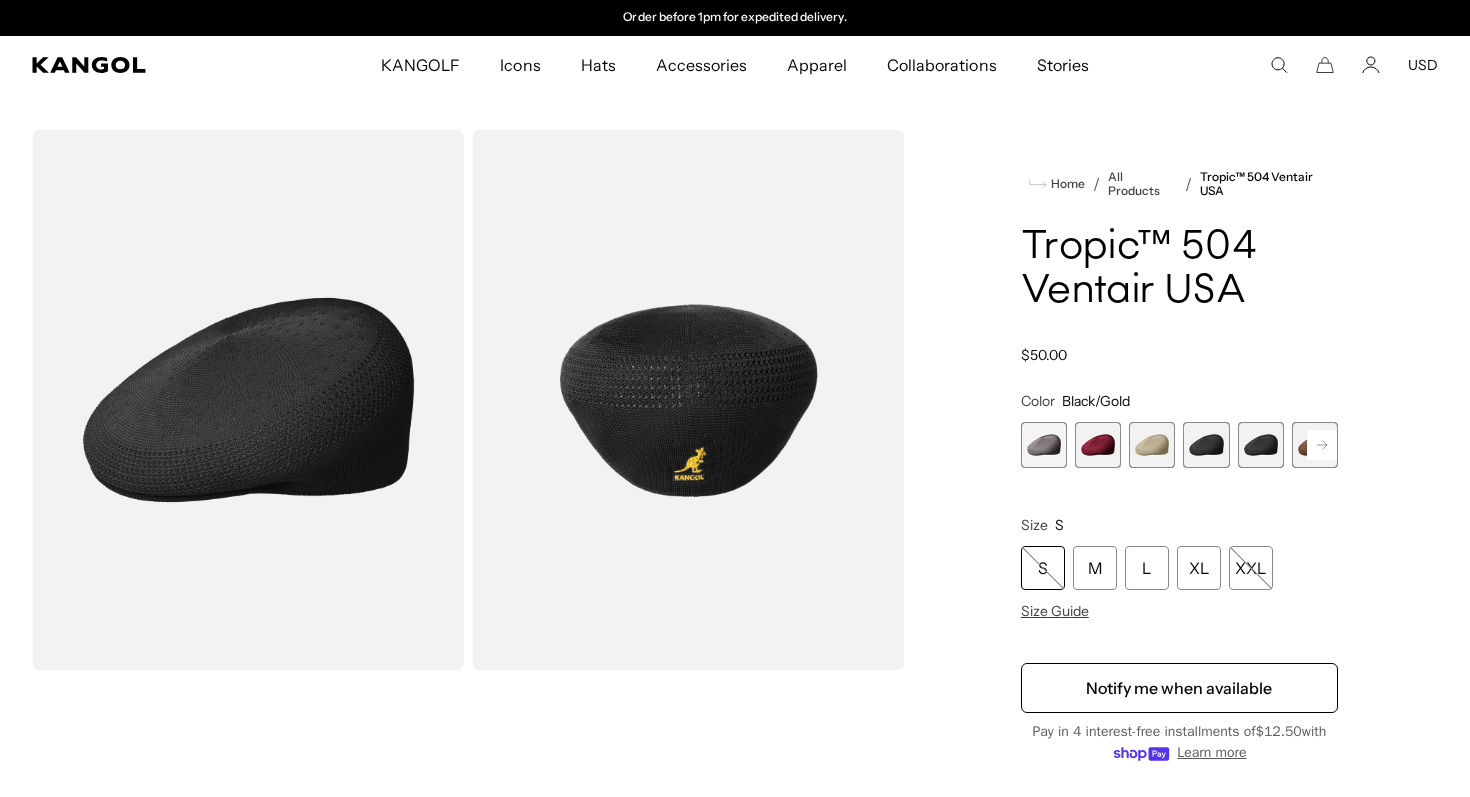 click 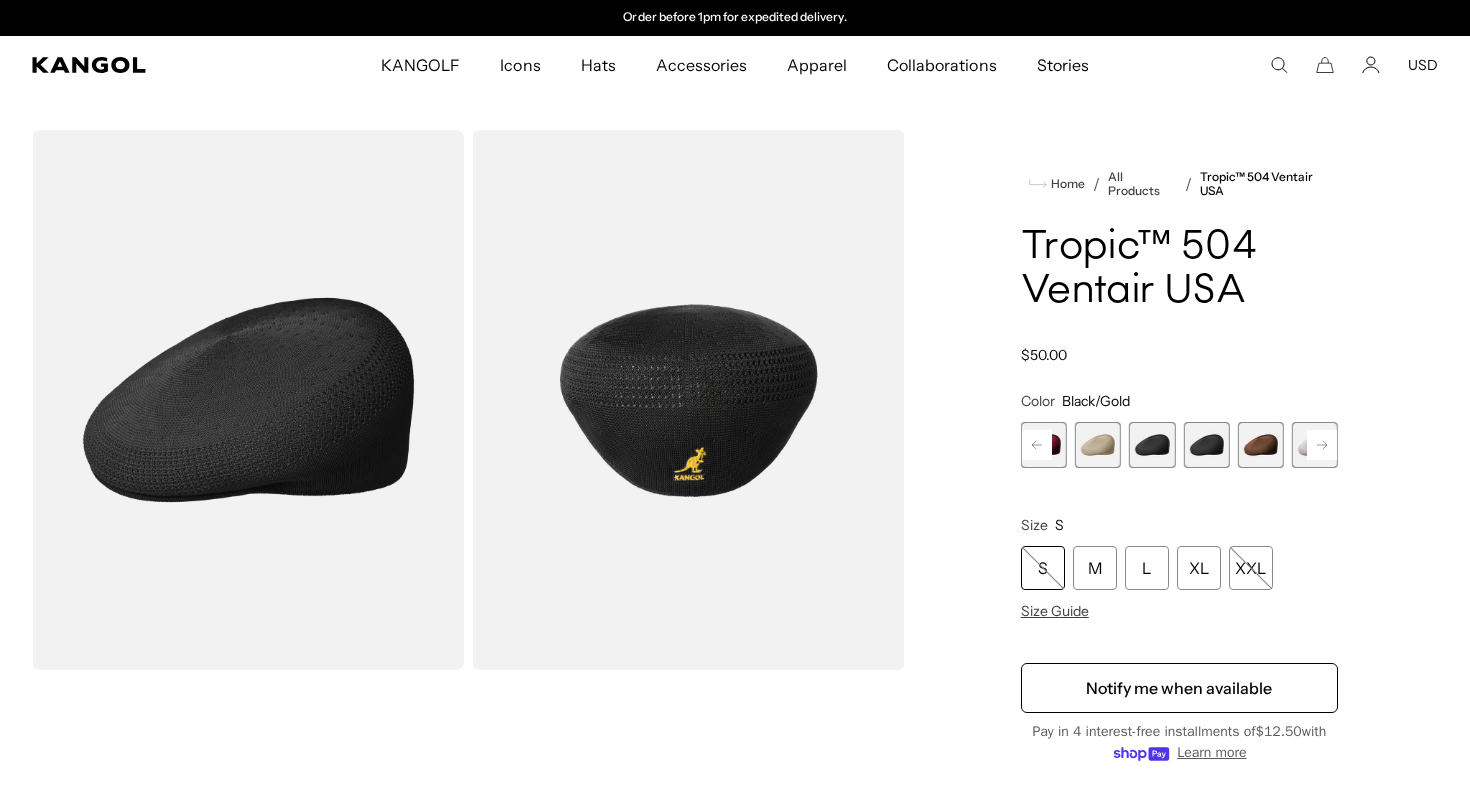 click at bounding box center (1261, 445) 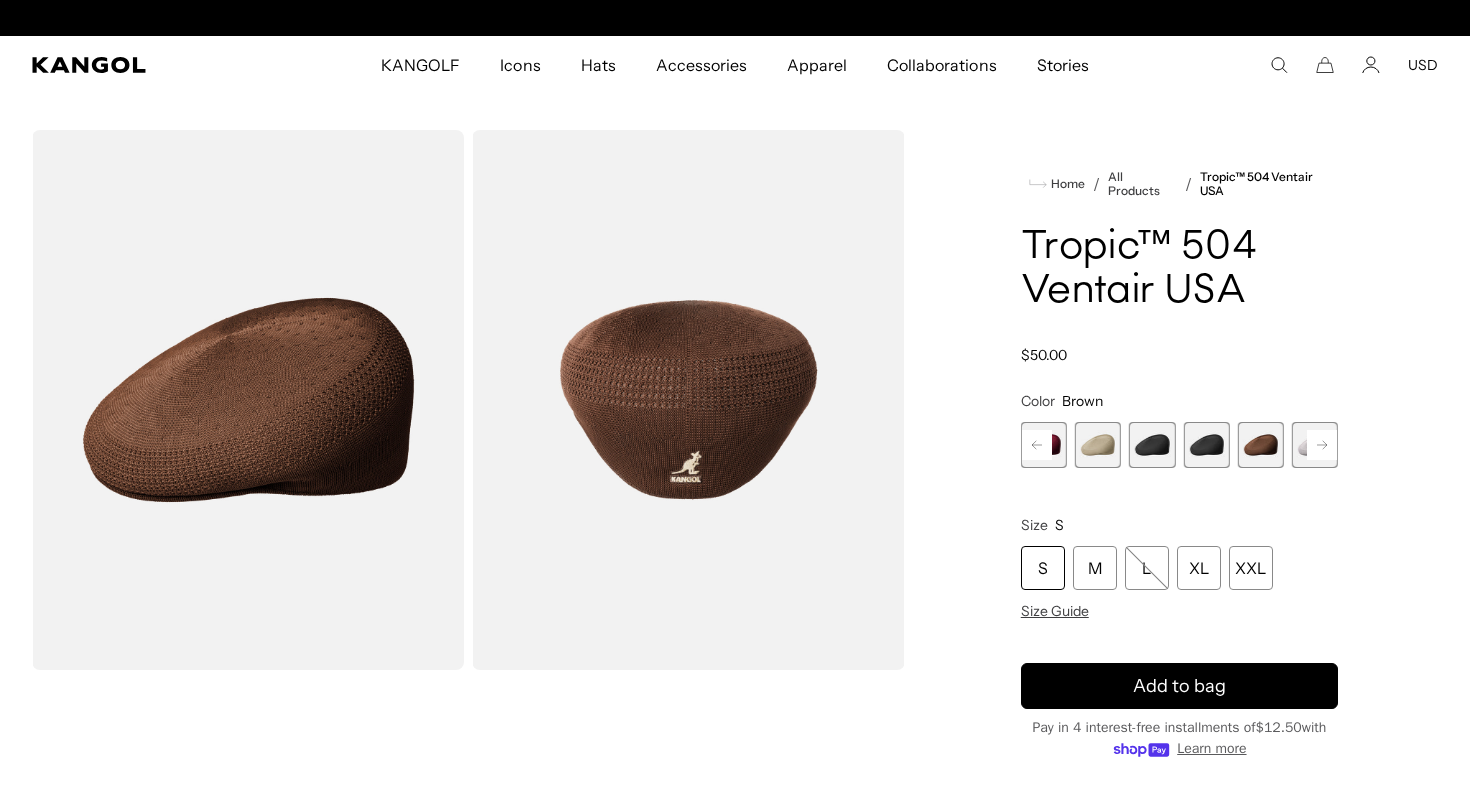 scroll, scrollTop: 0, scrollLeft: 0, axis: both 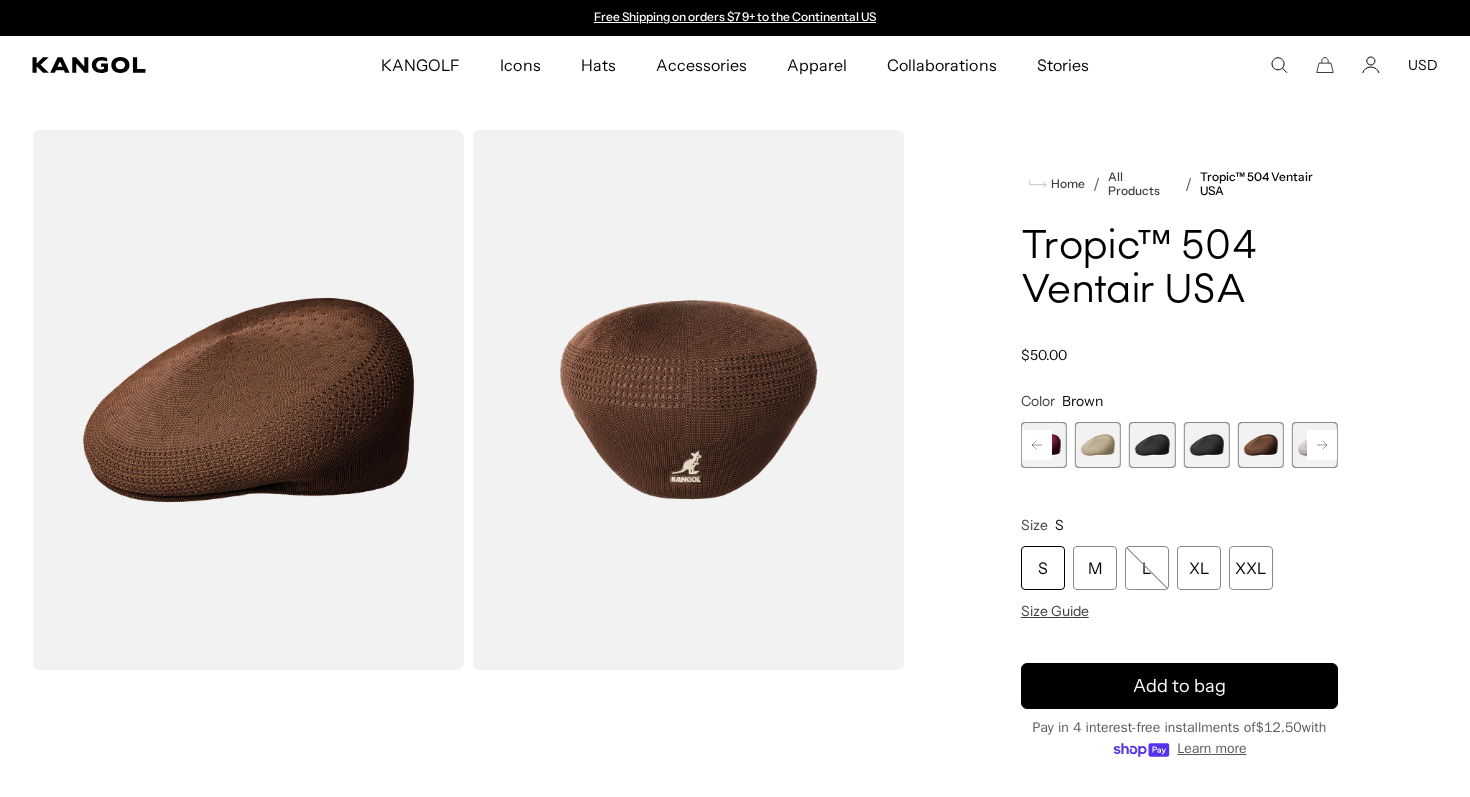click 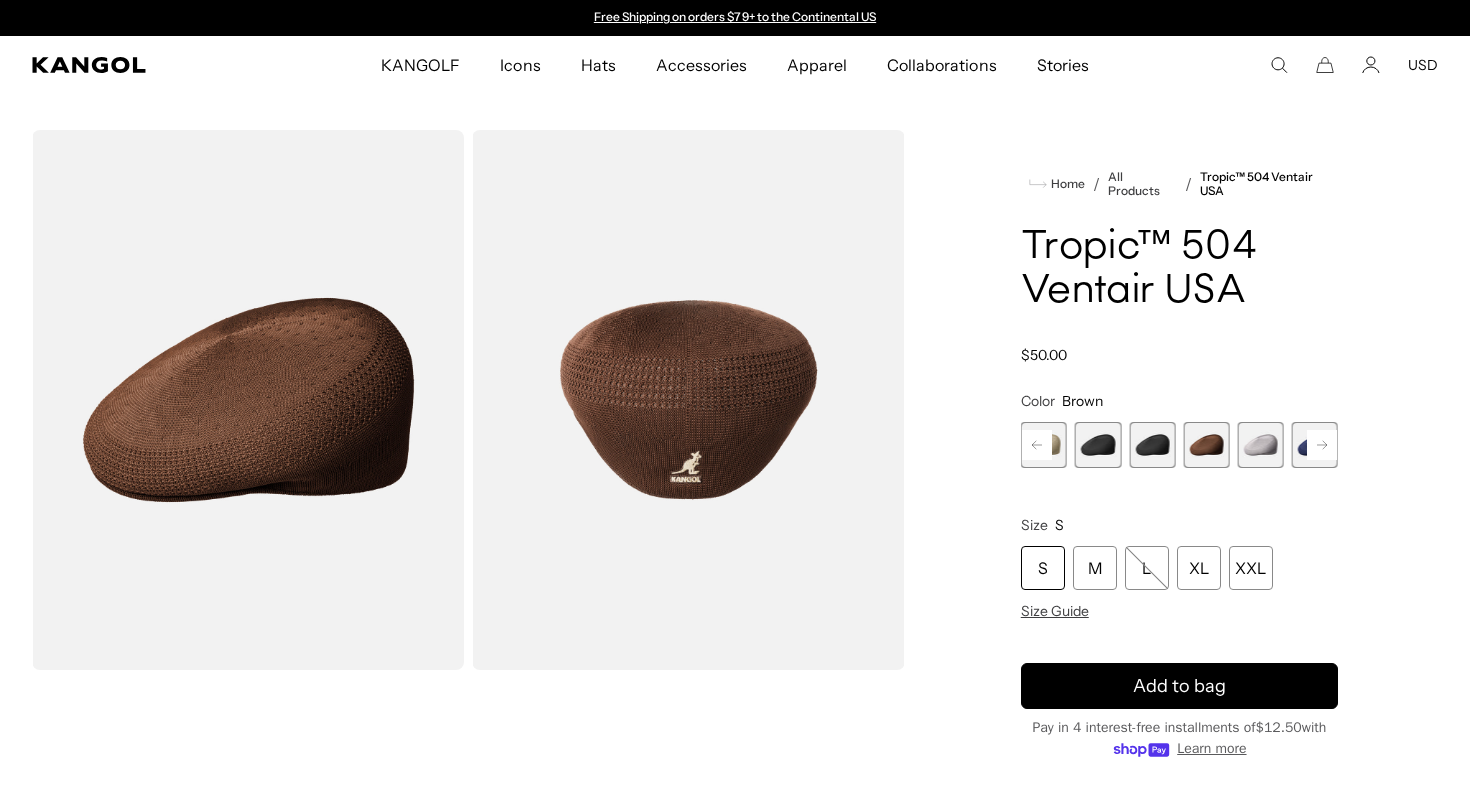 click 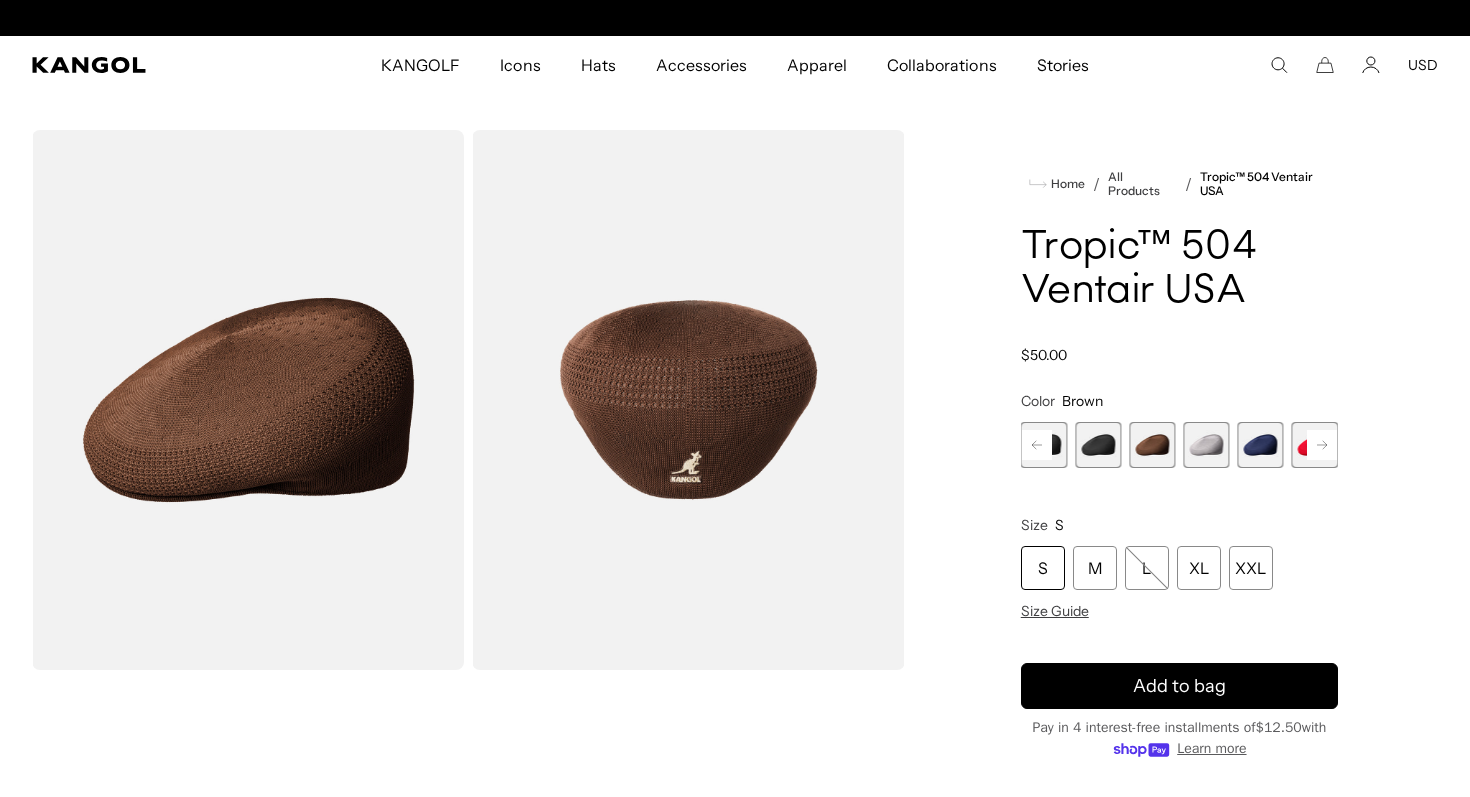 click 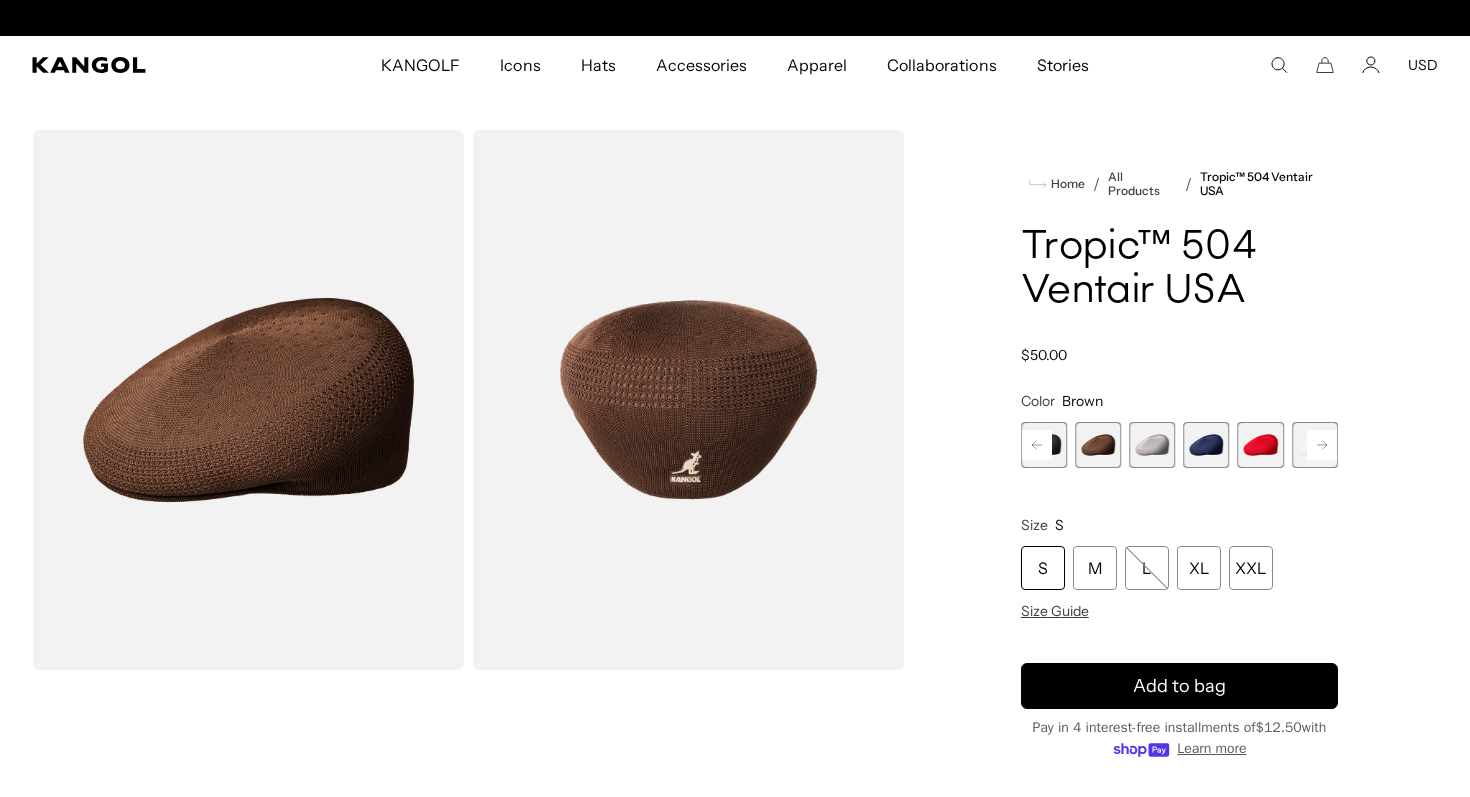 scroll, scrollTop: 0, scrollLeft: 412, axis: horizontal 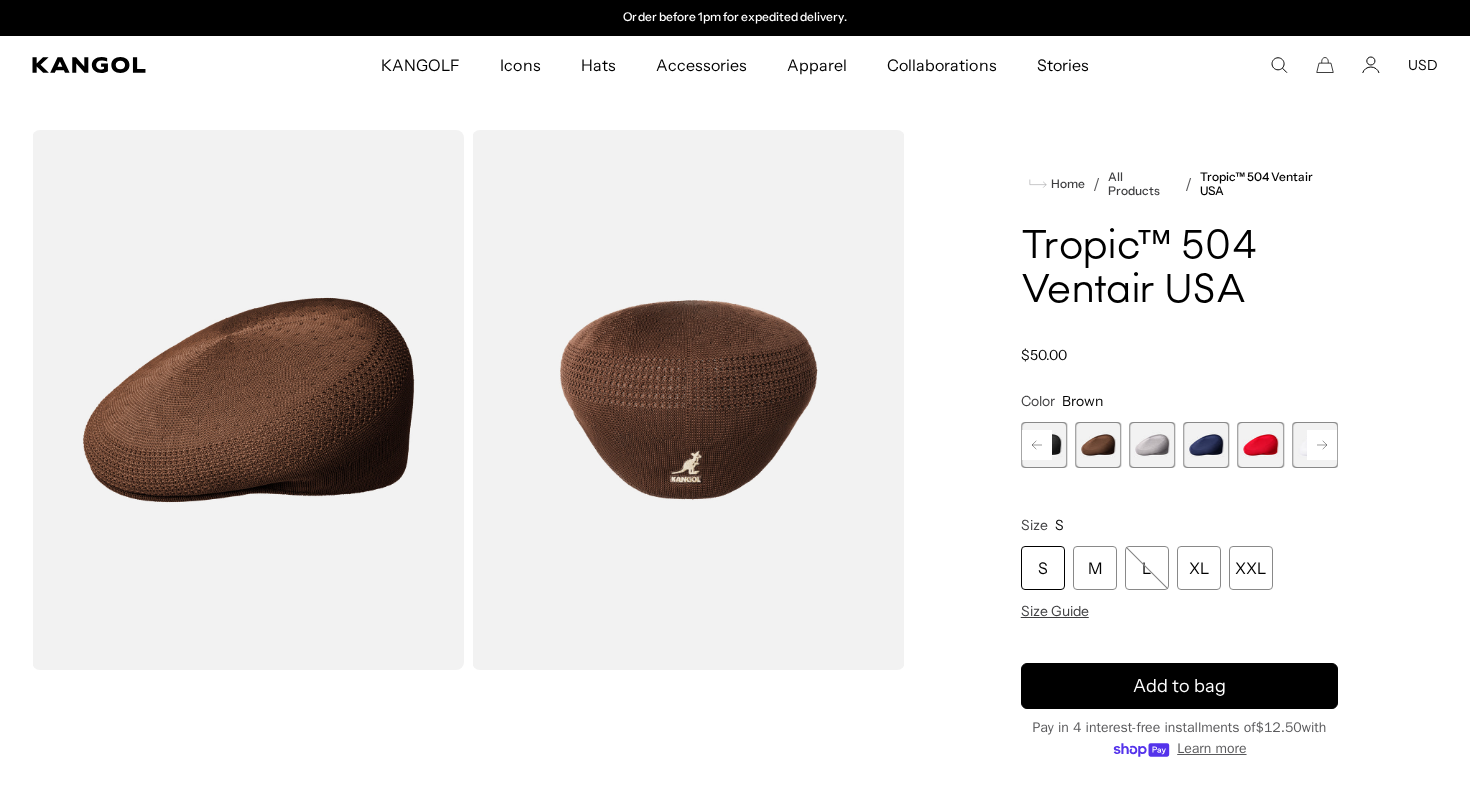 click at bounding box center (1261, 445) 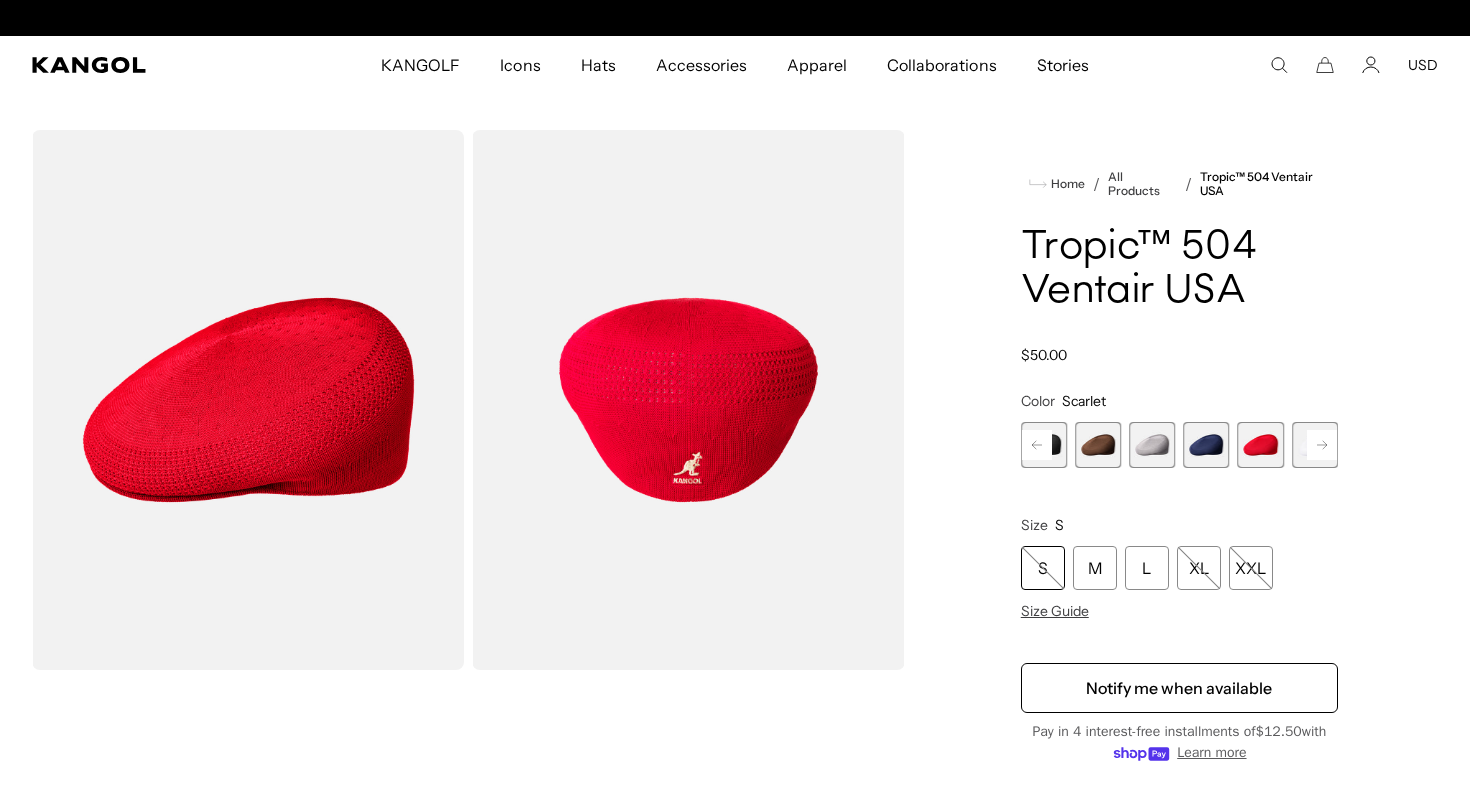 scroll, scrollTop: 0, scrollLeft: 0, axis: both 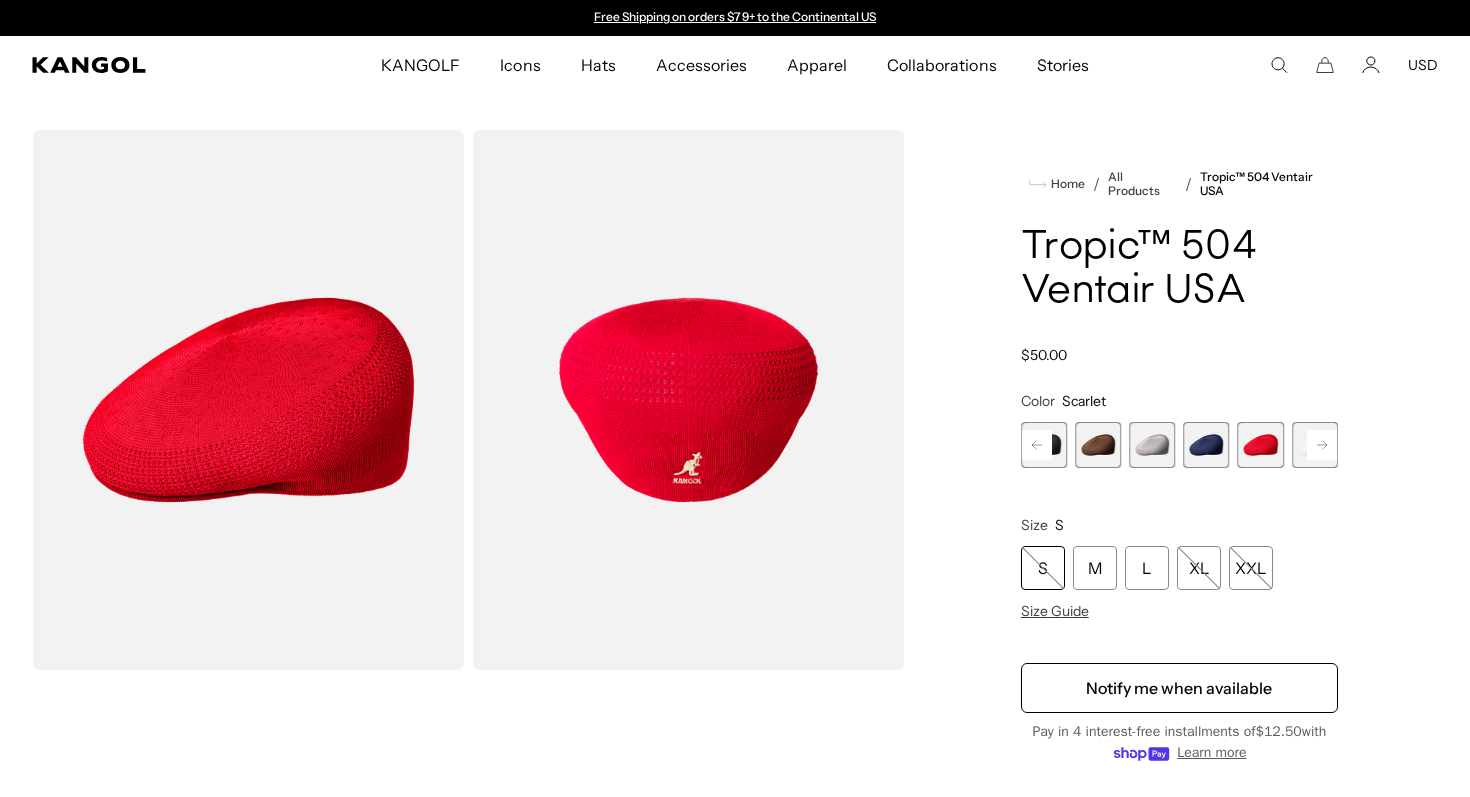 click 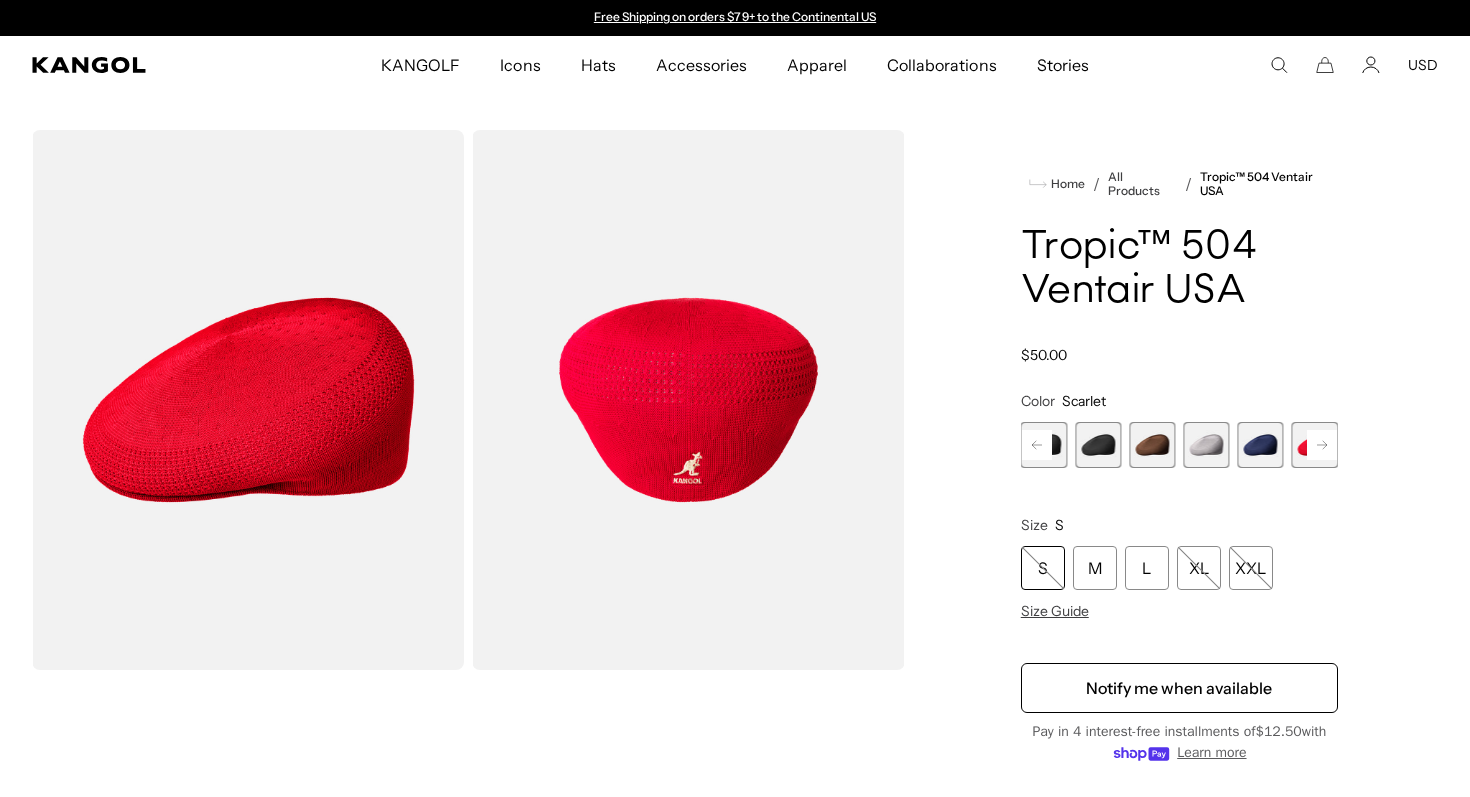 click 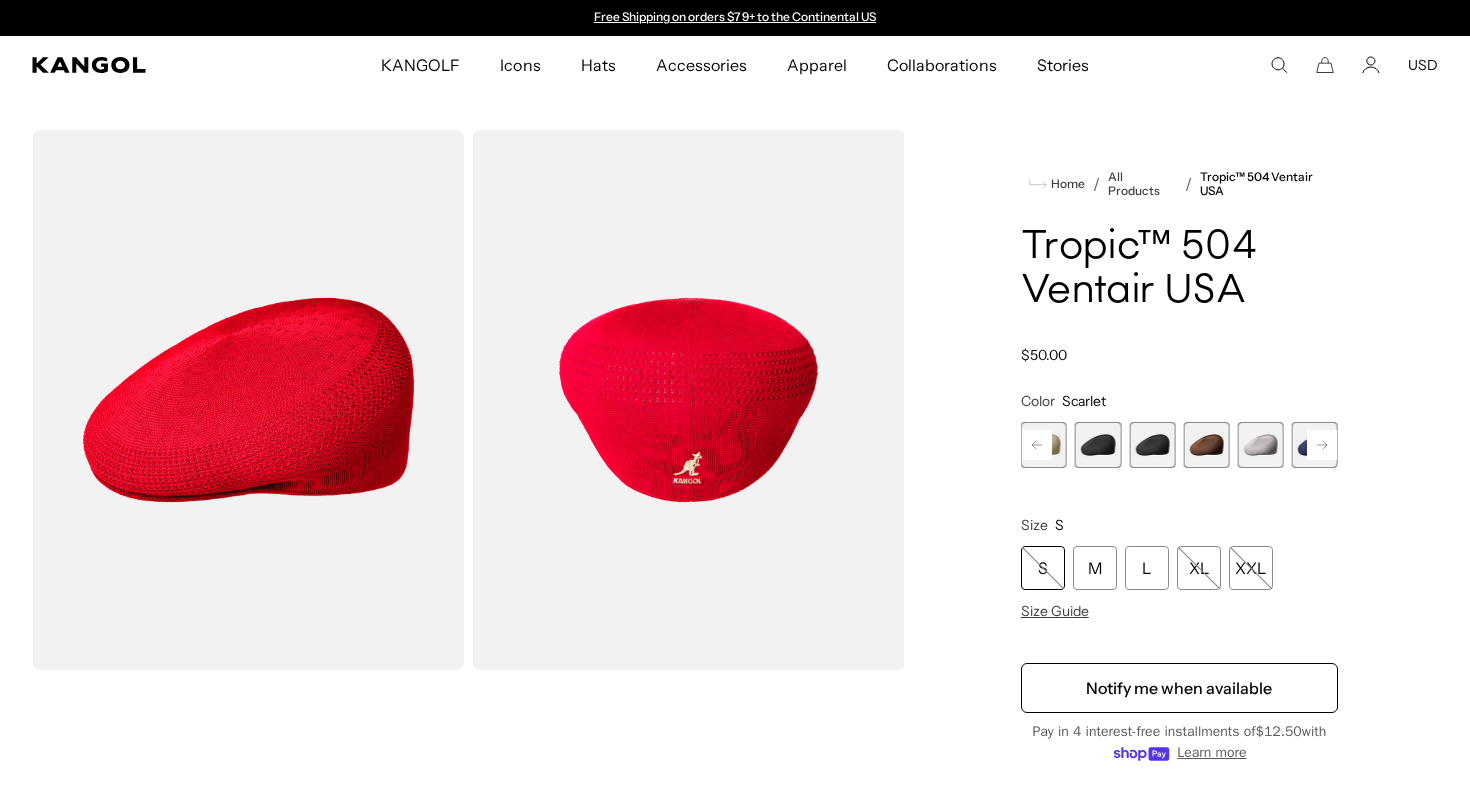 click 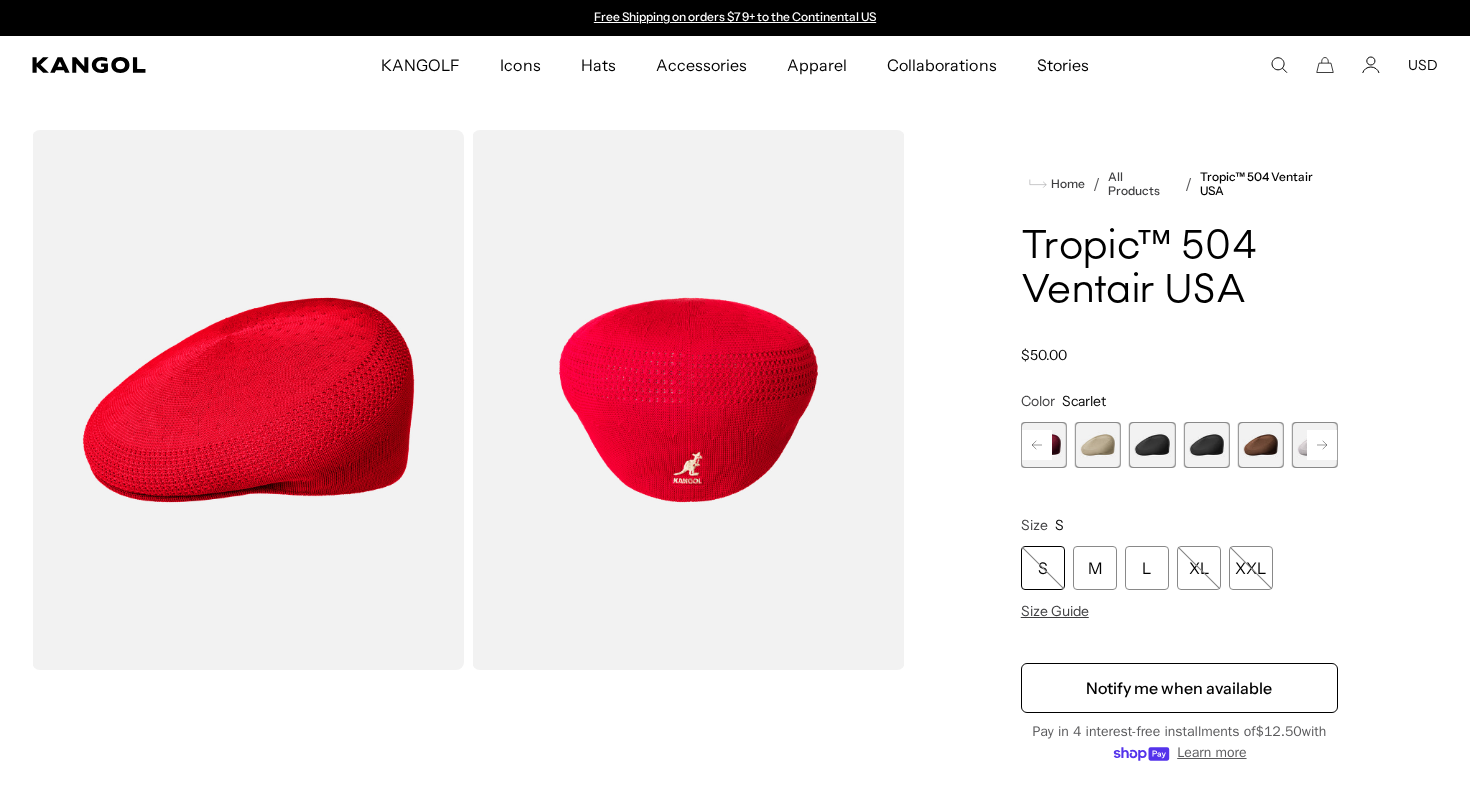 click 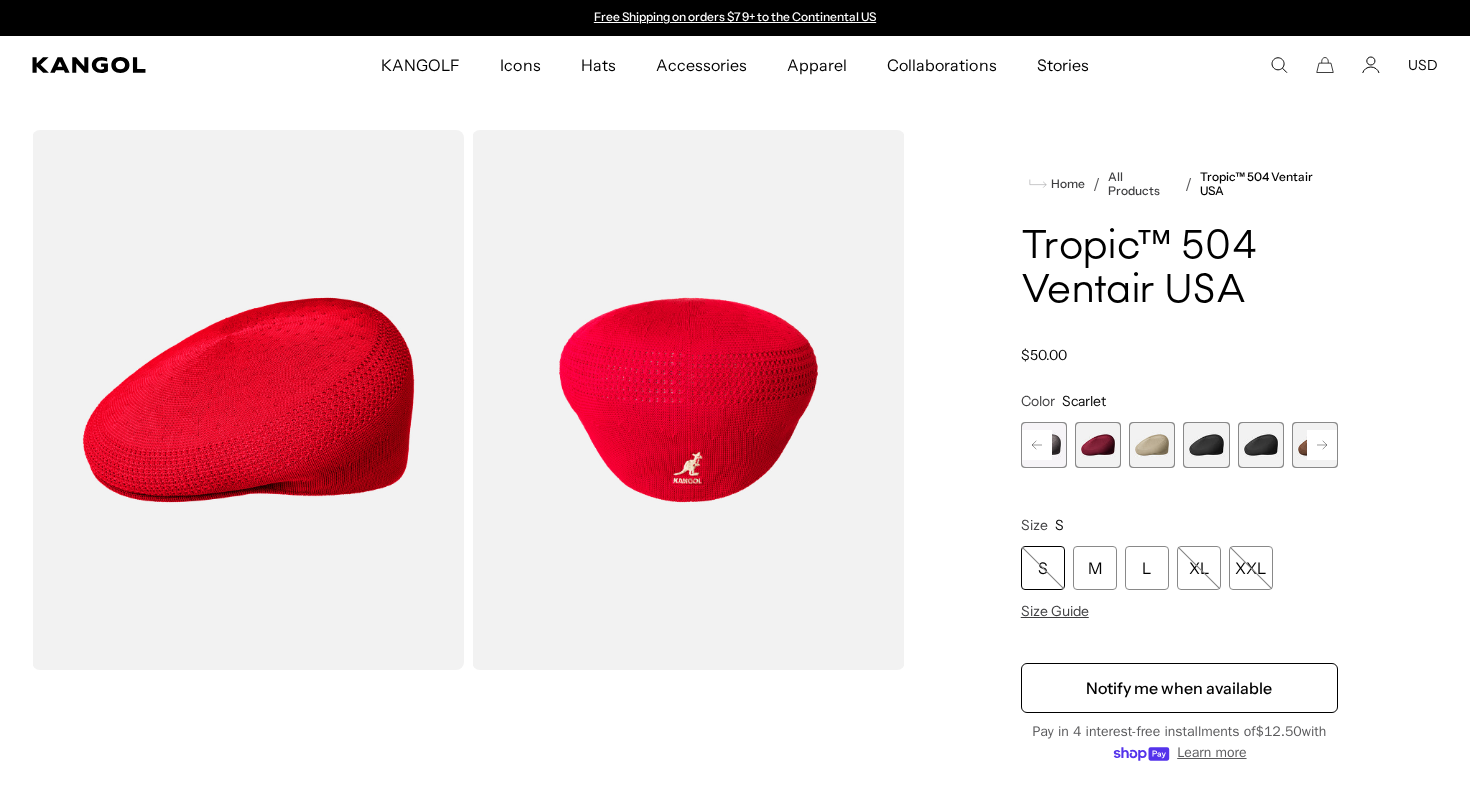 click 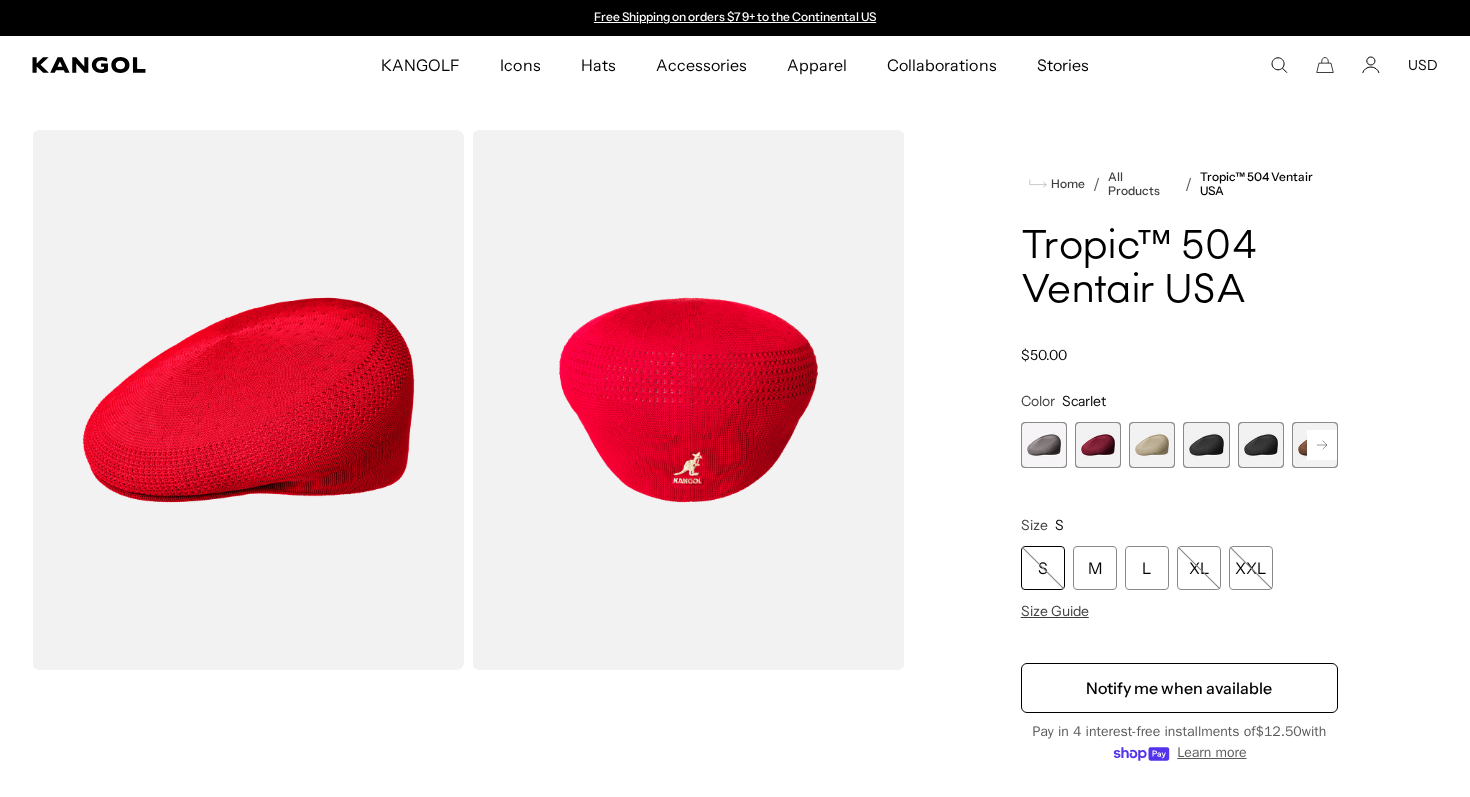 click at bounding box center [1098, 445] 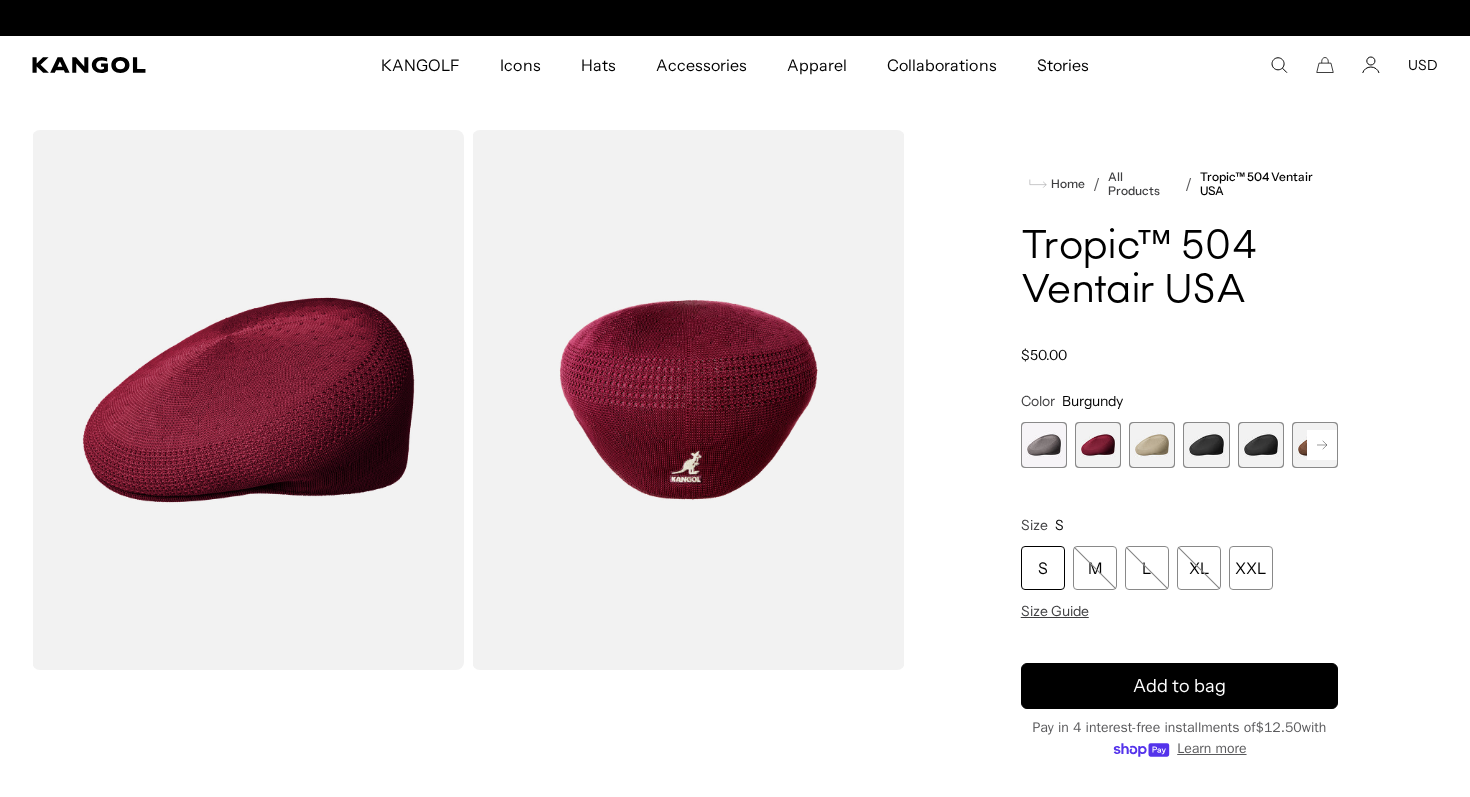 scroll, scrollTop: 0, scrollLeft: 412, axis: horizontal 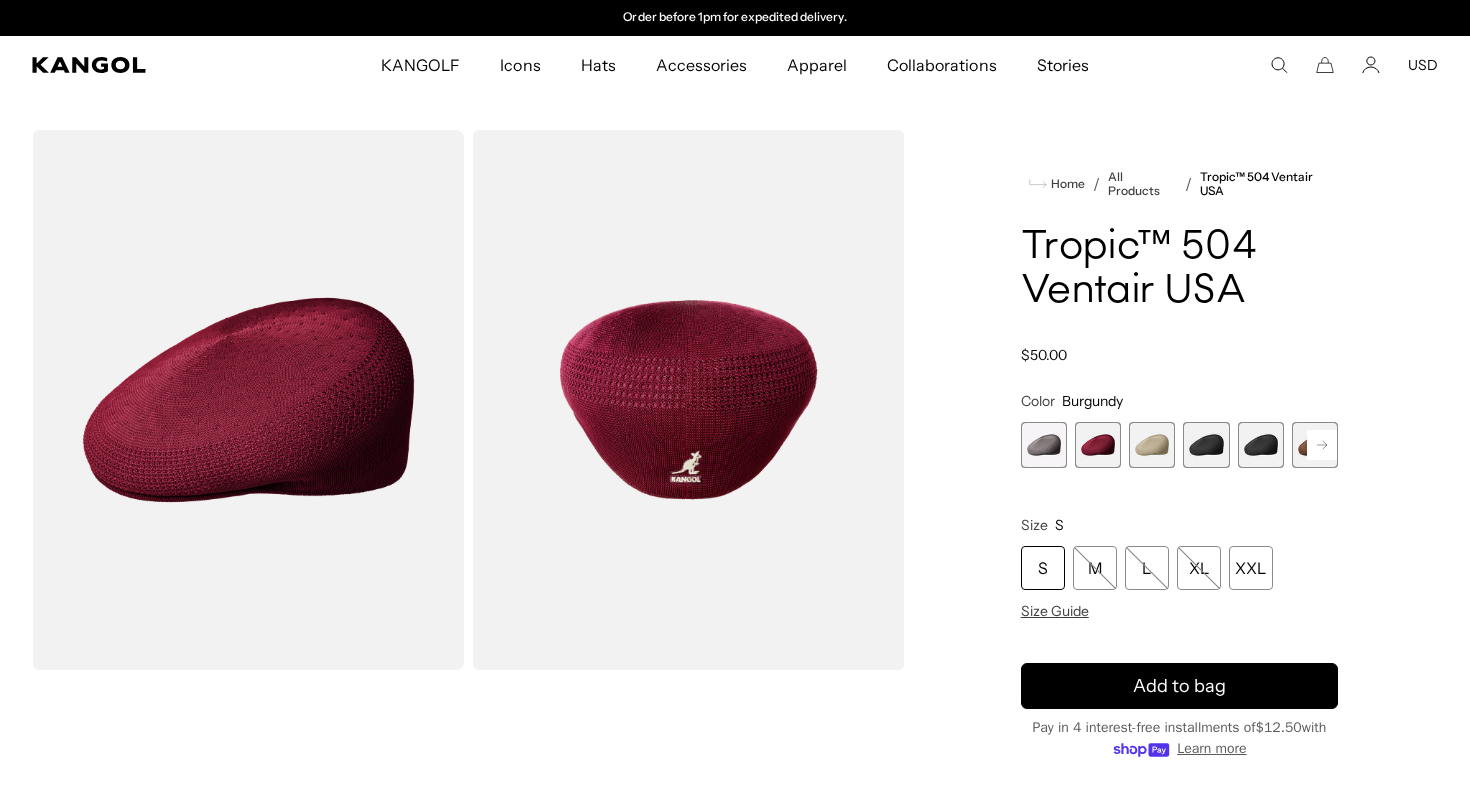 click 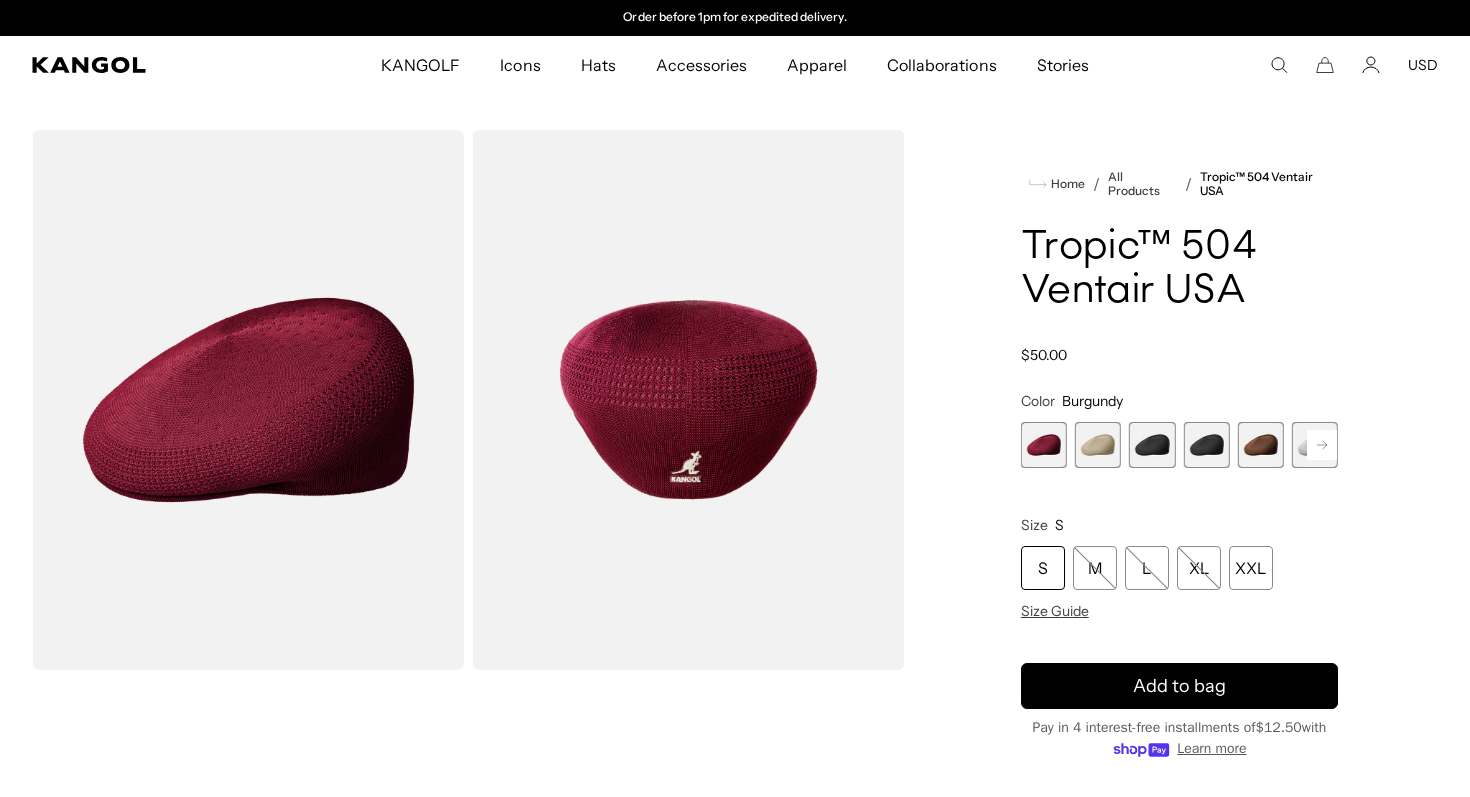 click 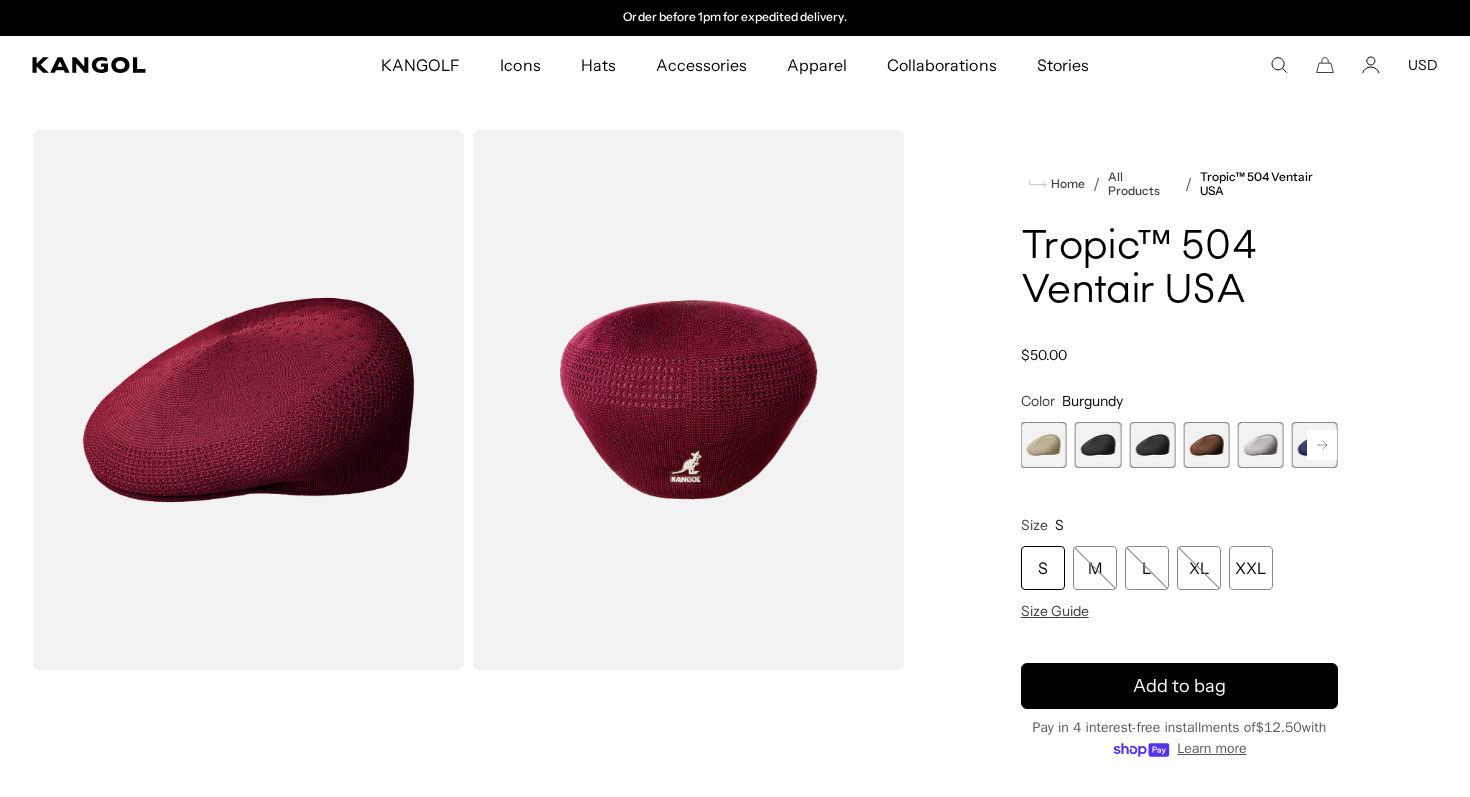 click 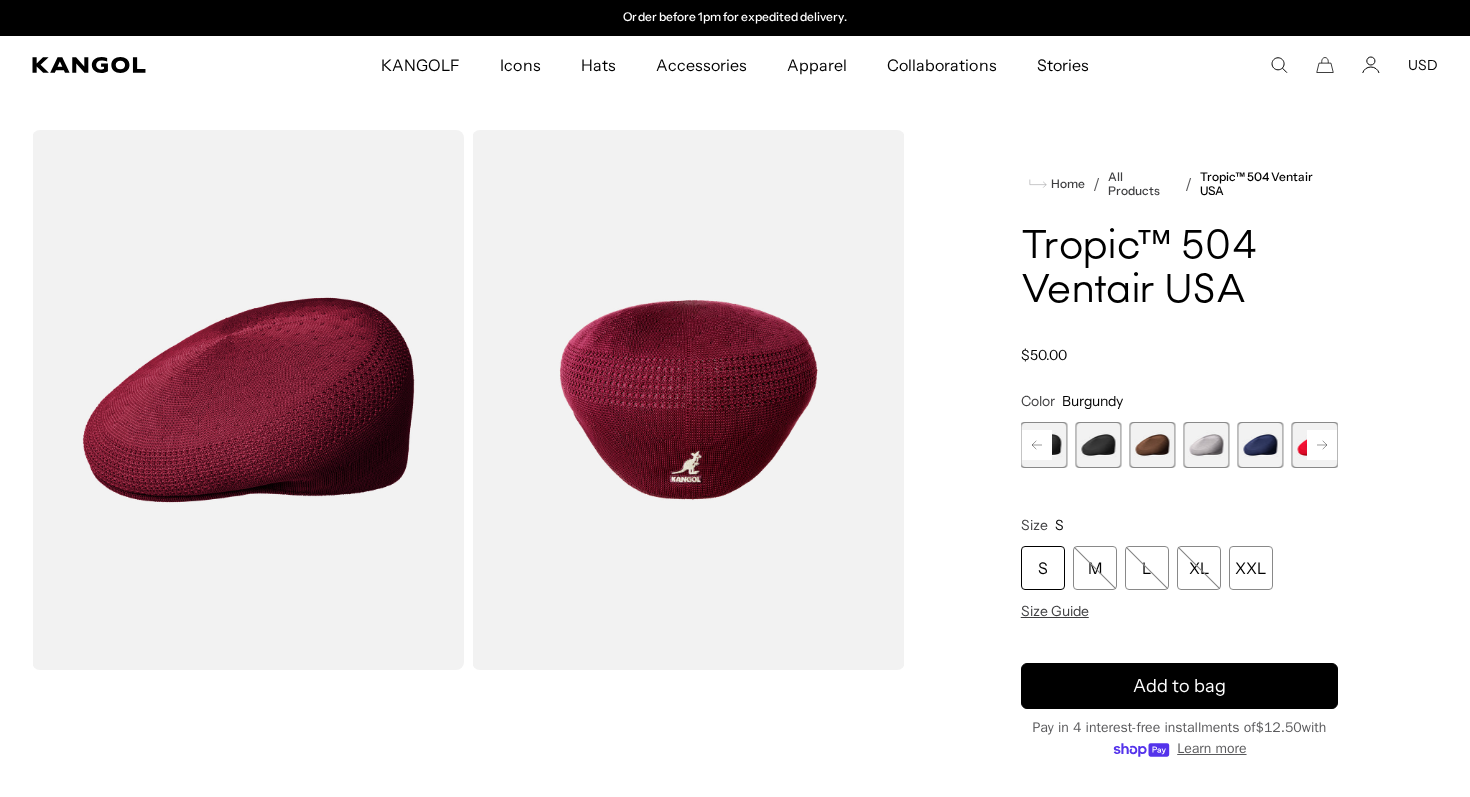 click at bounding box center [1152, 445] 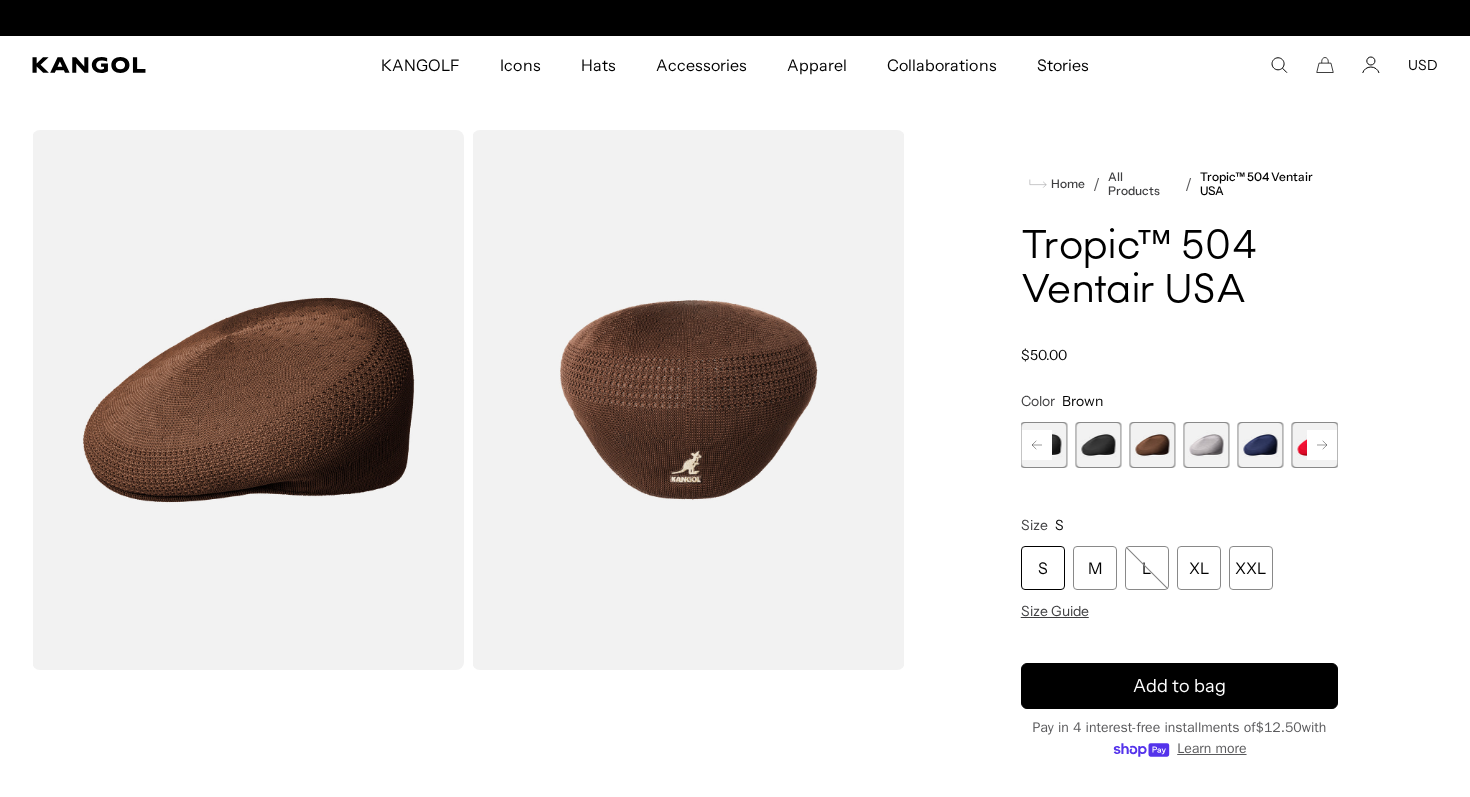 scroll, scrollTop: 0, scrollLeft: 0, axis: both 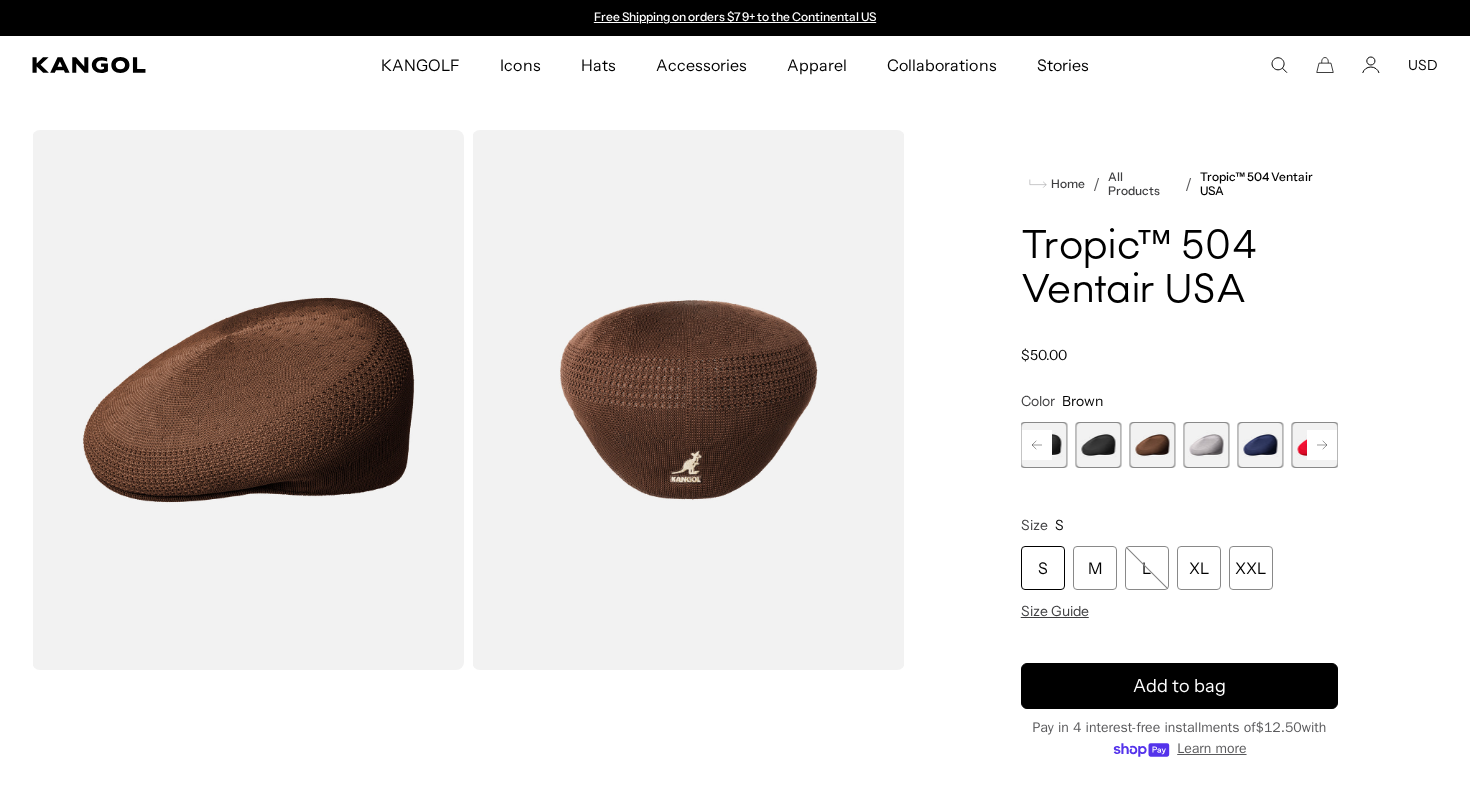 click 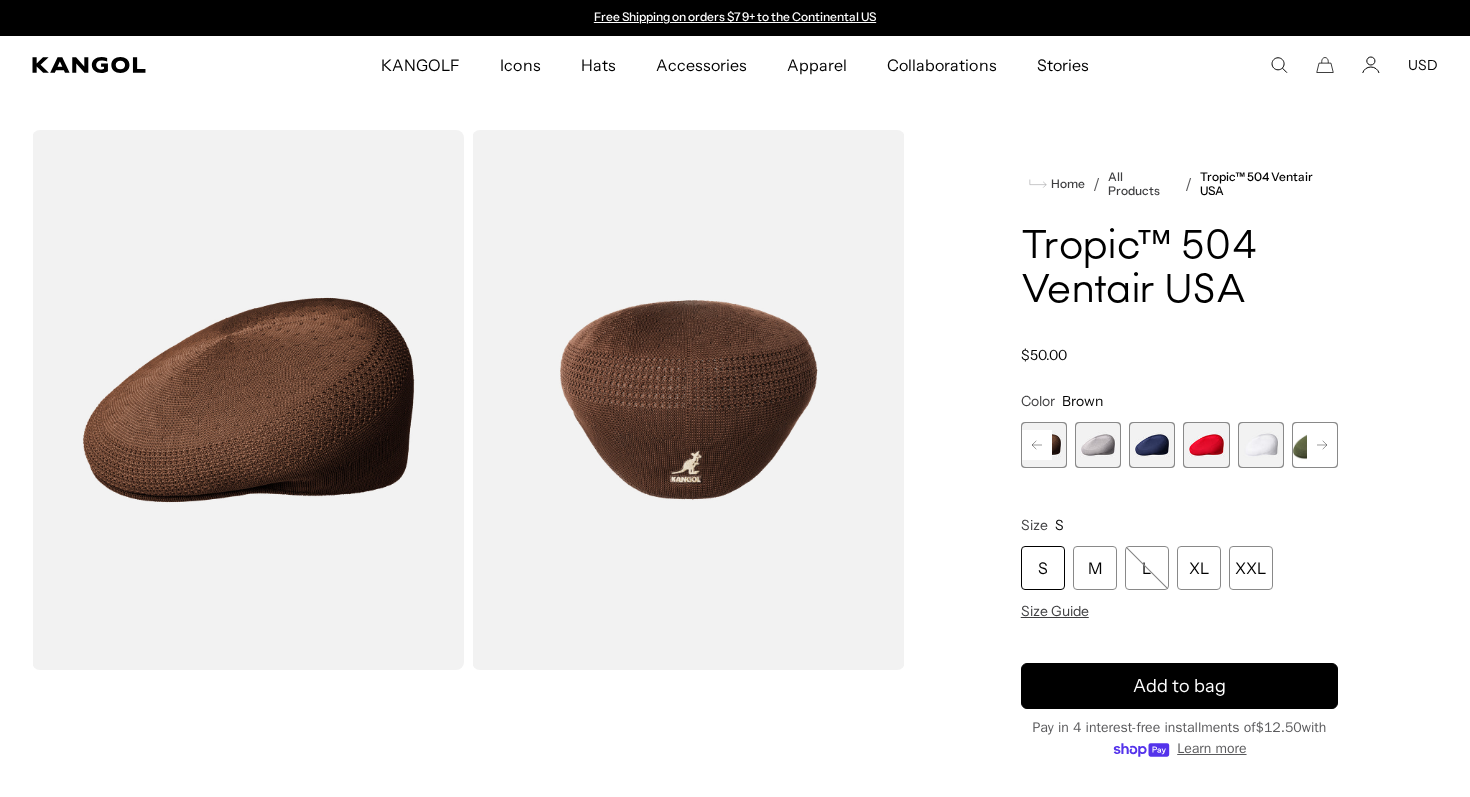 click 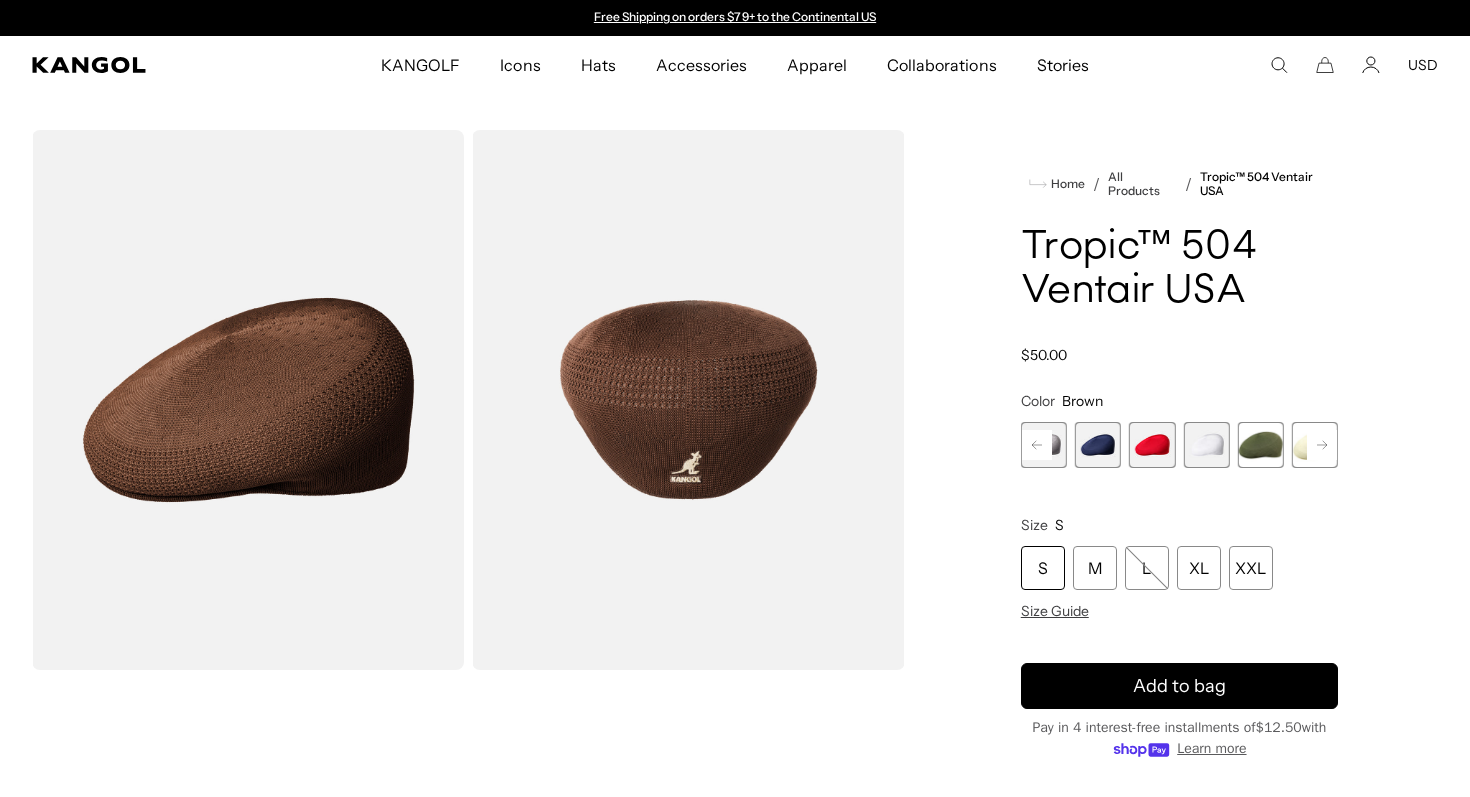 click 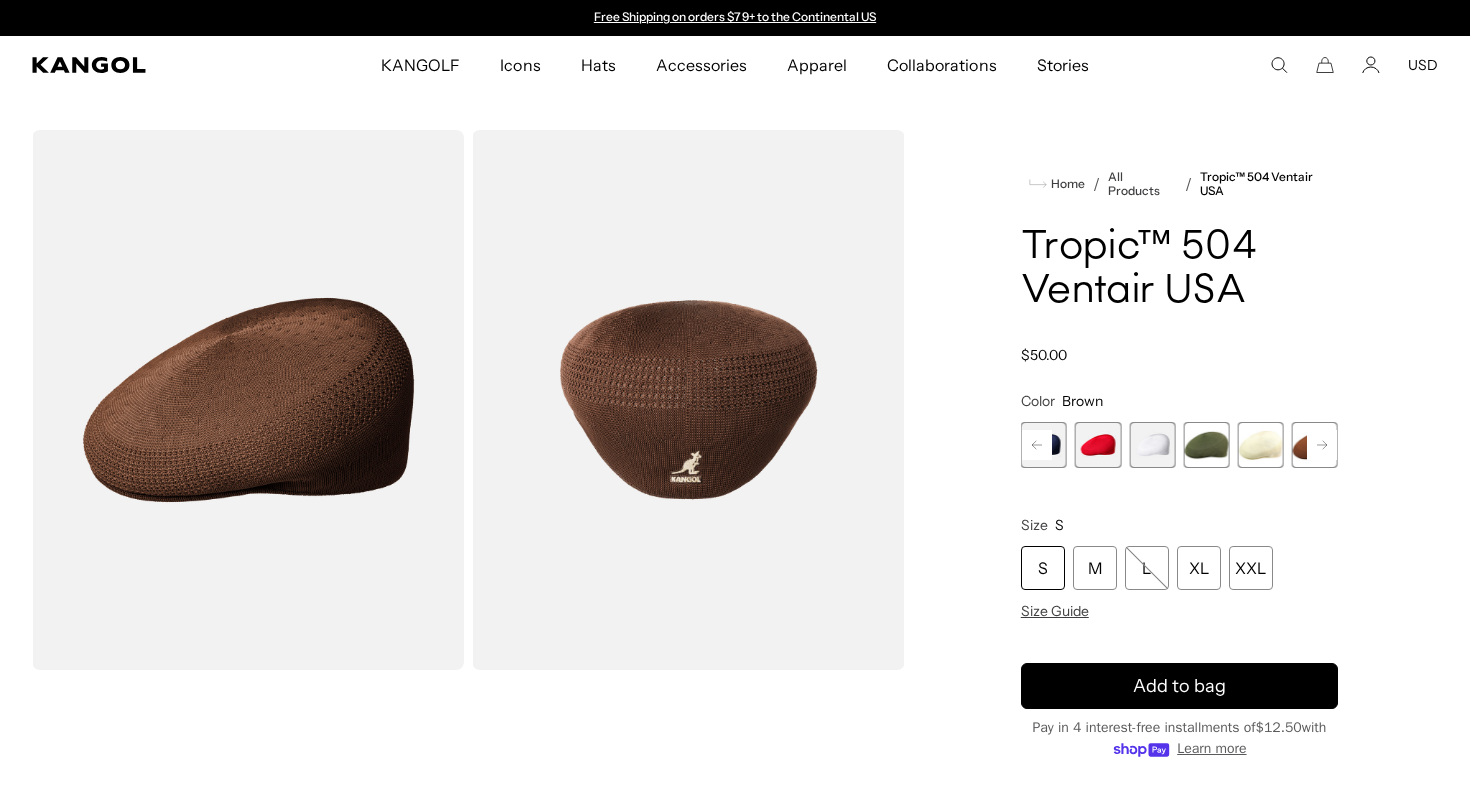 click 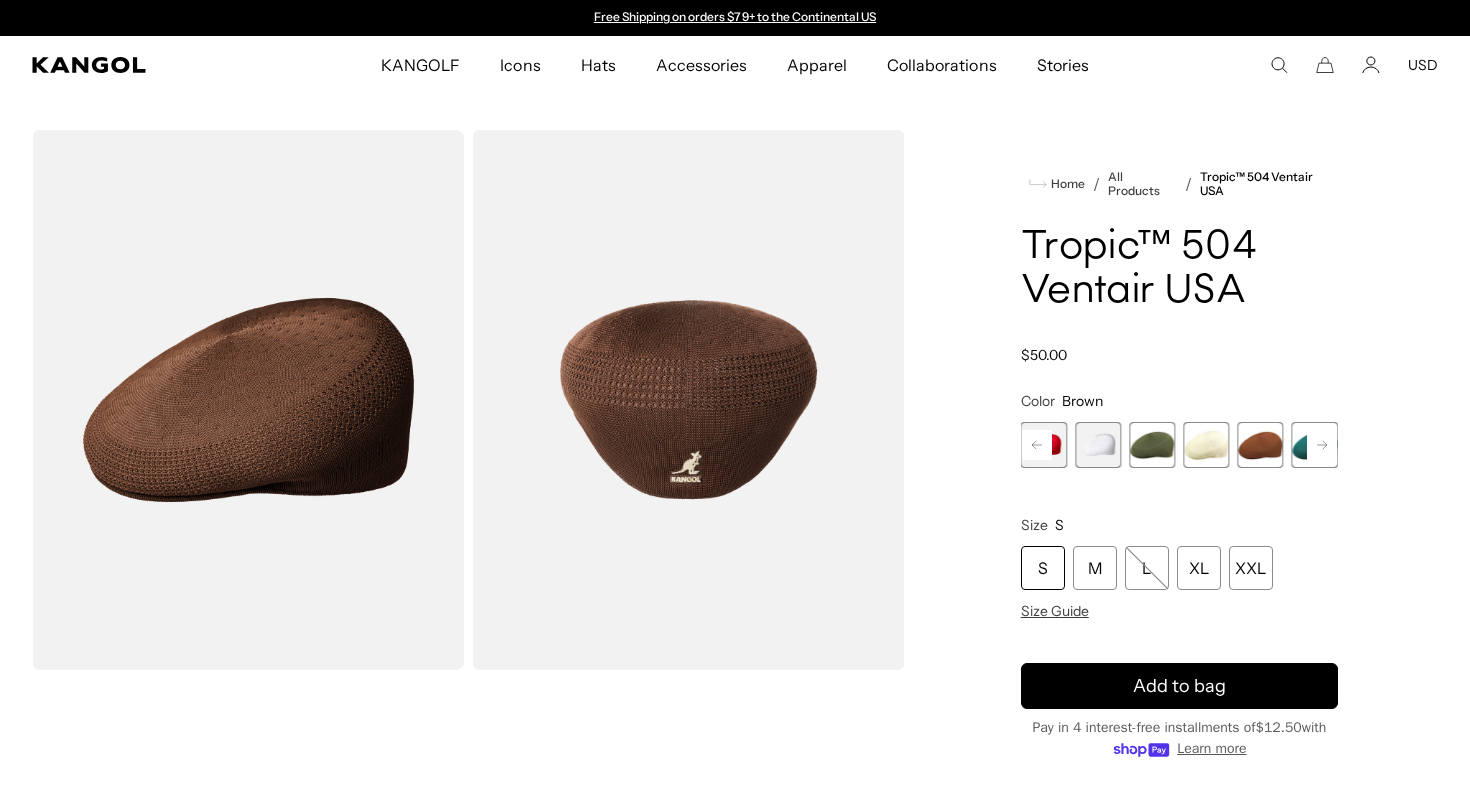 click 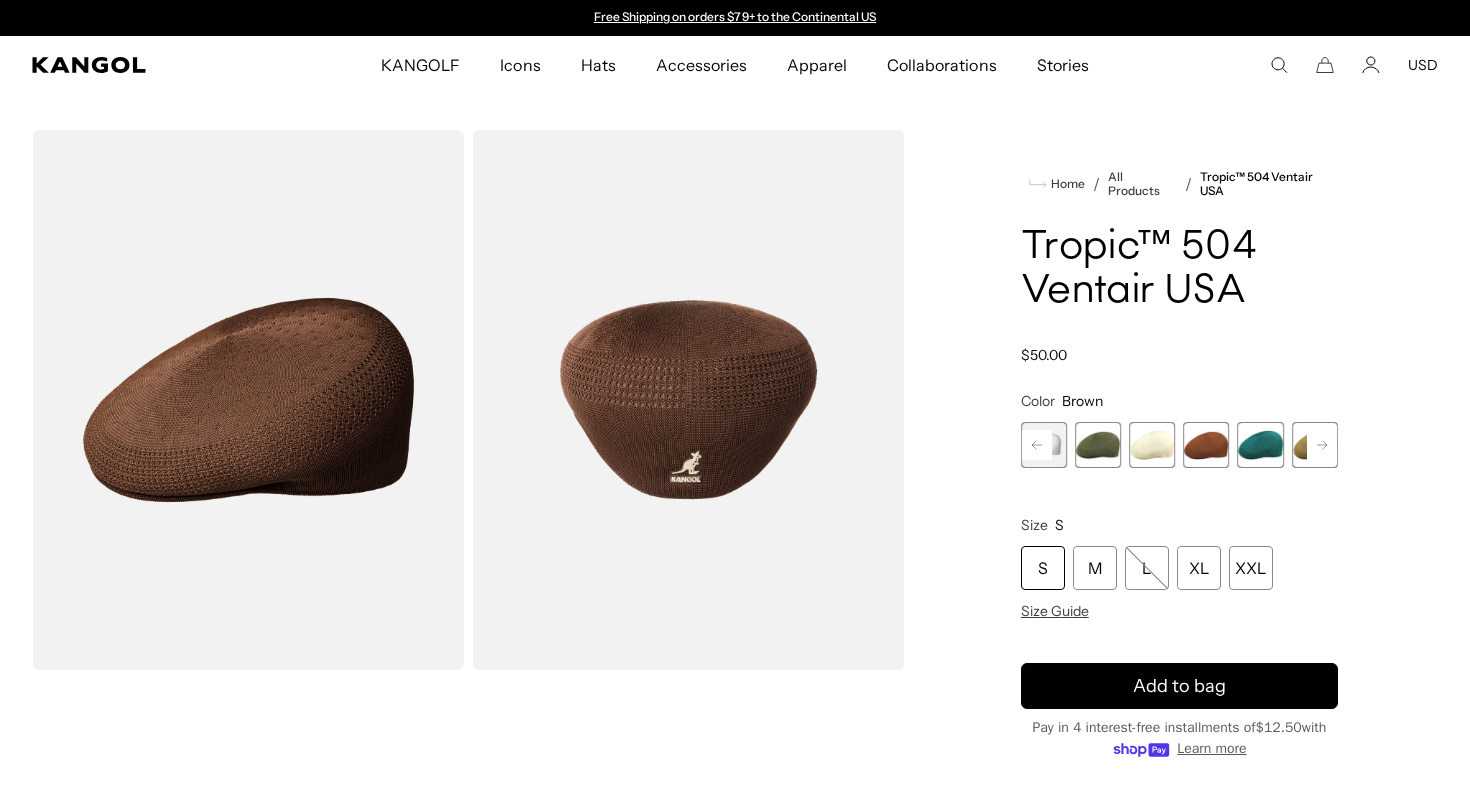 click 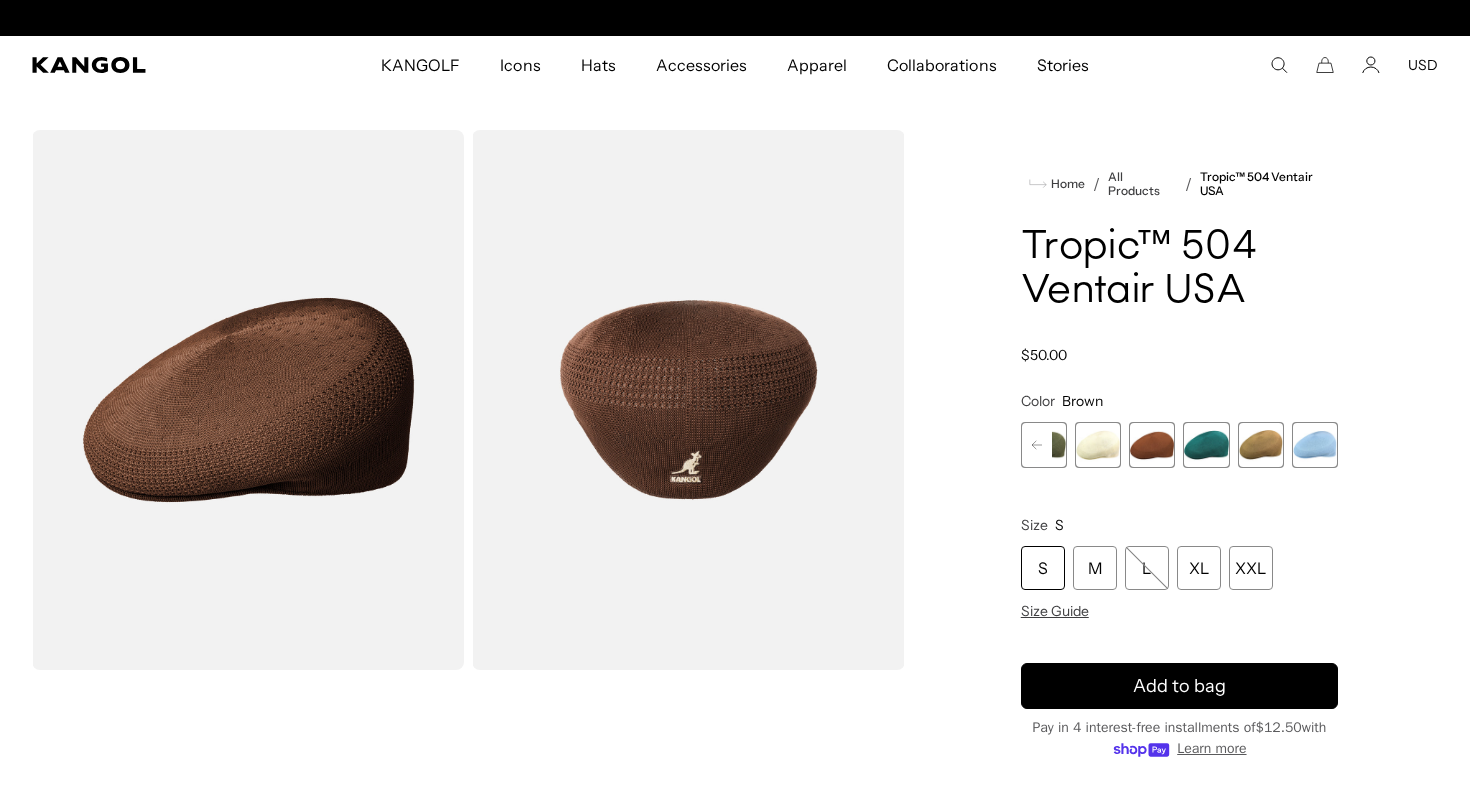 click at bounding box center (1206, 445) 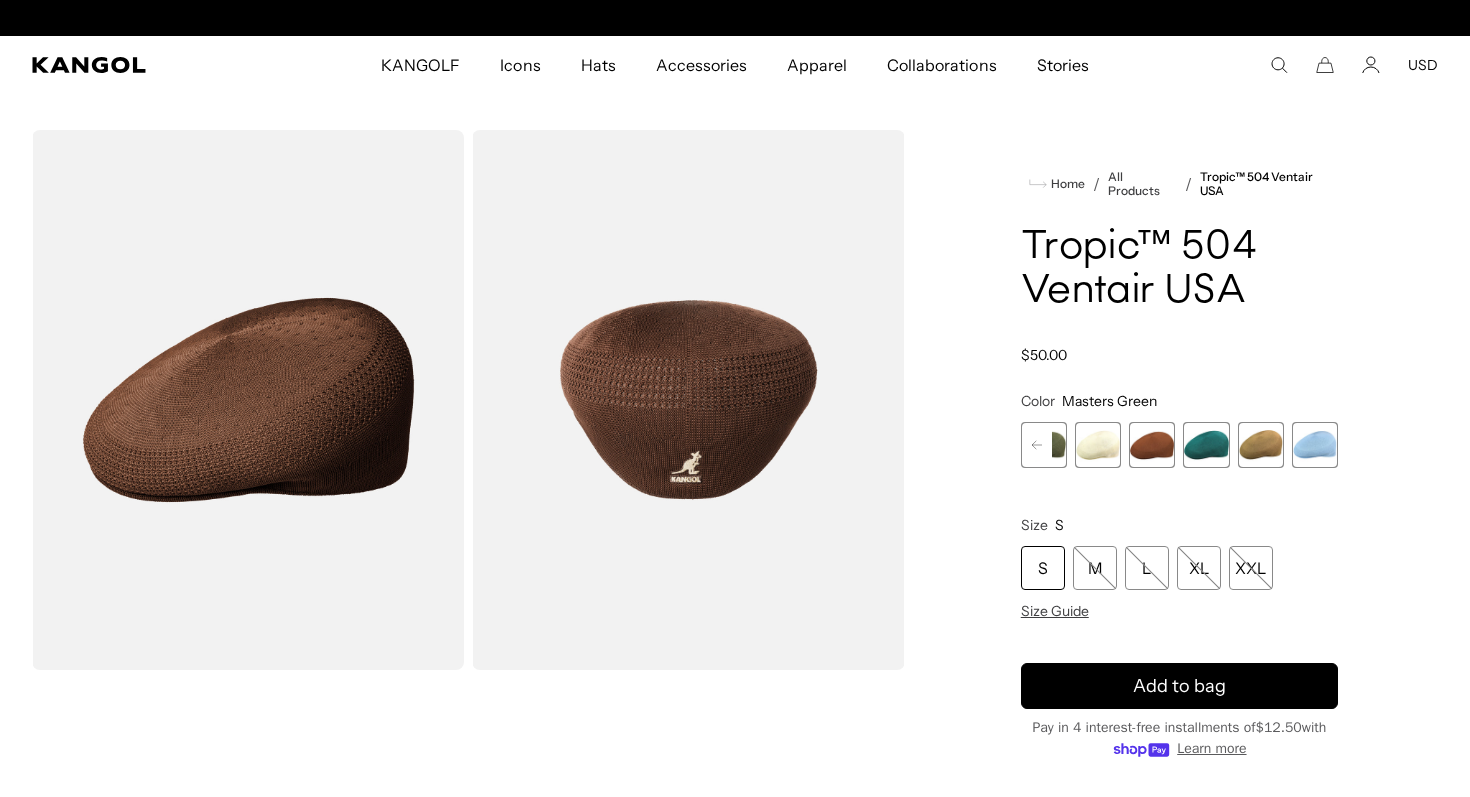 scroll, scrollTop: 0, scrollLeft: 412, axis: horizontal 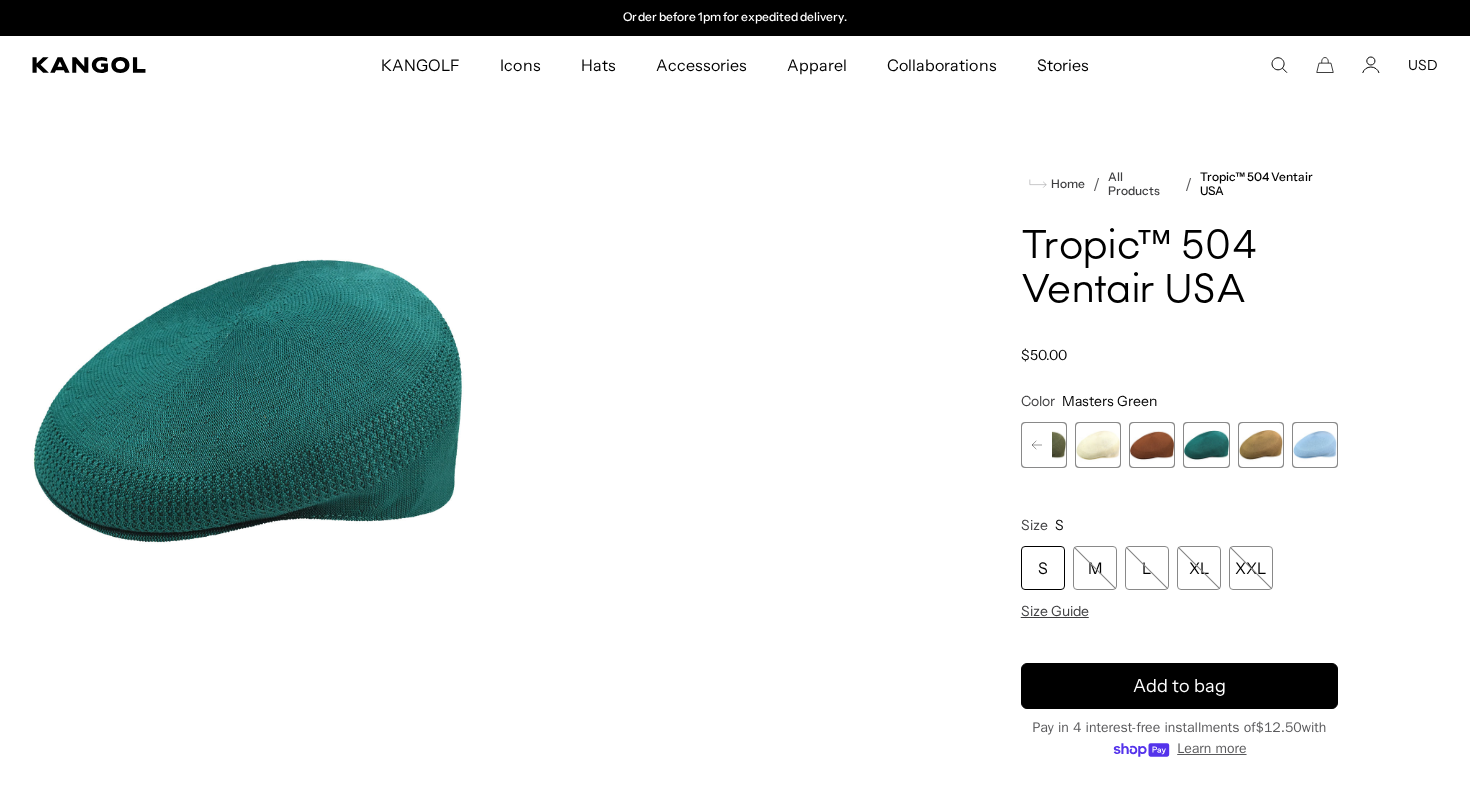 click at bounding box center [1261, 445] 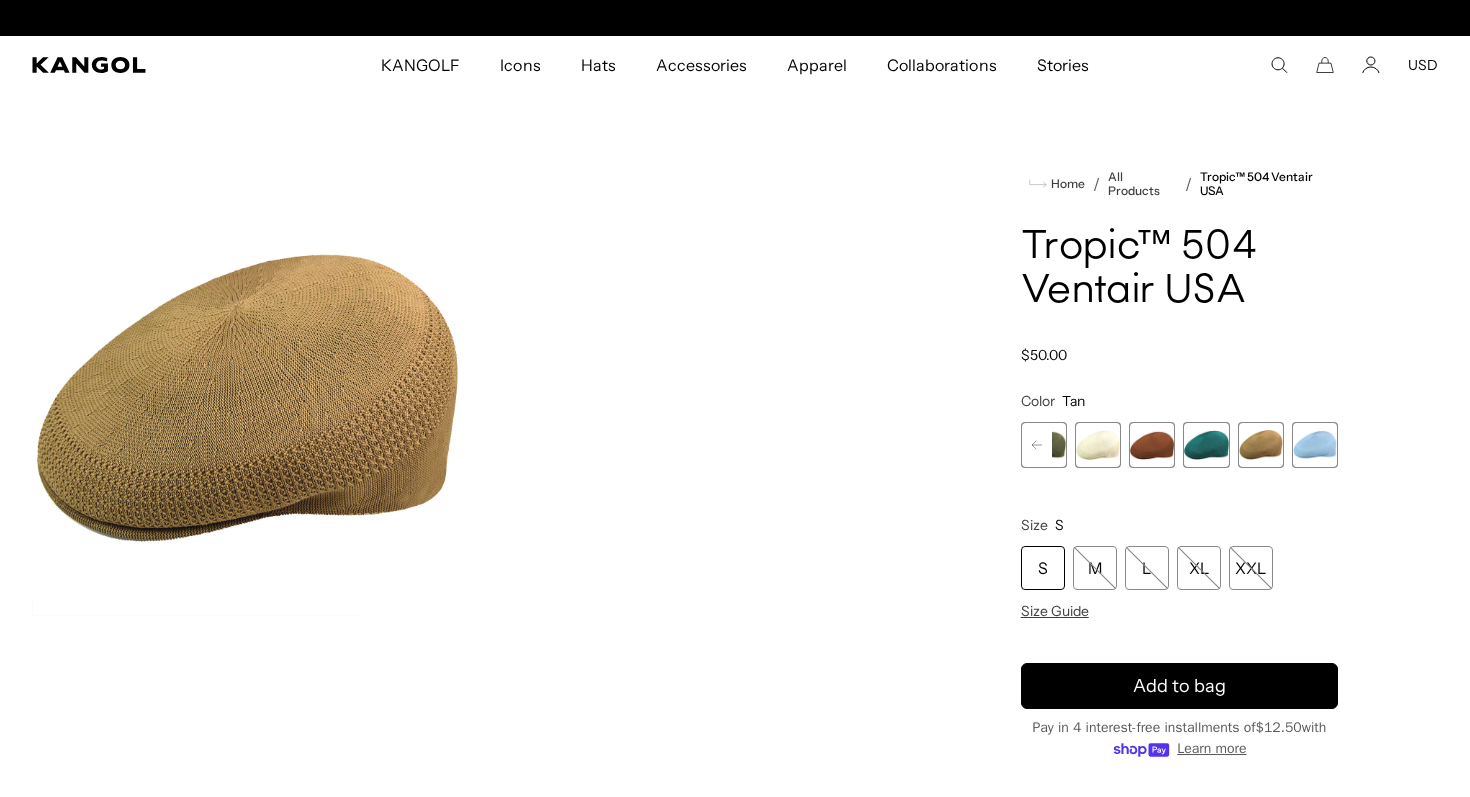 scroll, scrollTop: 0, scrollLeft: 412, axis: horizontal 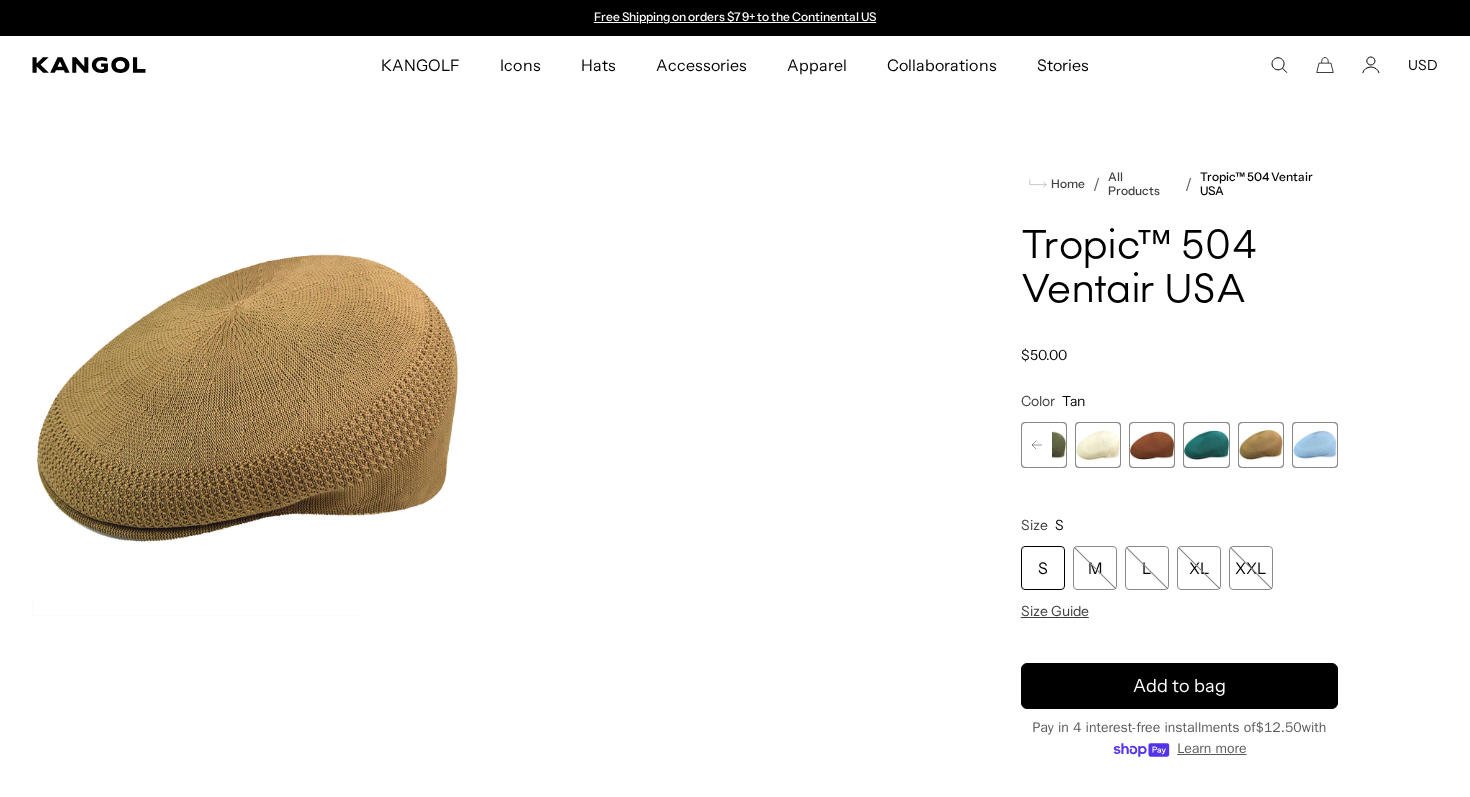 click 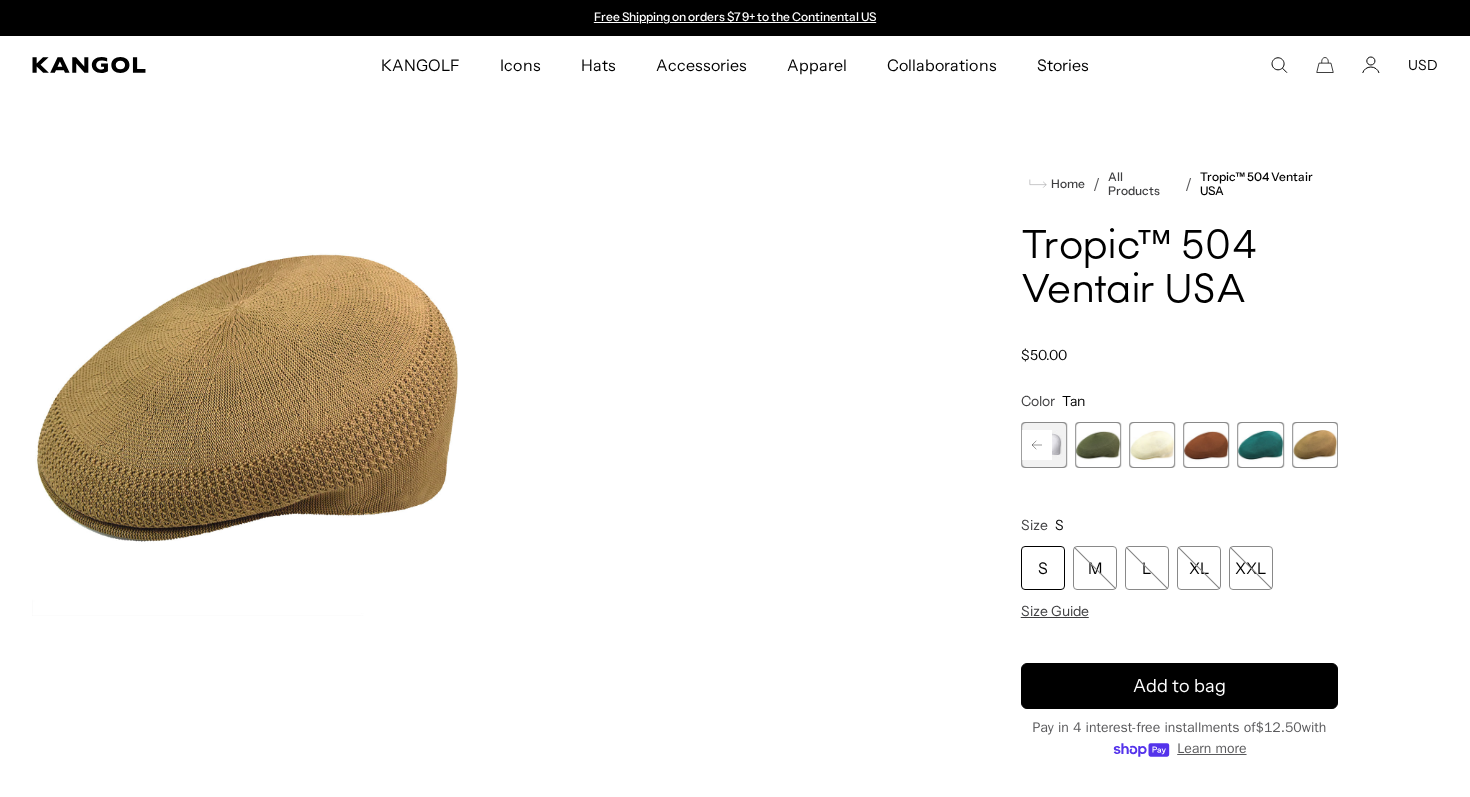 click 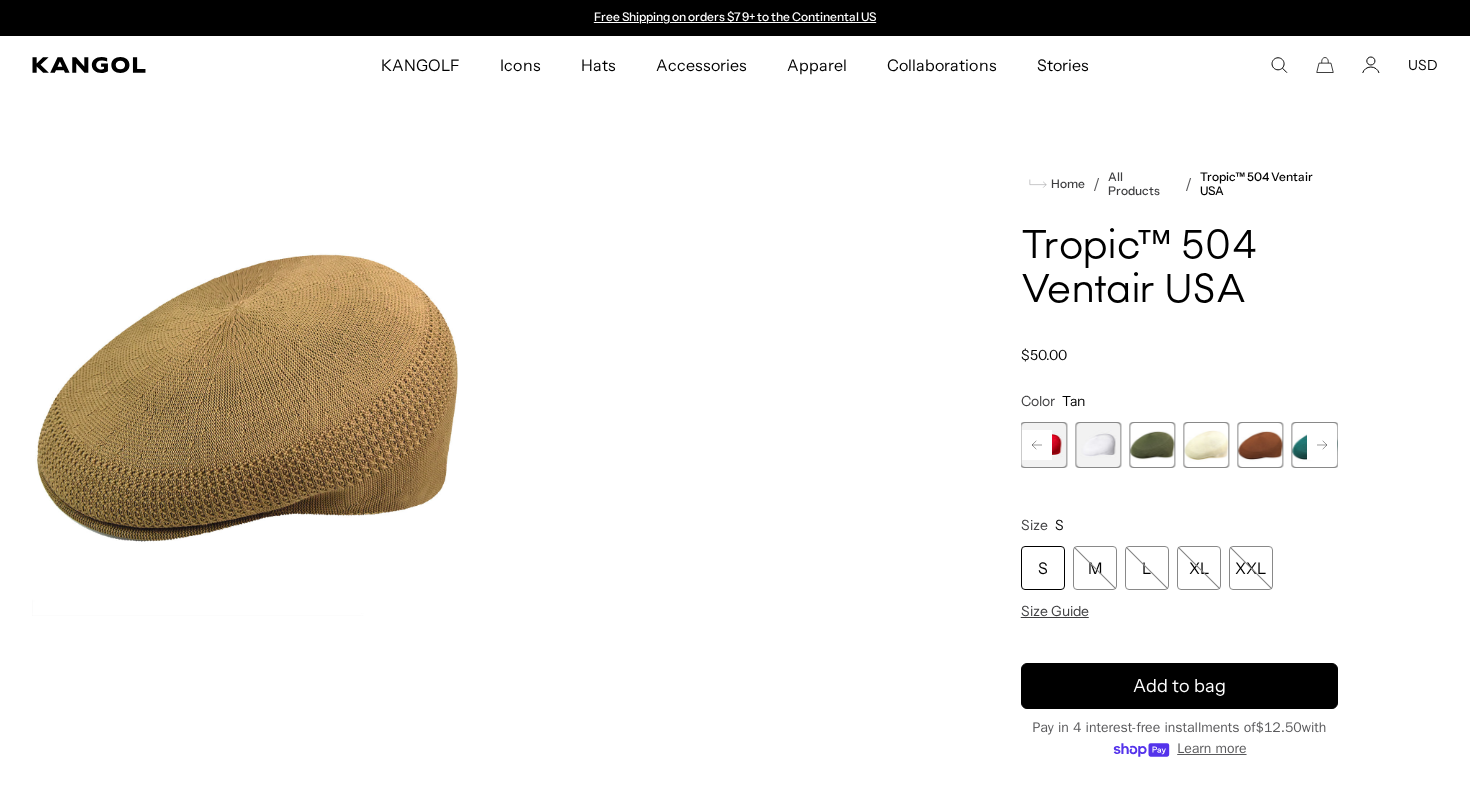 click 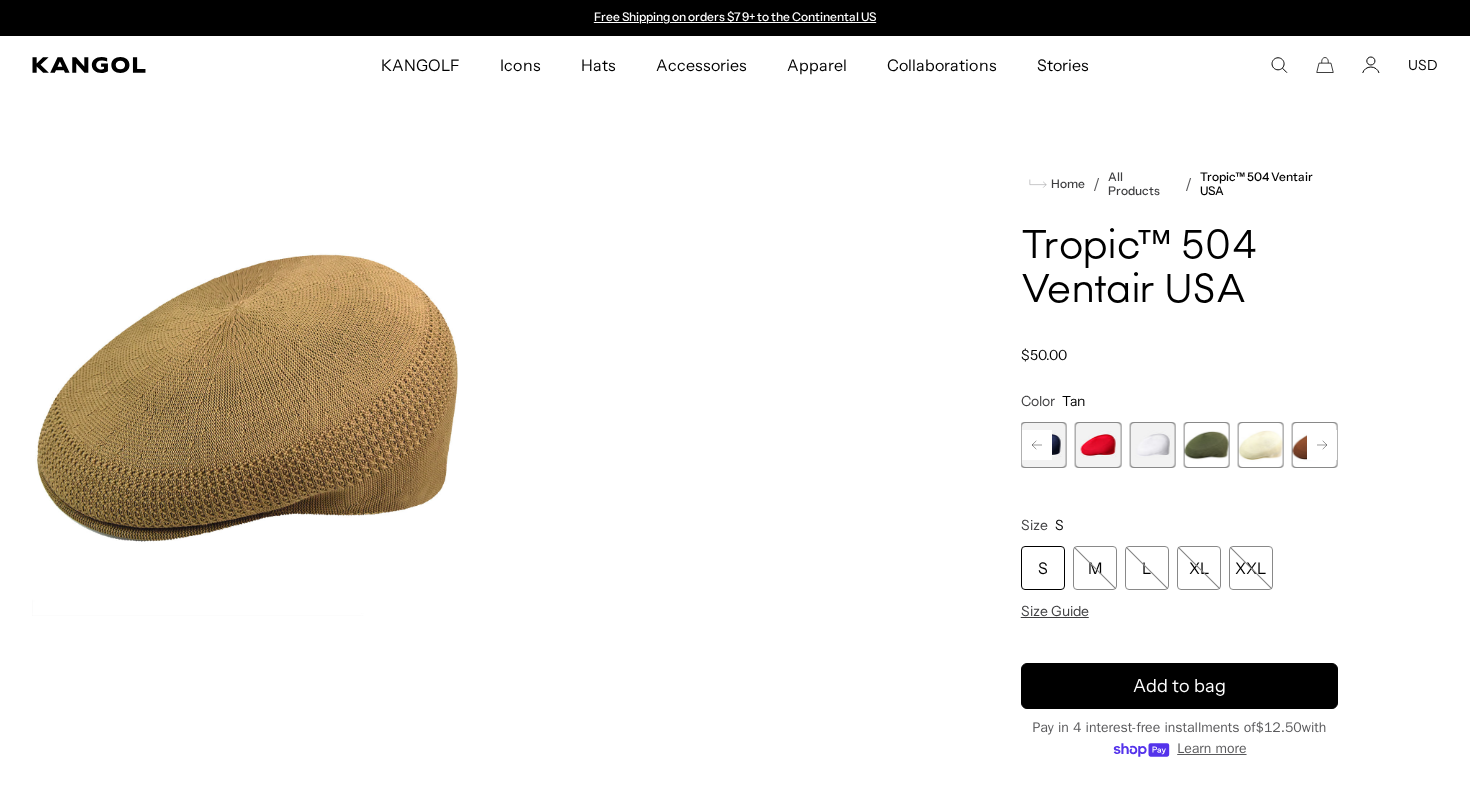 click 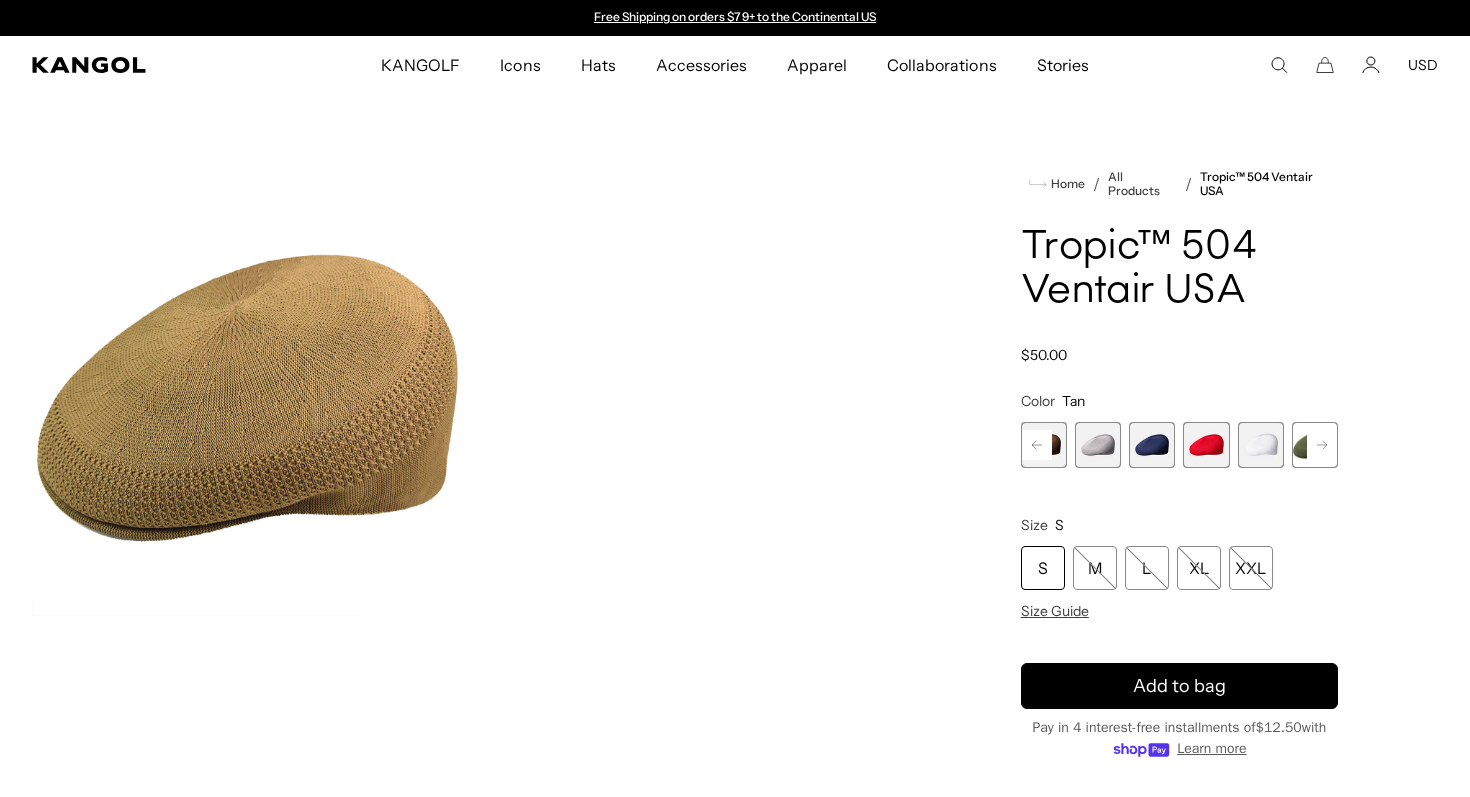 click 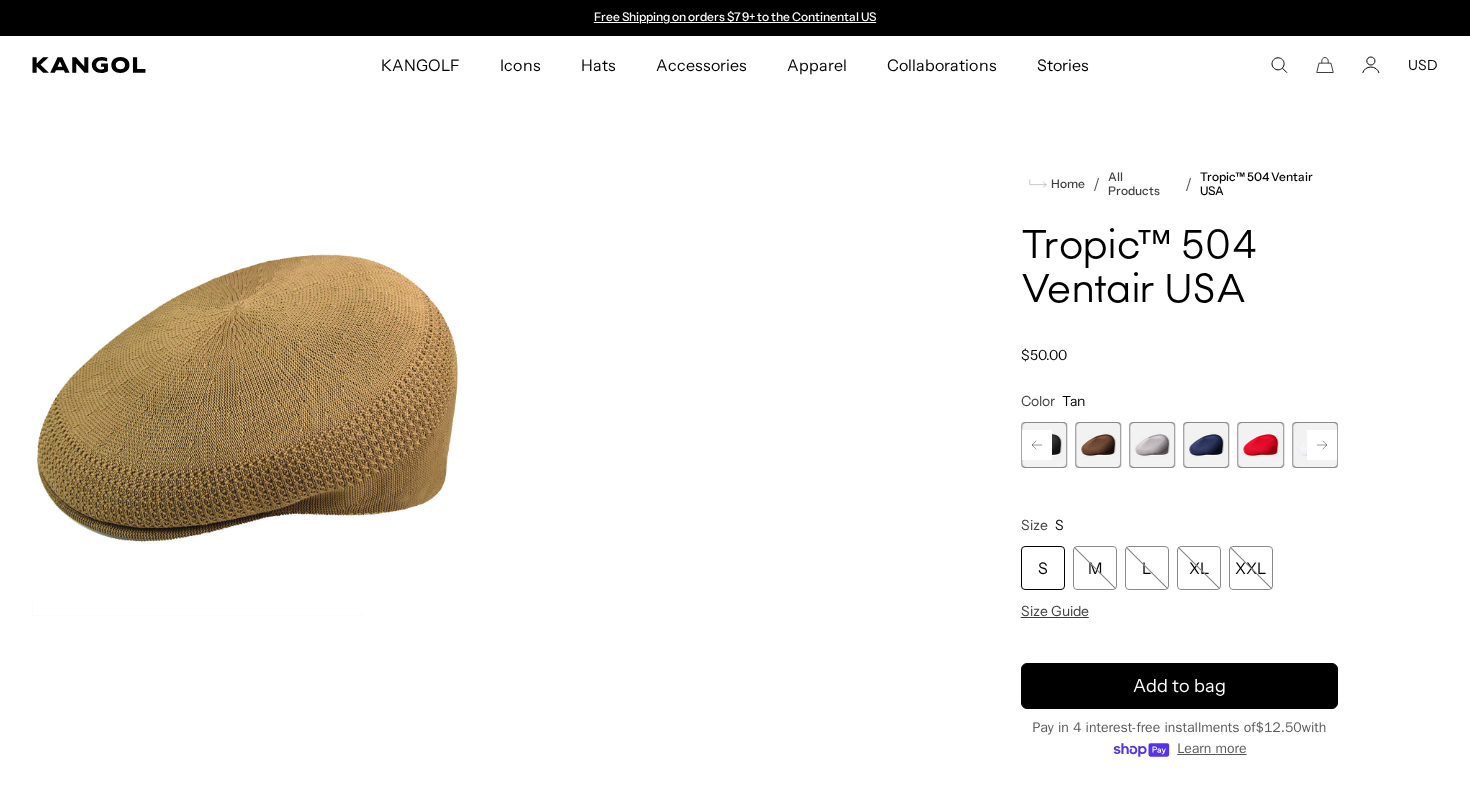 click 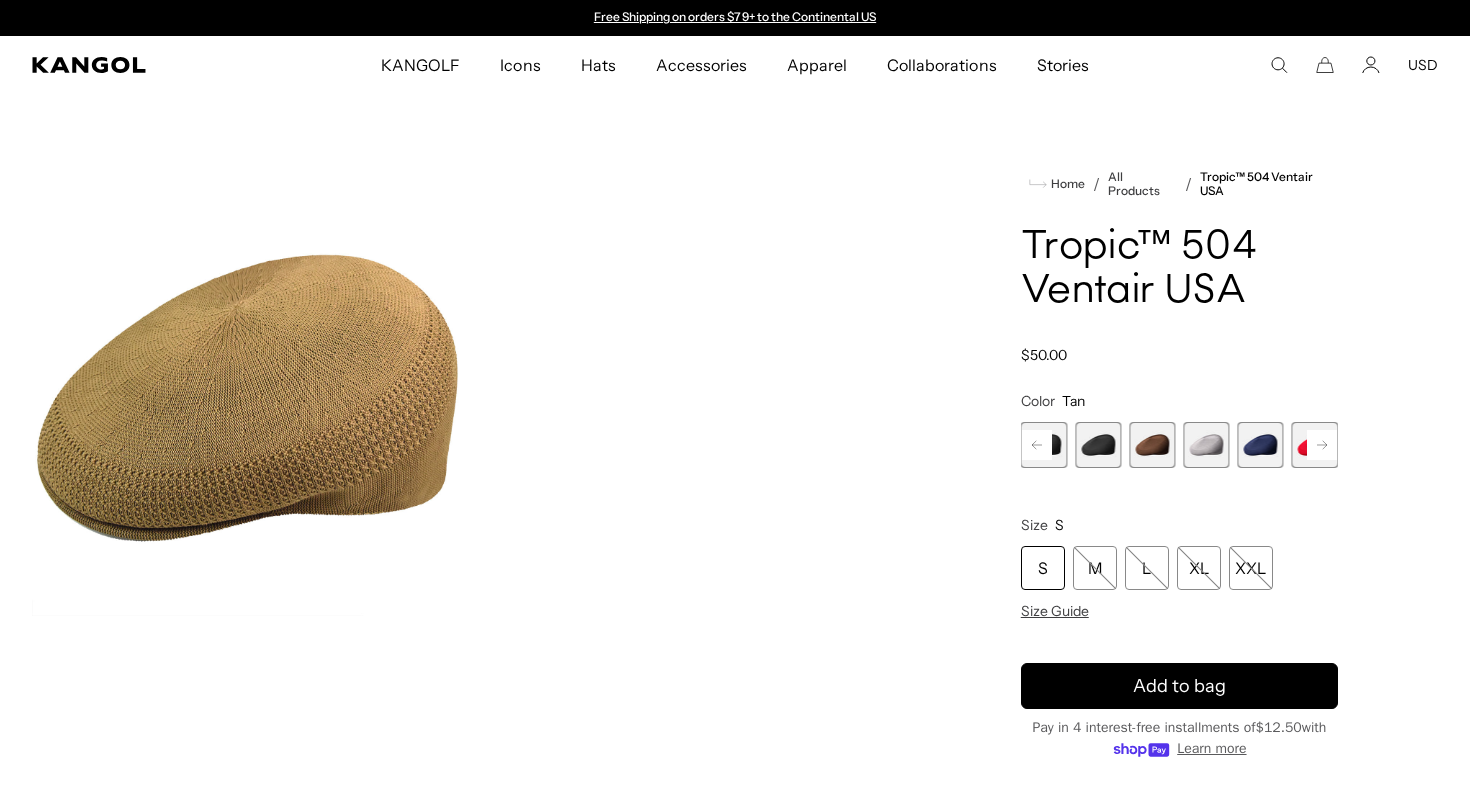 click 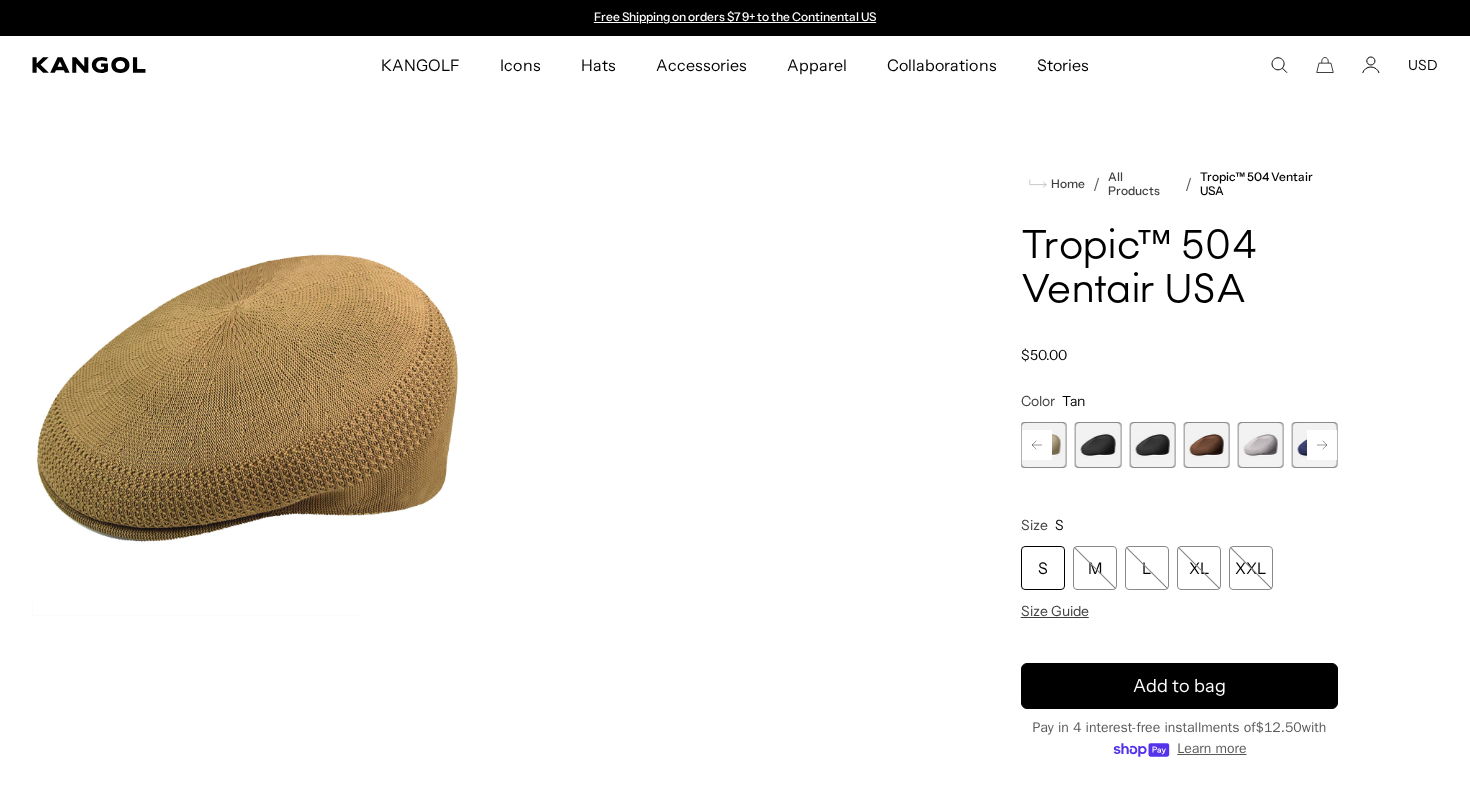 click 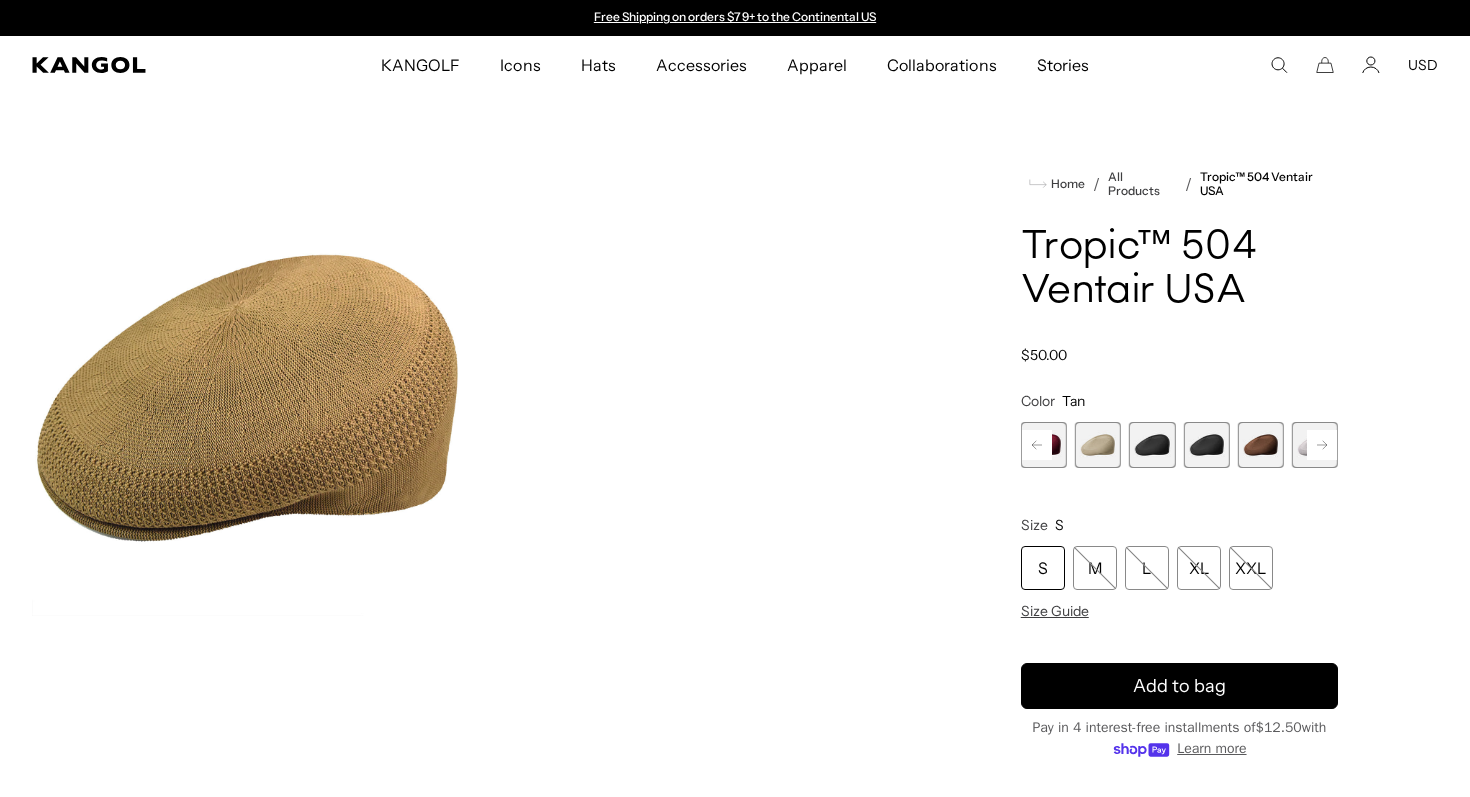 click 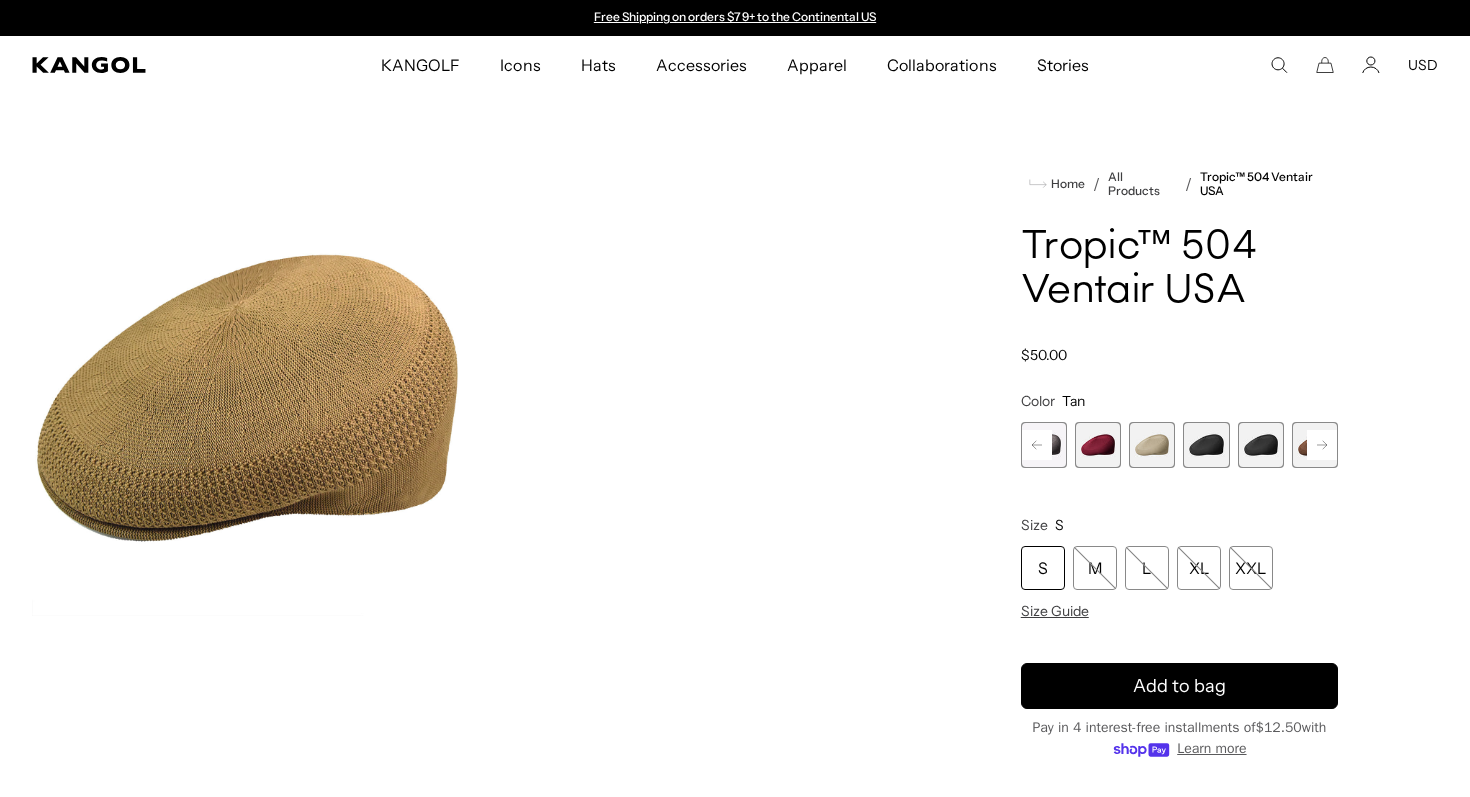 click 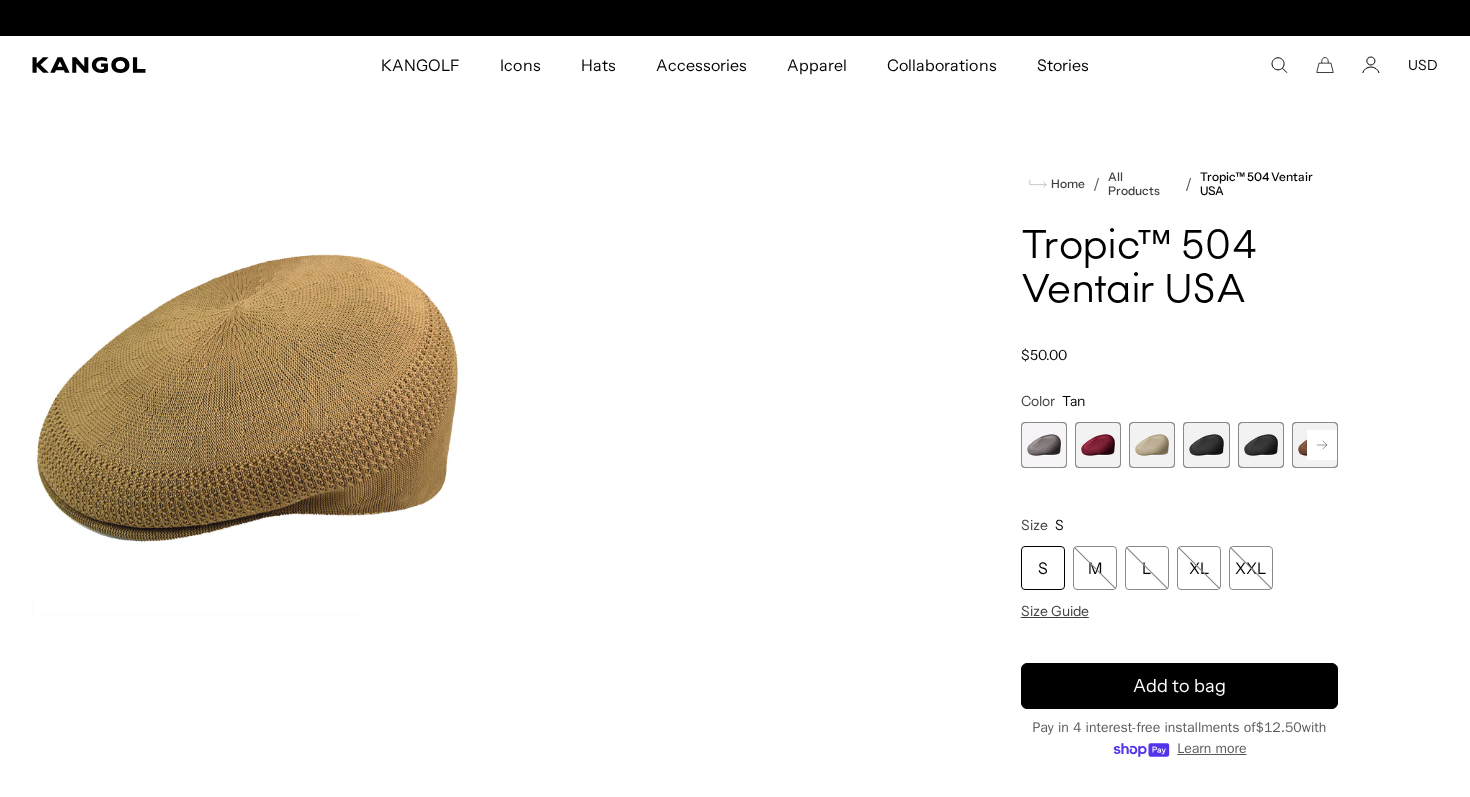 click on "Previous
Next
Charcoal
Variant sold out or unavailable
Burgundy
Variant sold out or unavailable
Beige
Variant sold out or unavailable
Black
Variant sold out or unavailable
Black/Gold
Variant sold out or unavailable
Brown
Variant sold out or unavailable
Grey" at bounding box center [1179, 445] 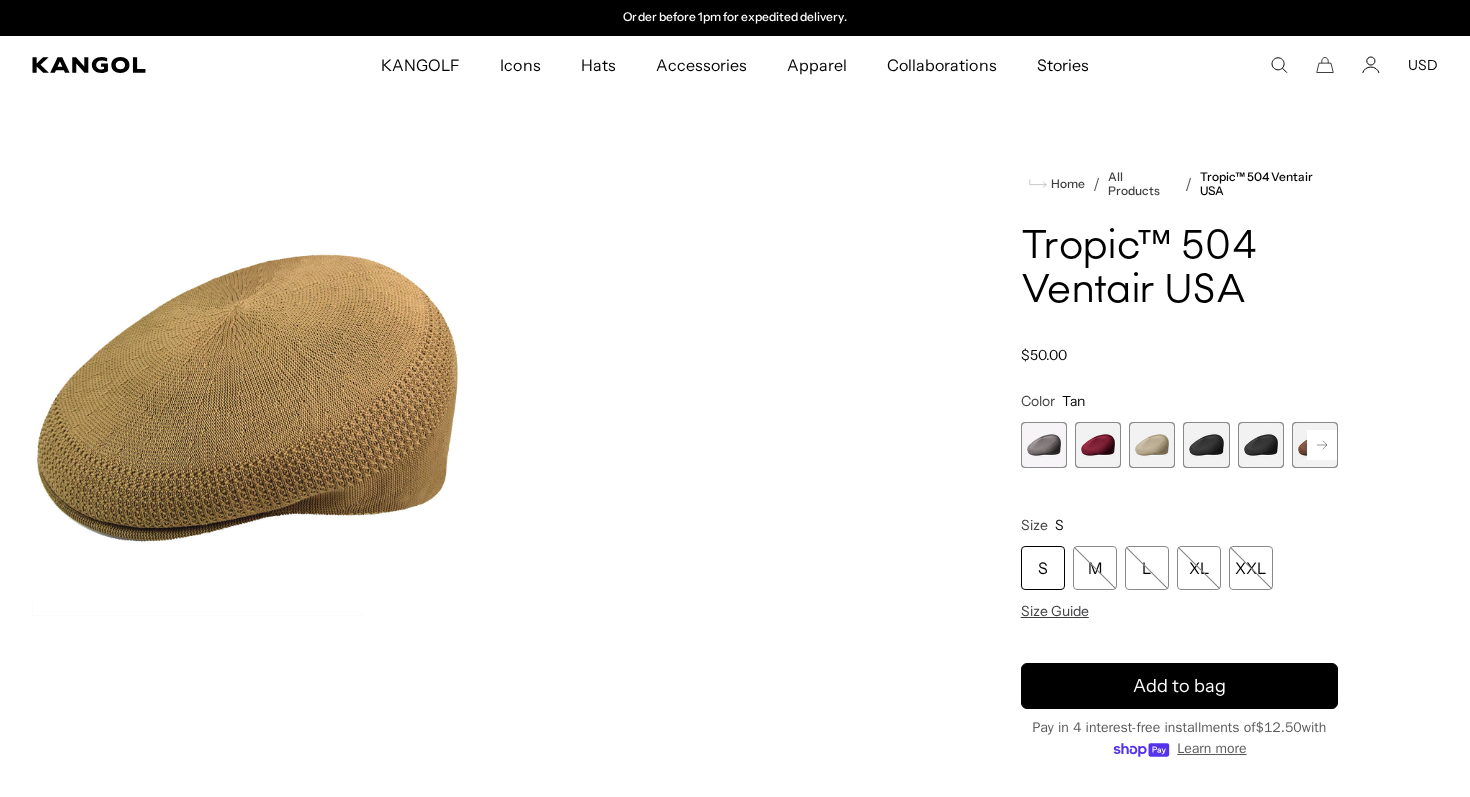 click at bounding box center (1044, 445) 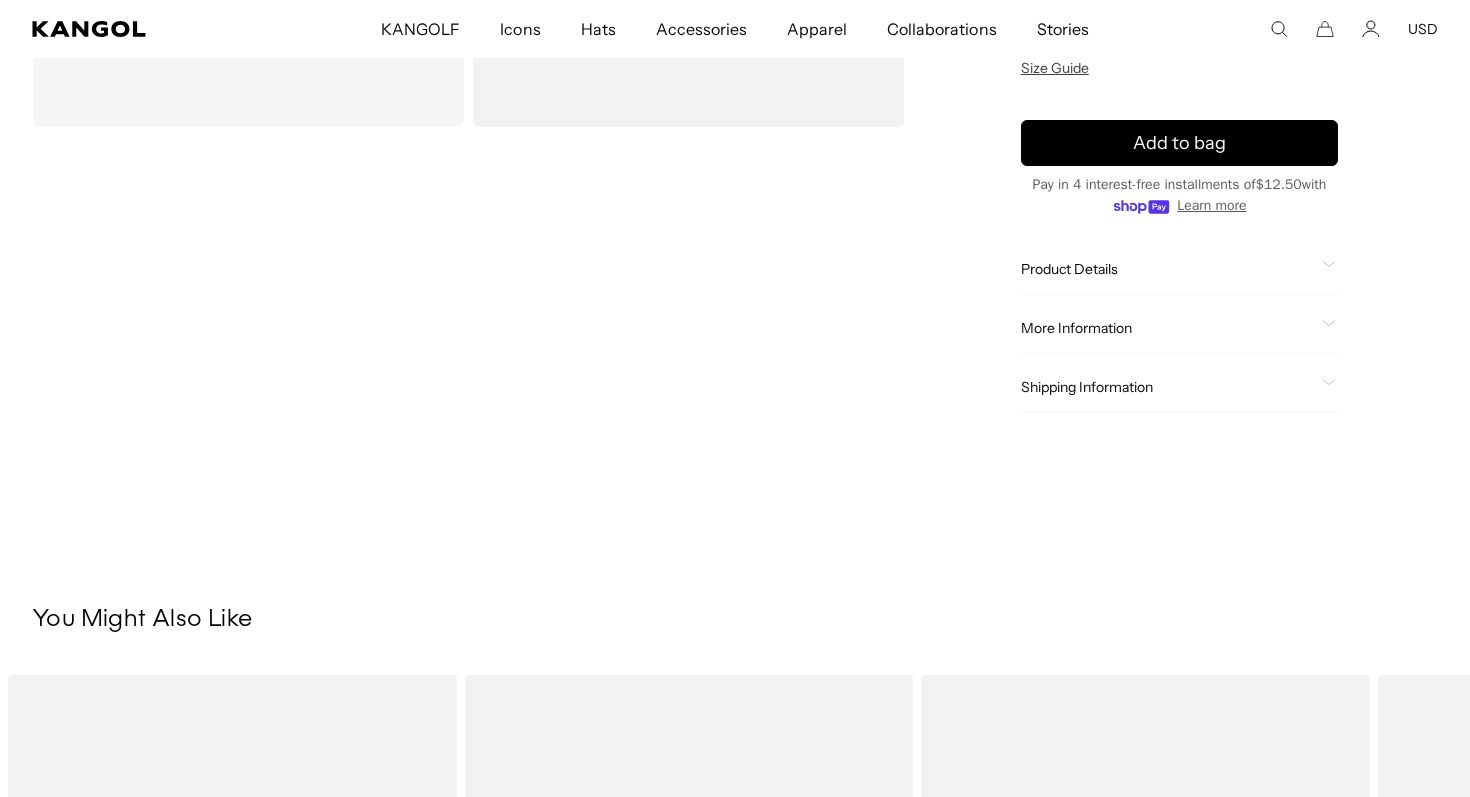 scroll, scrollTop: 895, scrollLeft: 0, axis: vertical 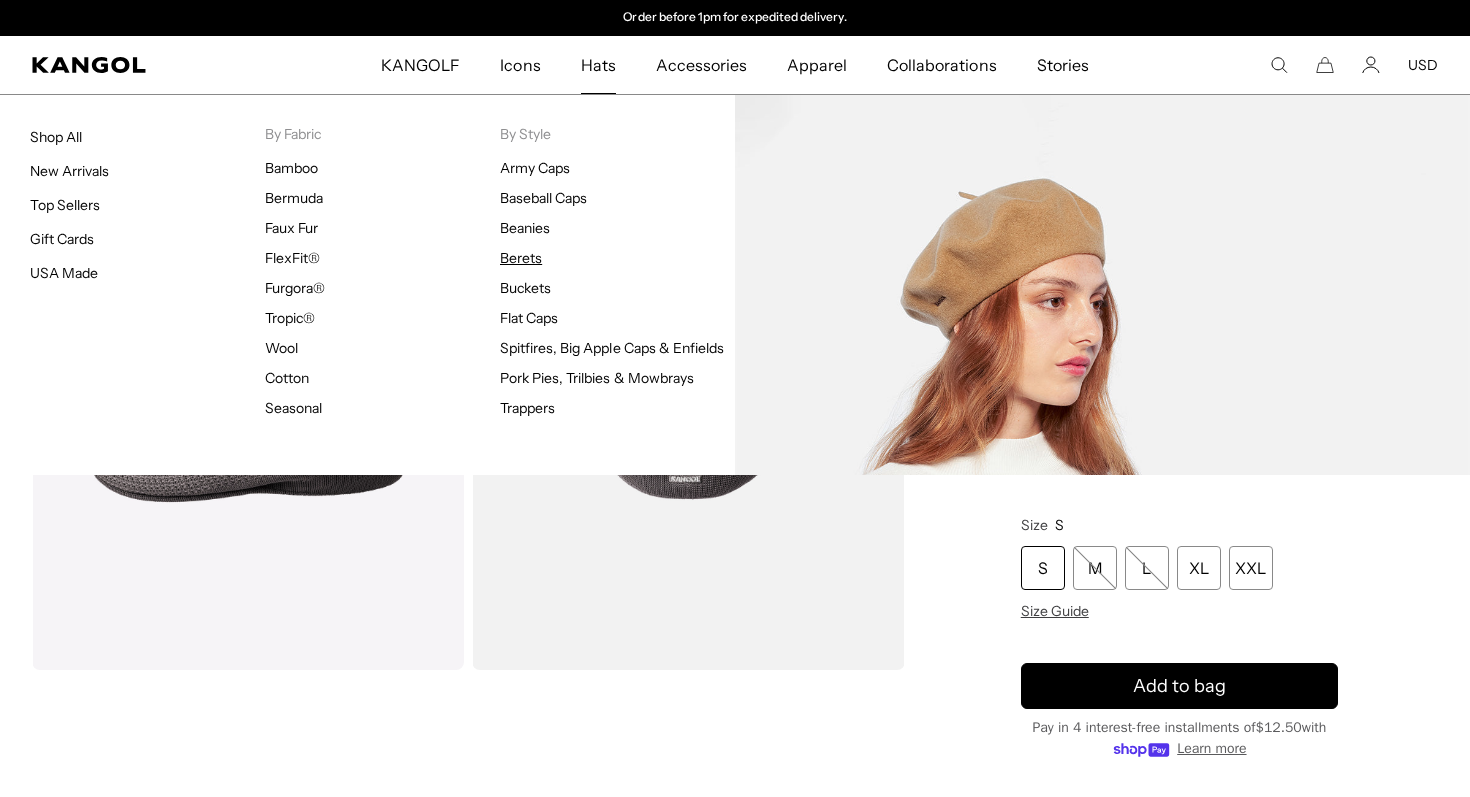 click on "Berets" at bounding box center [521, 258] 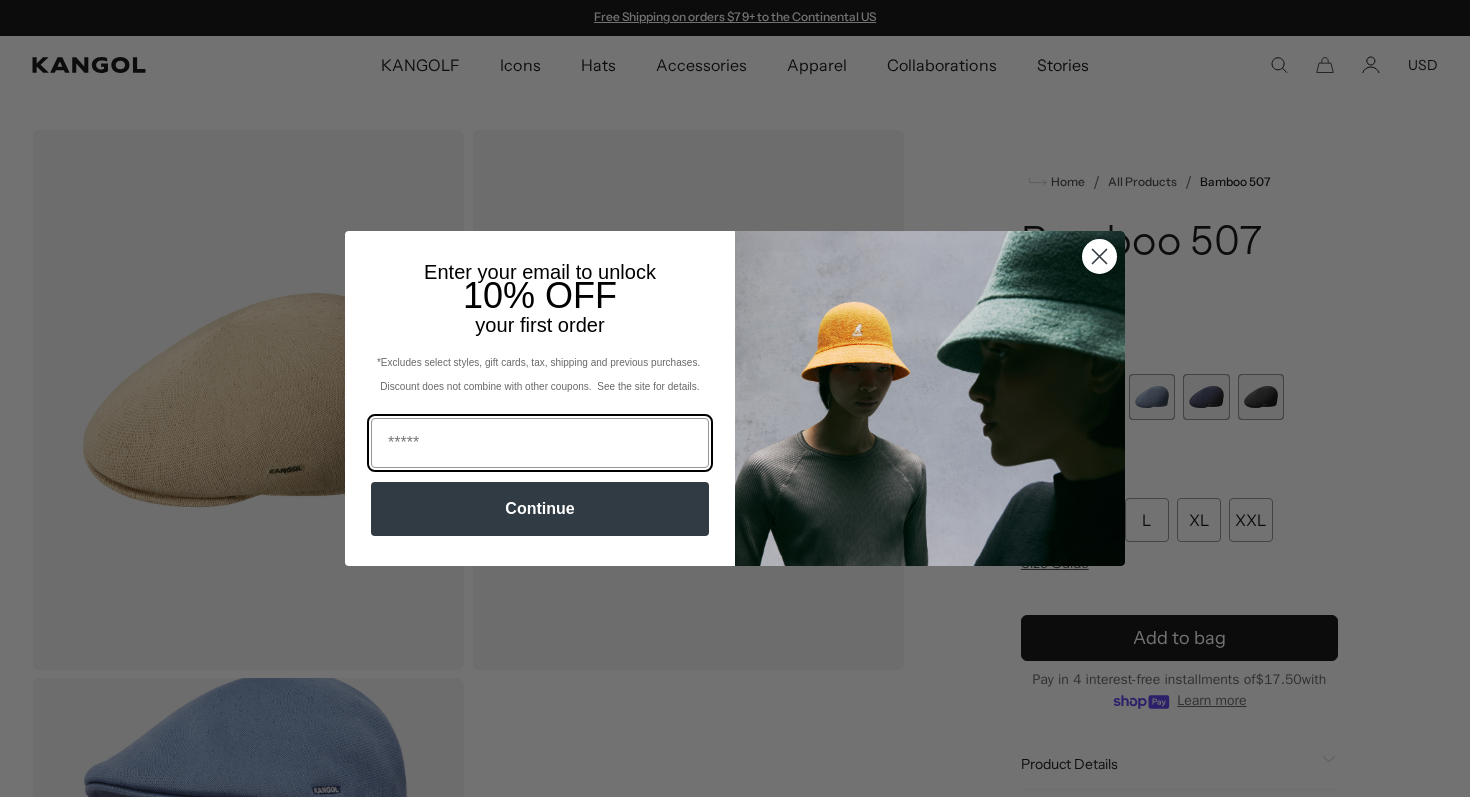 scroll, scrollTop: 0, scrollLeft: 0, axis: both 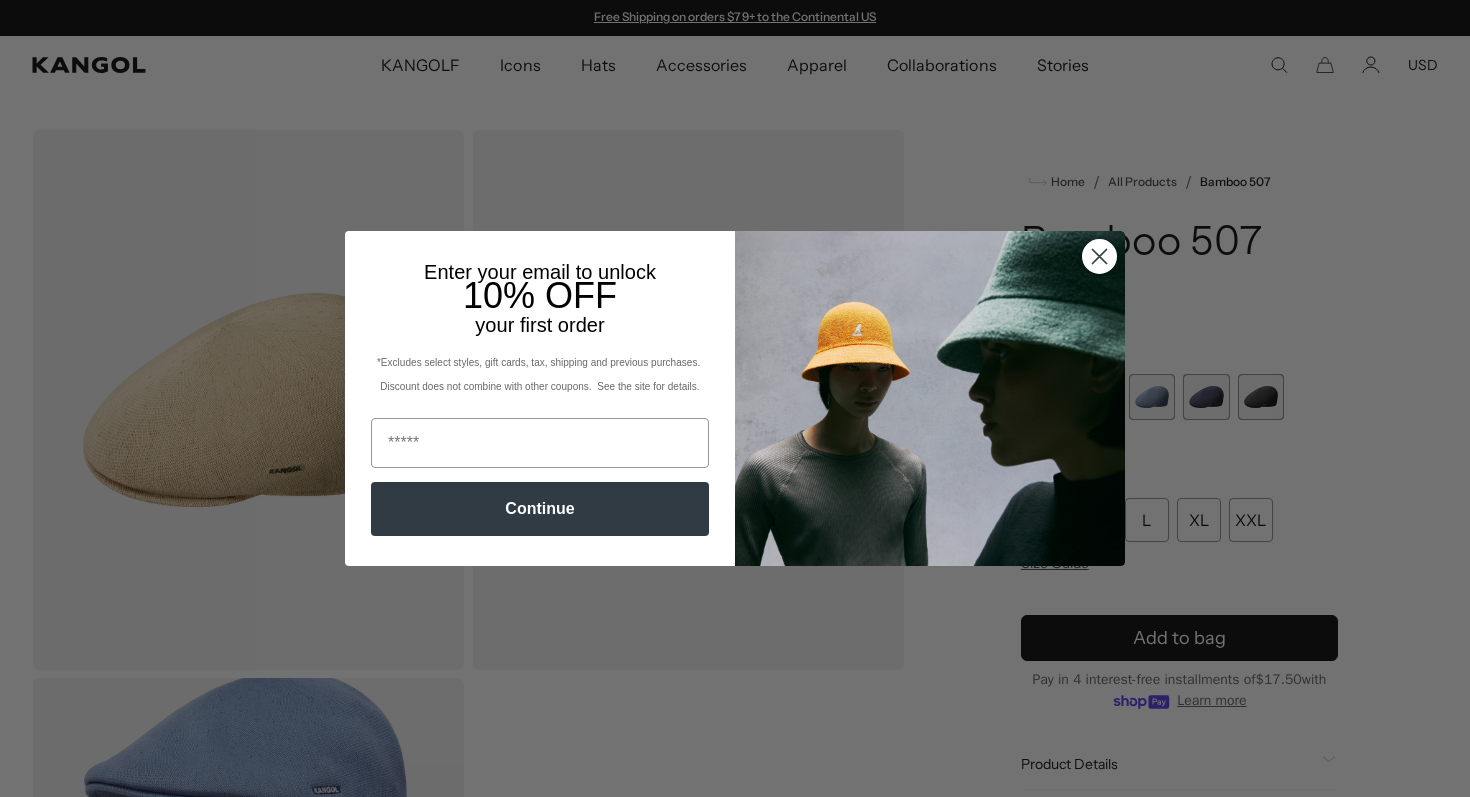 click 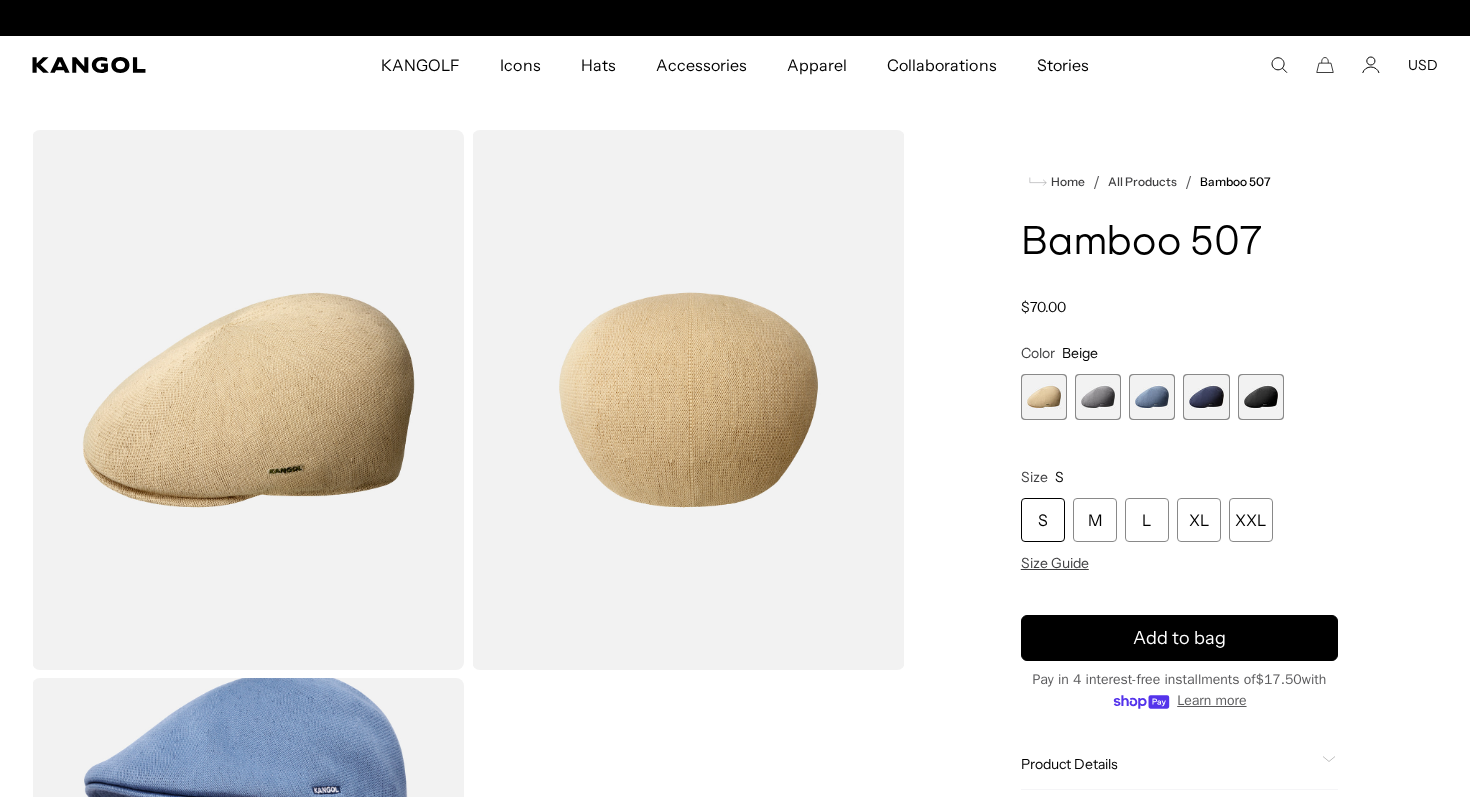 scroll, scrollTop: 0, scrollLeft: 412, axis: horizontal 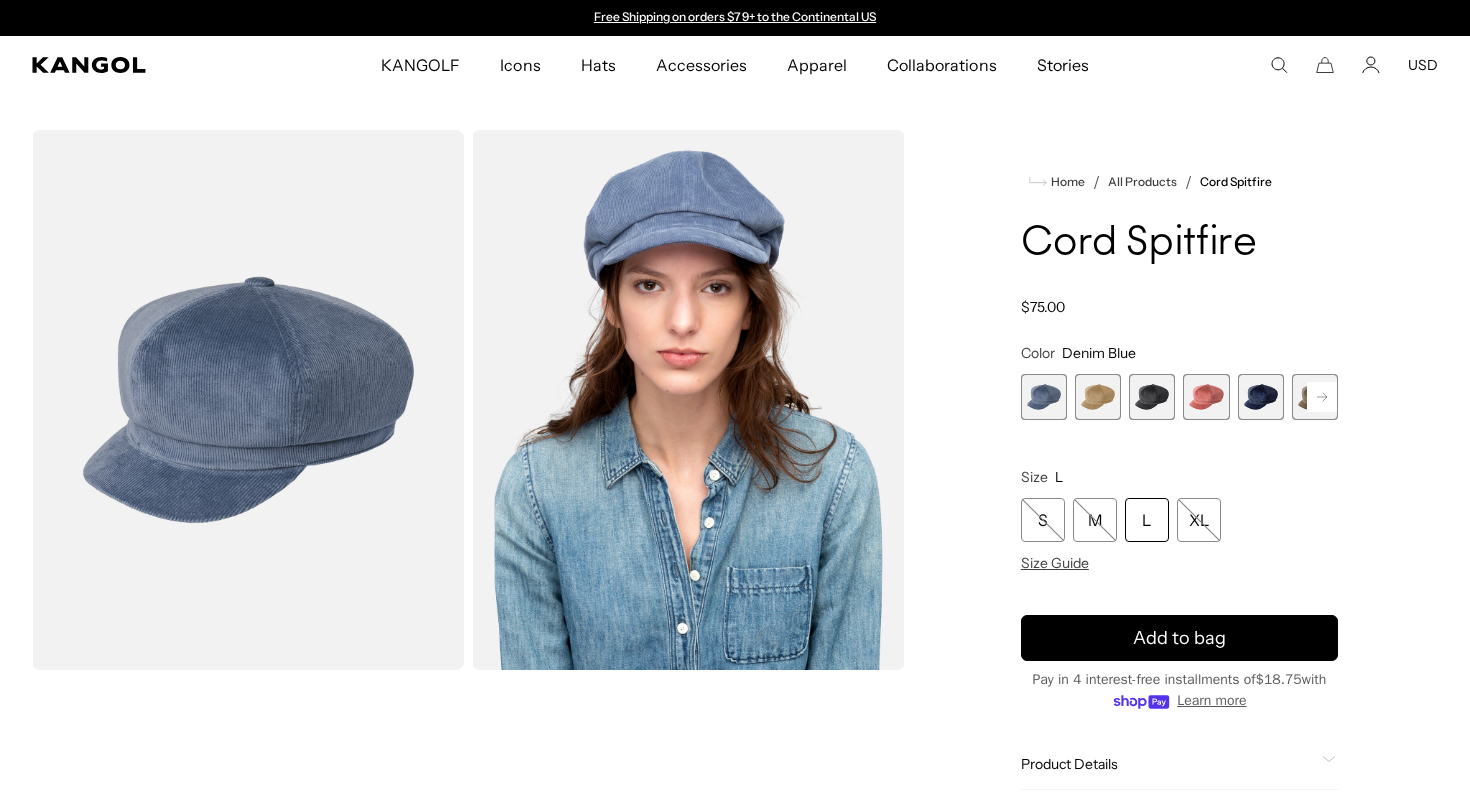 click at bounding box center [1098, 397] 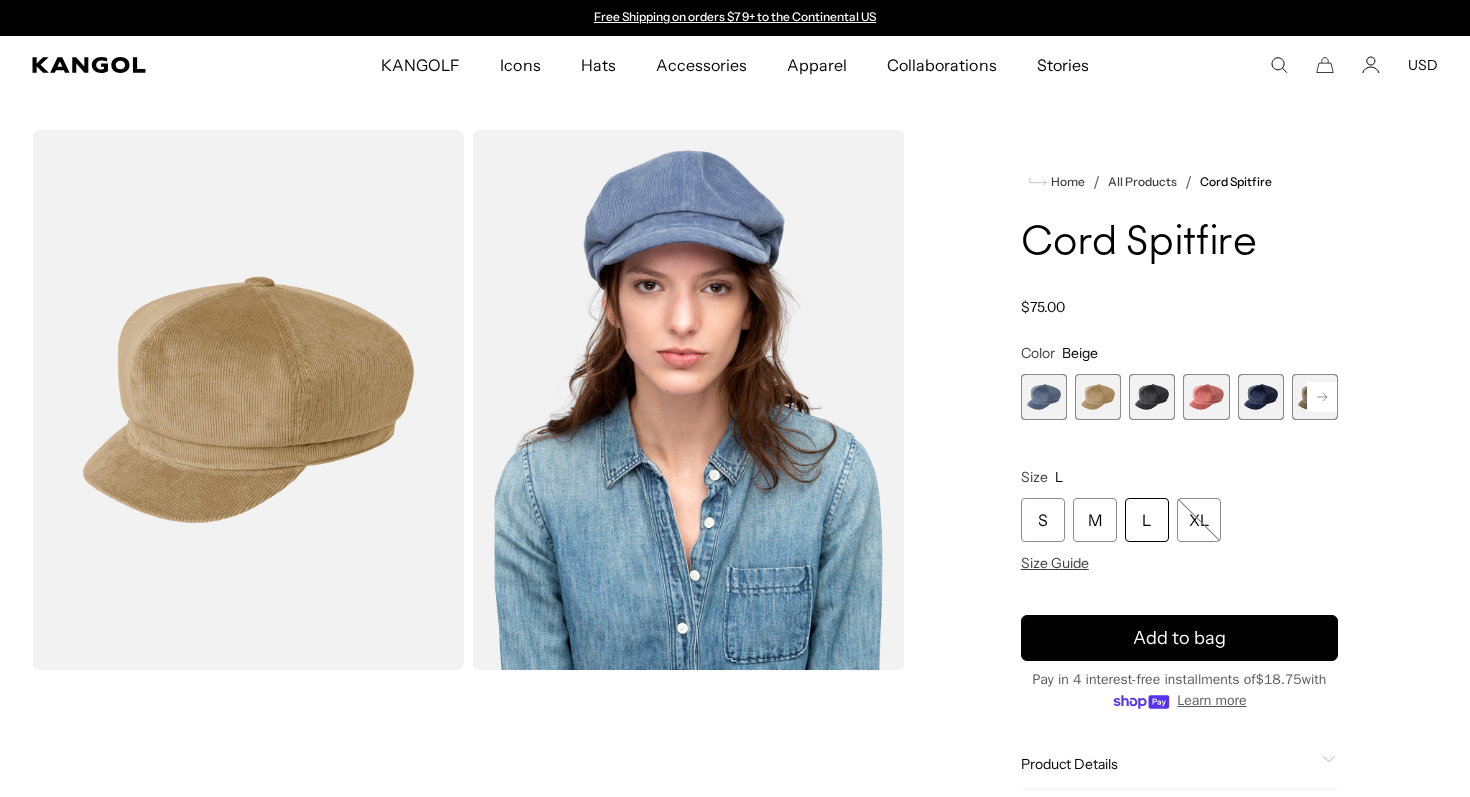 click at bounding box center [1152, 397] 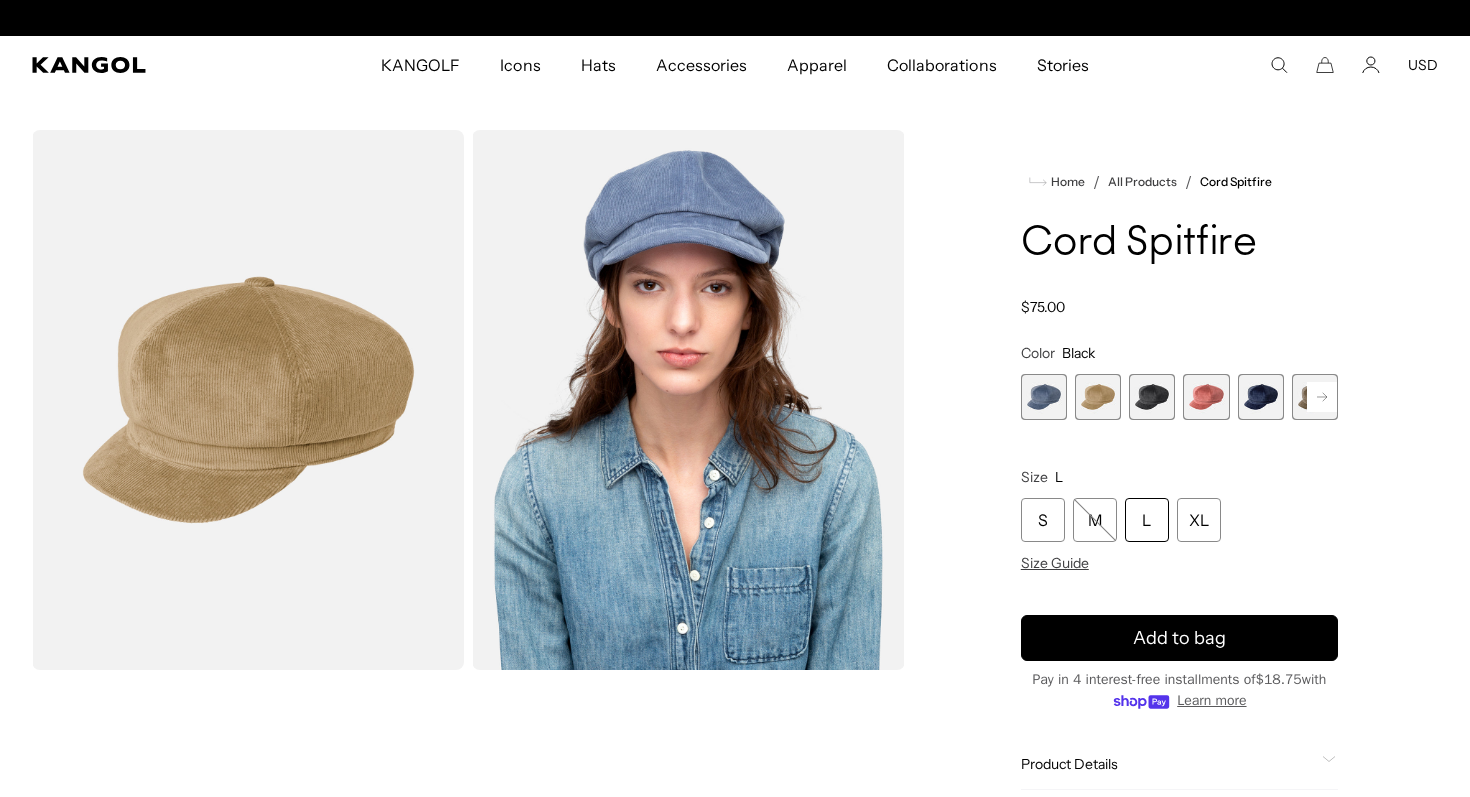 scroll, scrollTop: 0, scrollLeft: 412, axis: horizontal 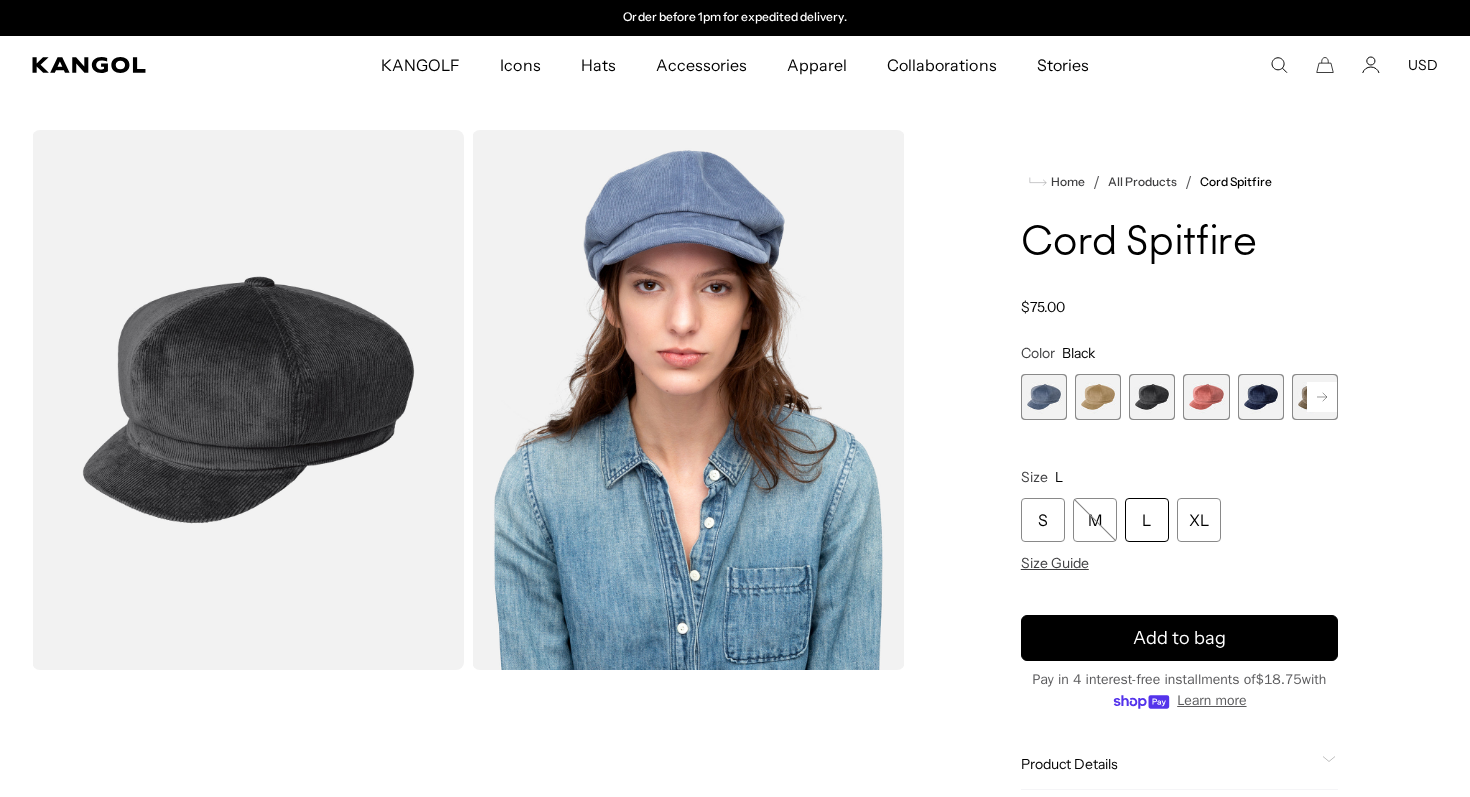 click at bounding box center [1206, 397] 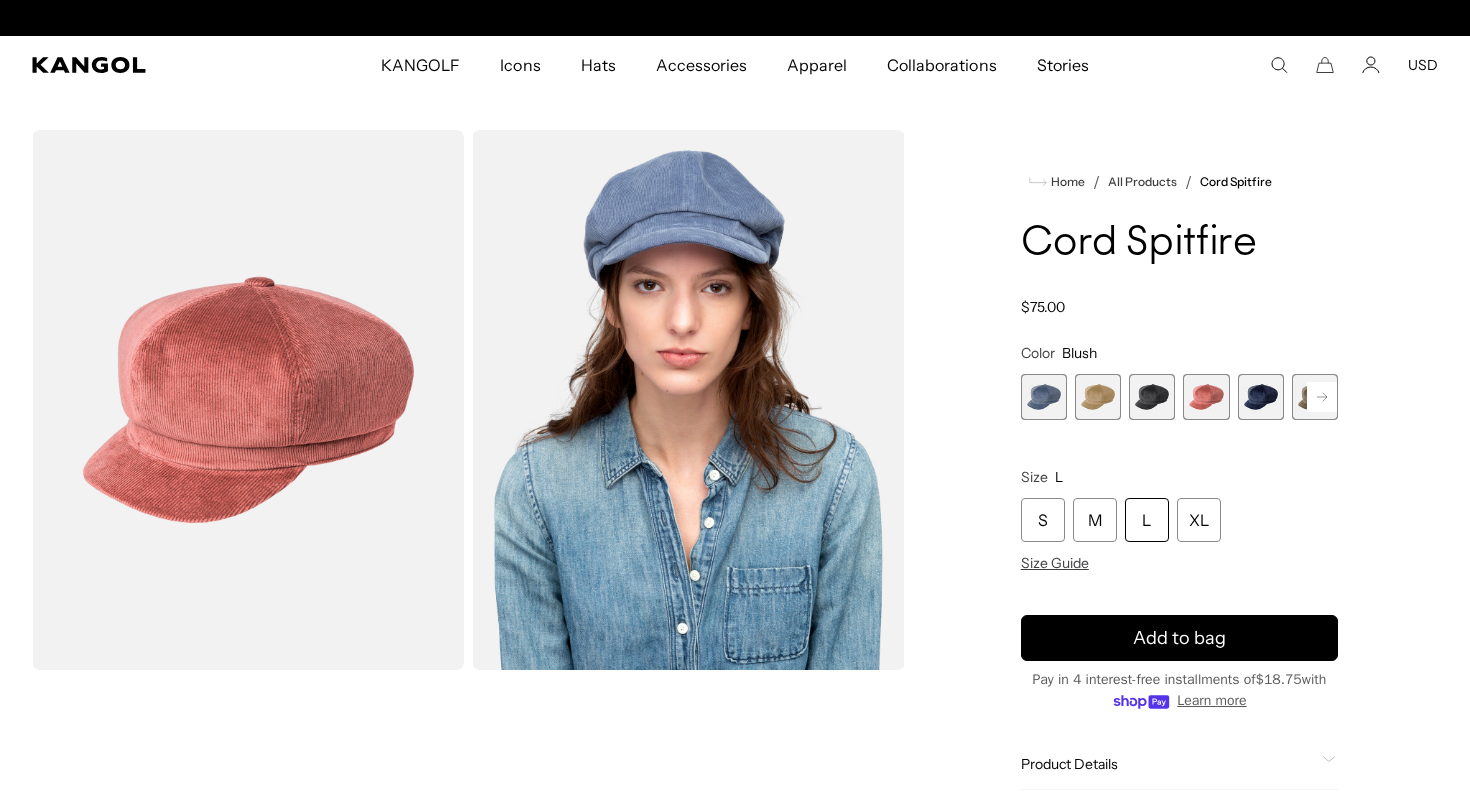 scroll, scrollTop: 0, scrollLeft: 0, axis: both 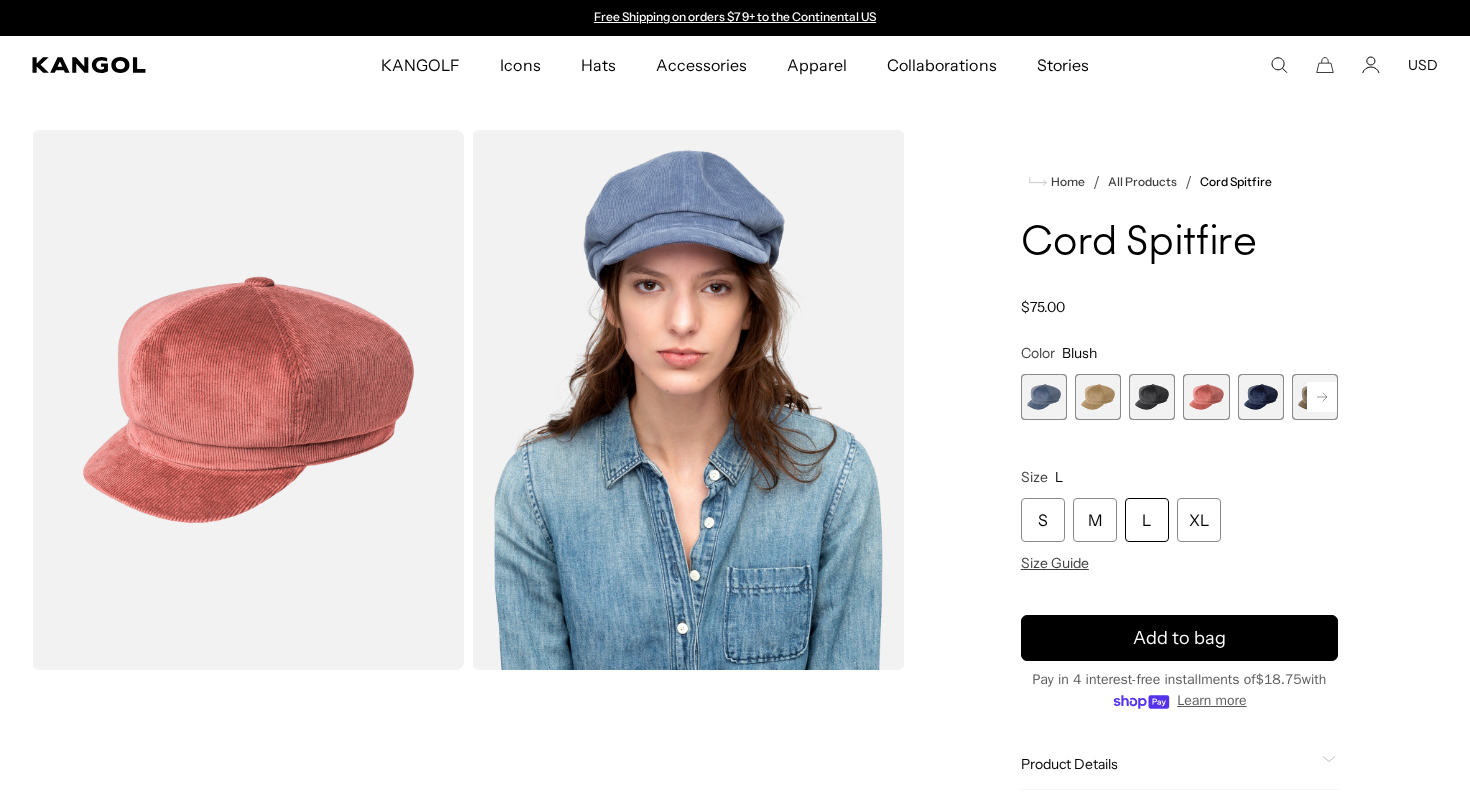 click at bounding box center (1261, 397) 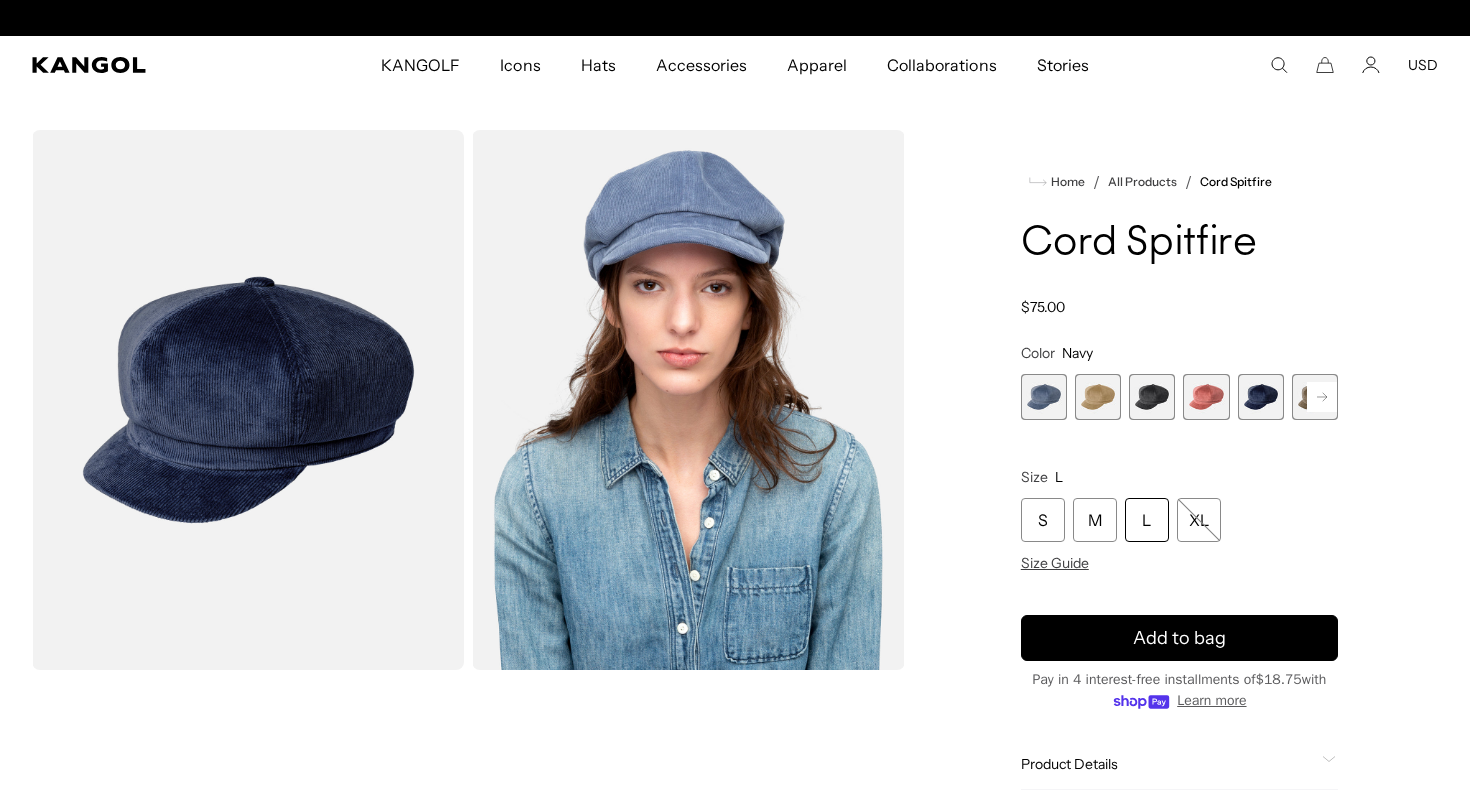 scroll, scrollTop: 0, scrollLeft: 412, axis: horizontal 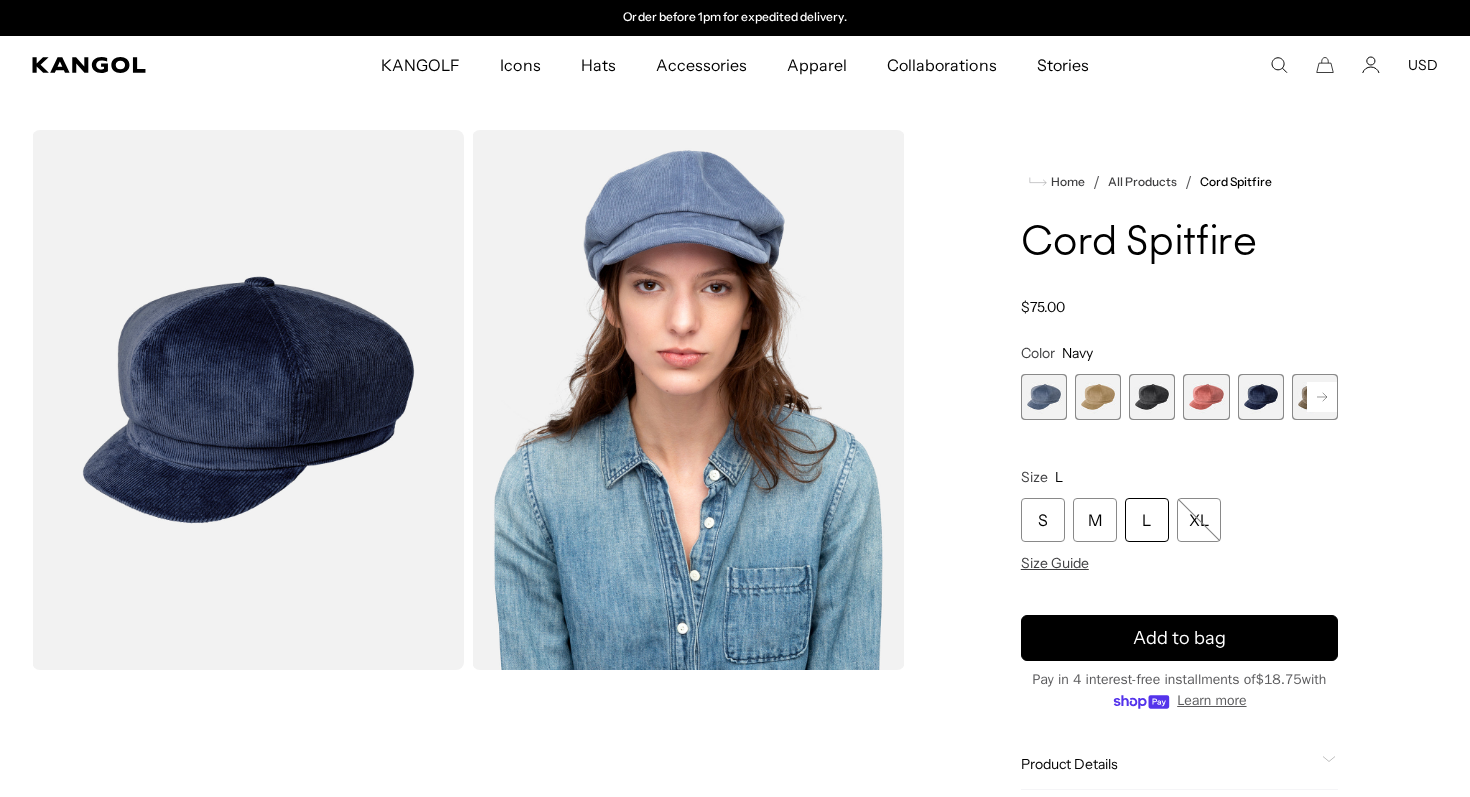click 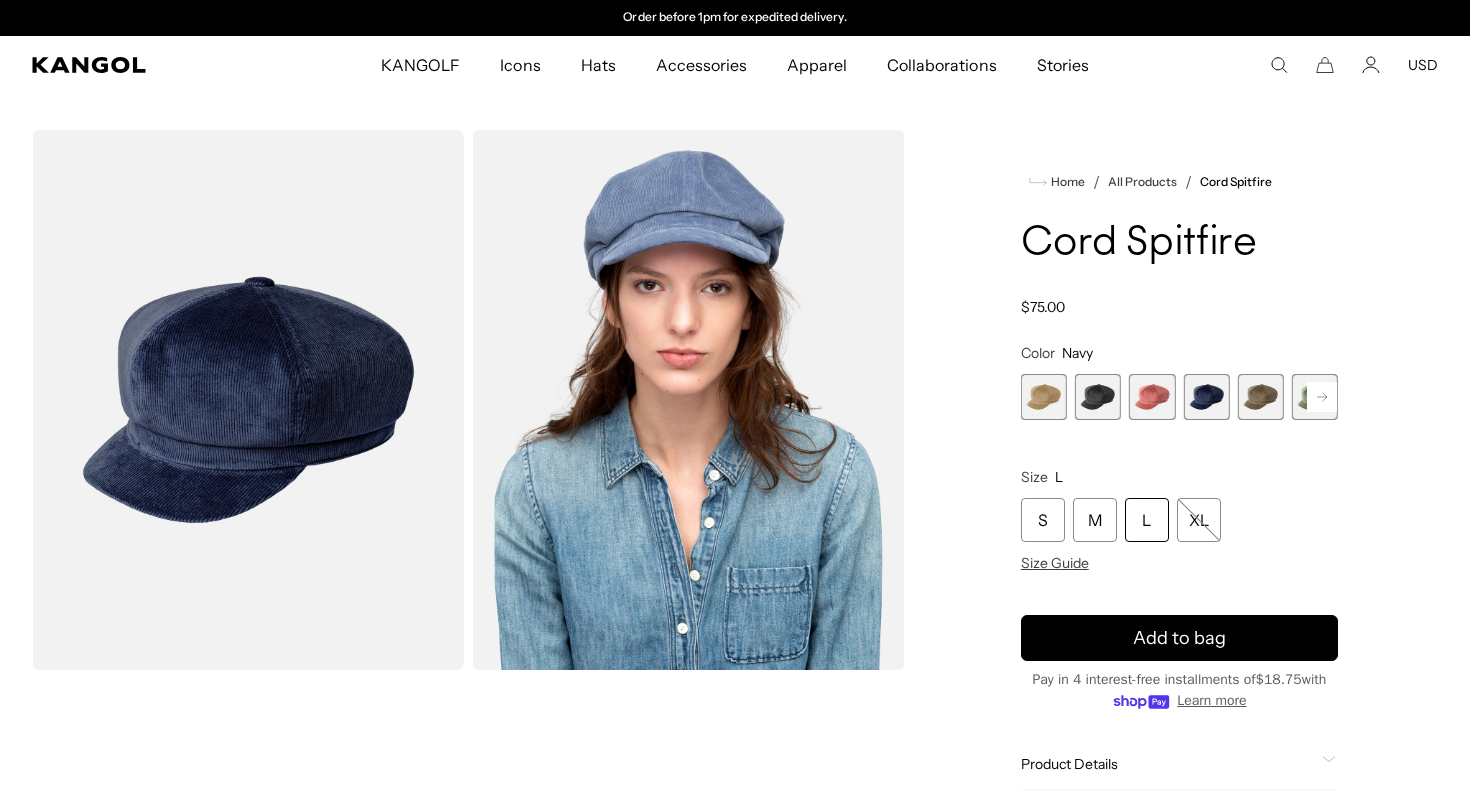 click 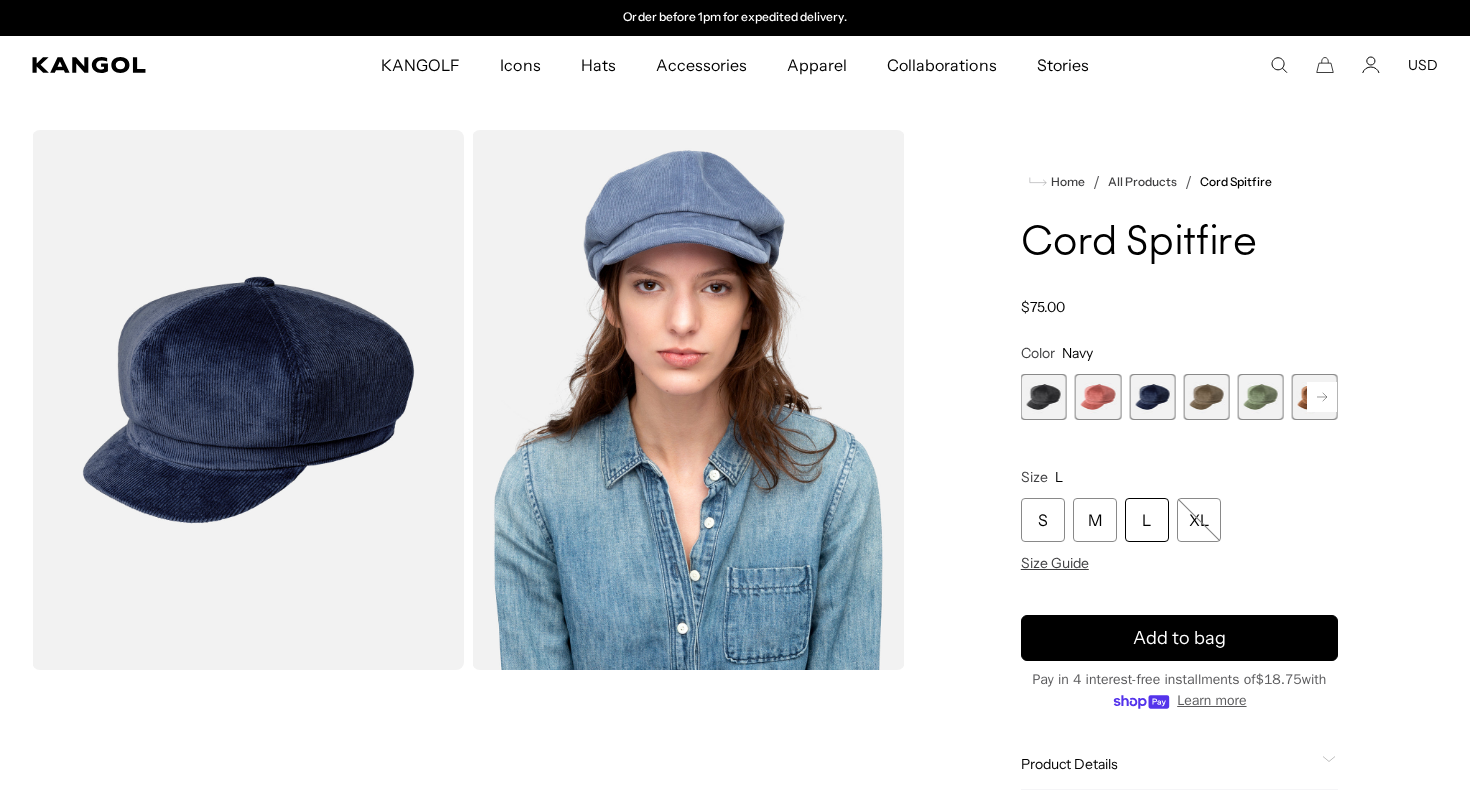 click 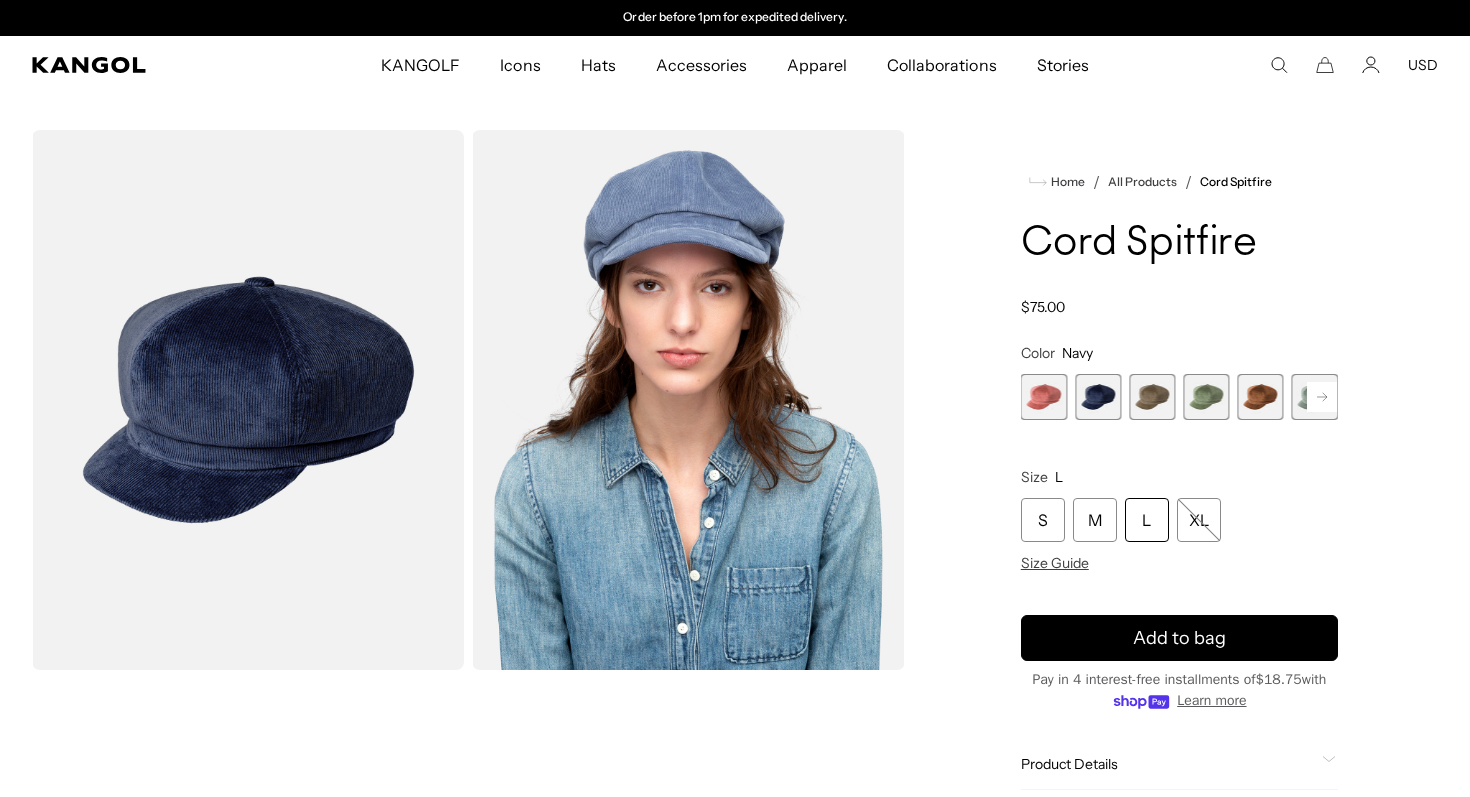 click 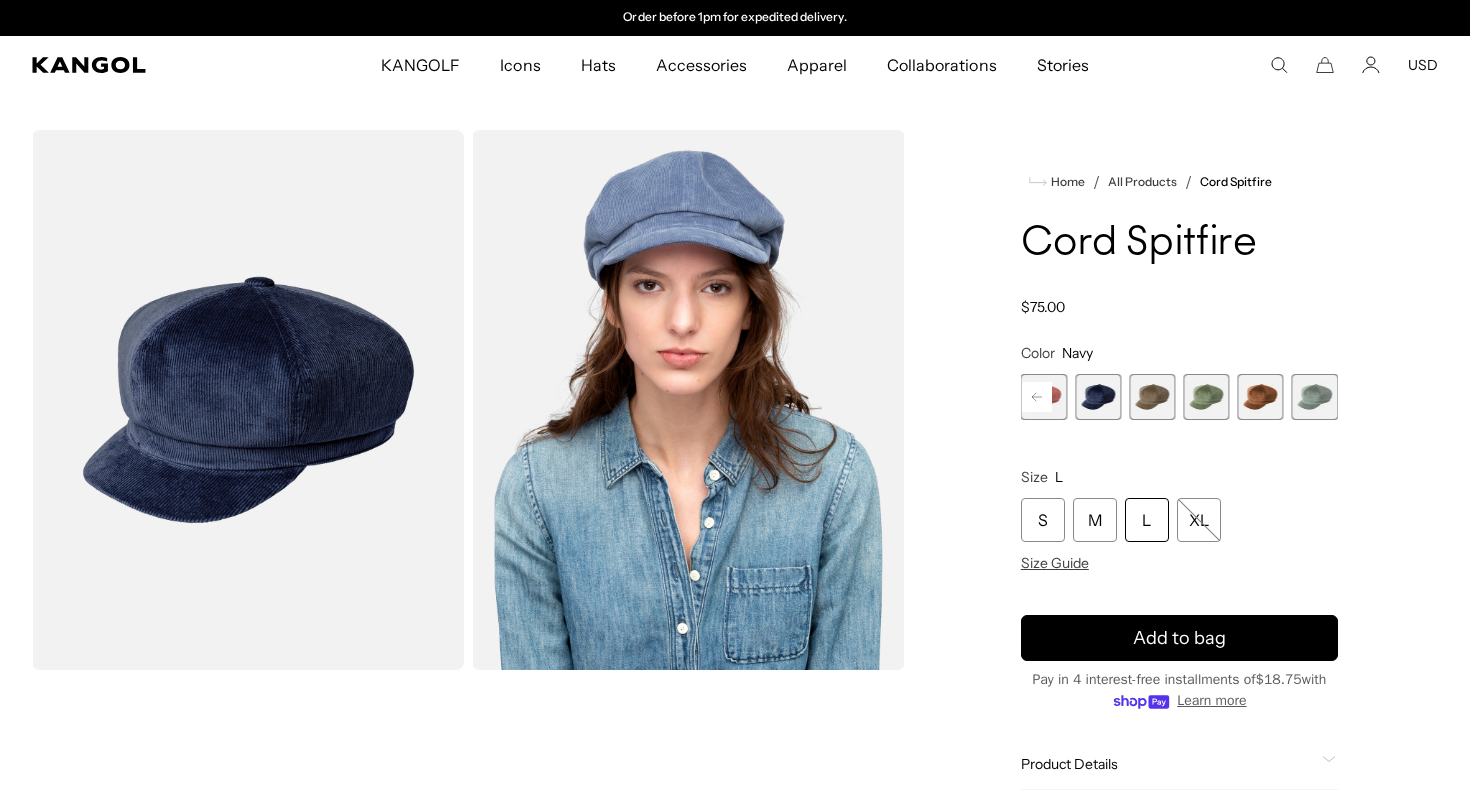 click at bounding box center [1152, 397] 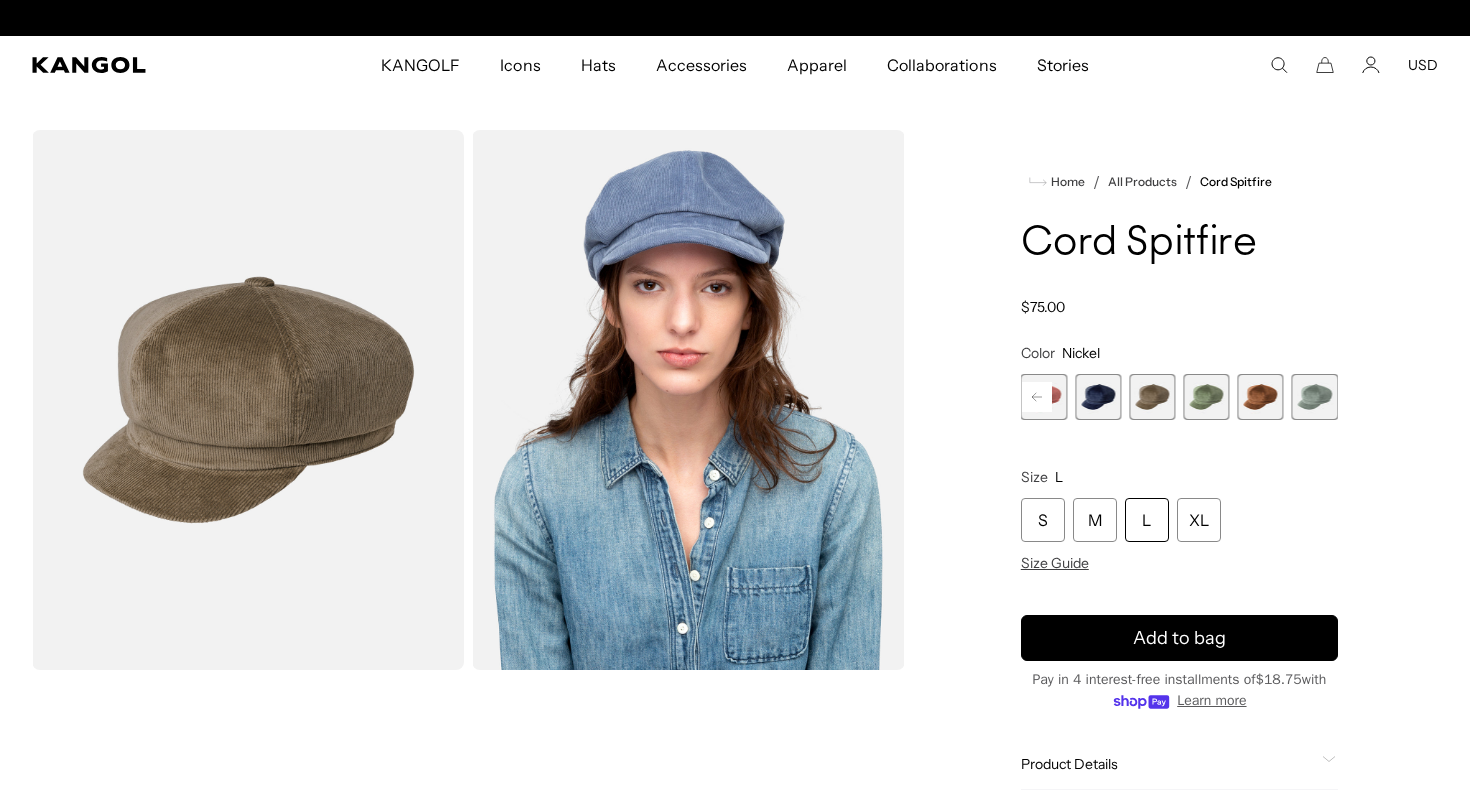 scroll, scrollTop: 0, scrollLeft: 0, axis: both 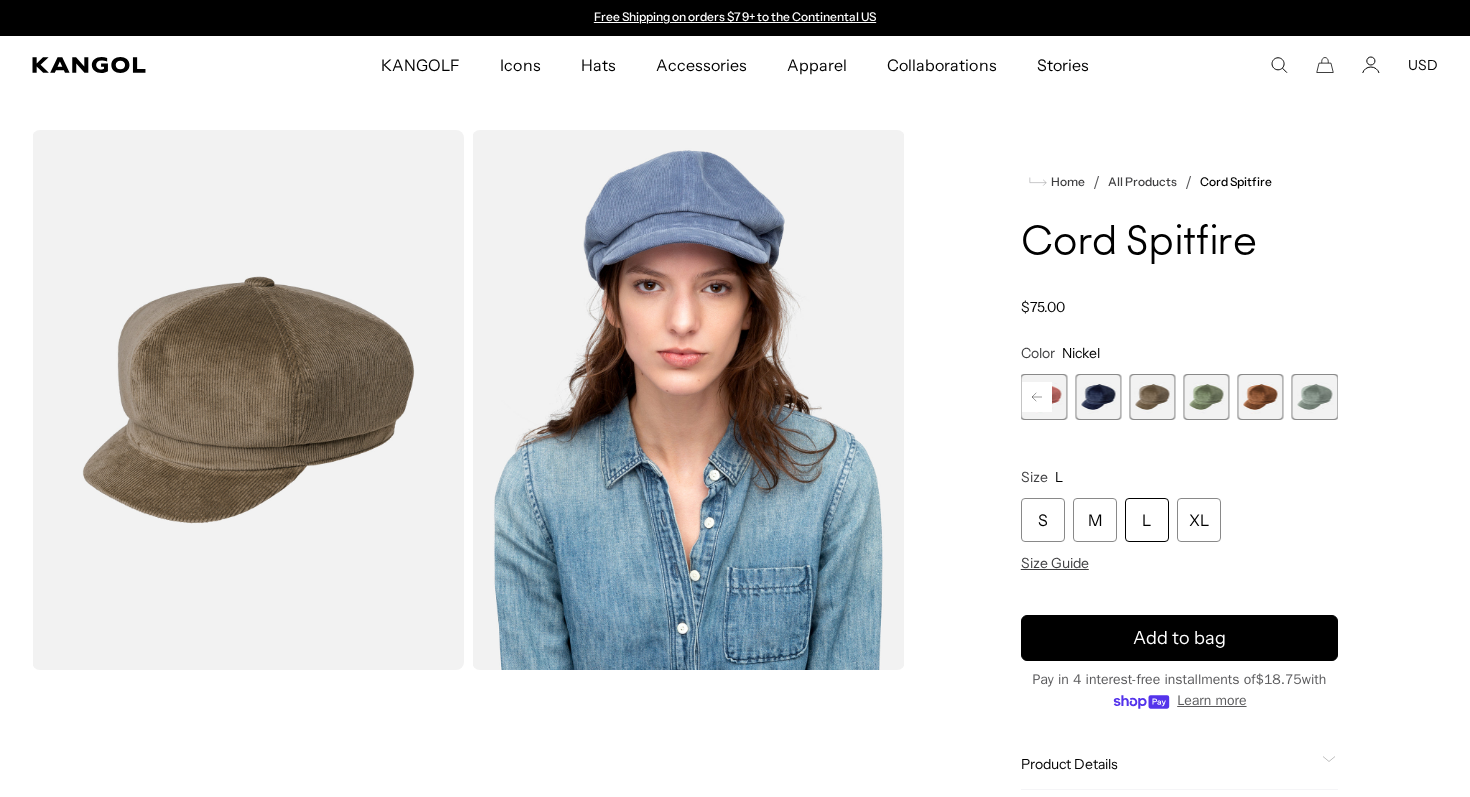 click at bounding box center (1206, 397) 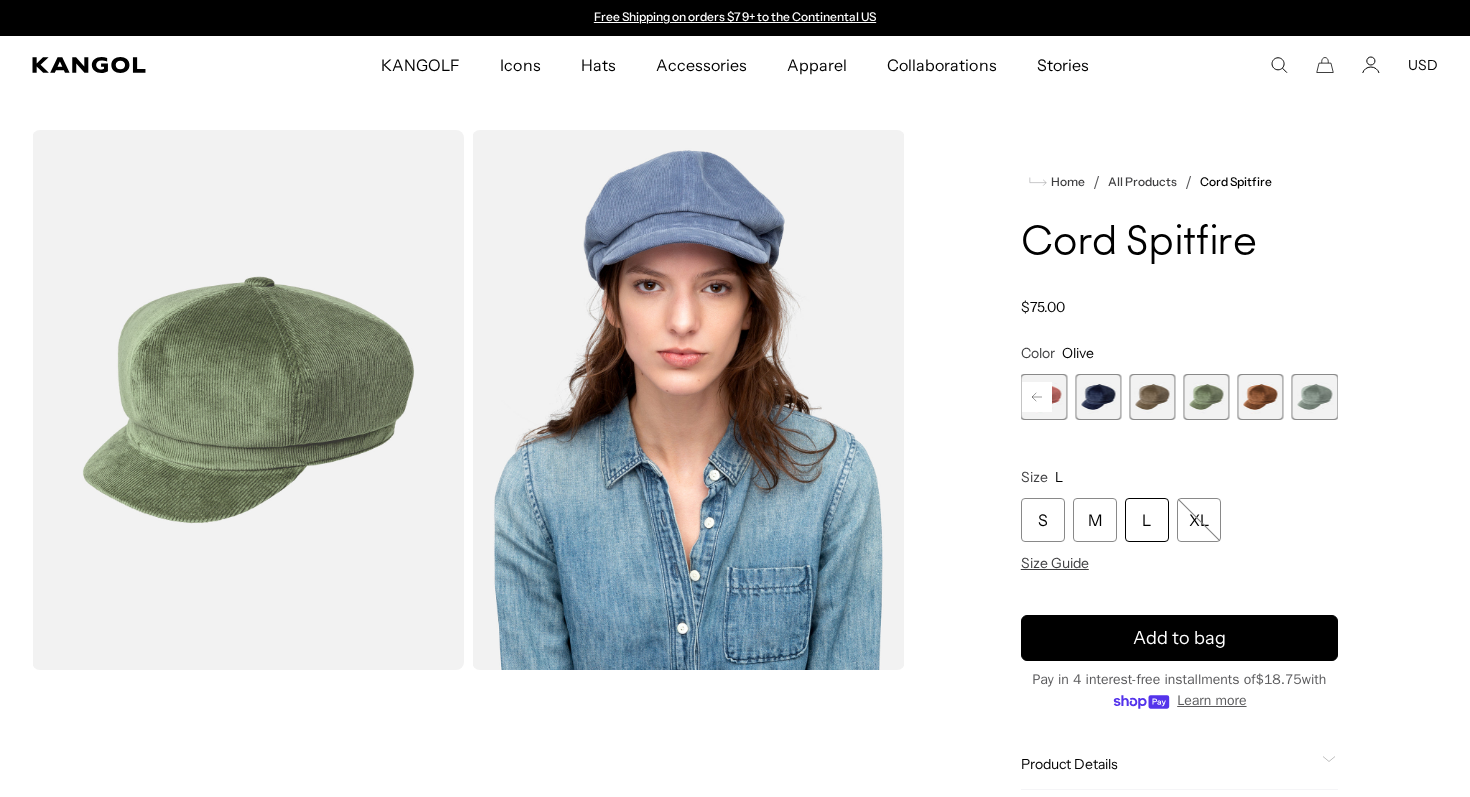 click at bounding box center (1261, 397) 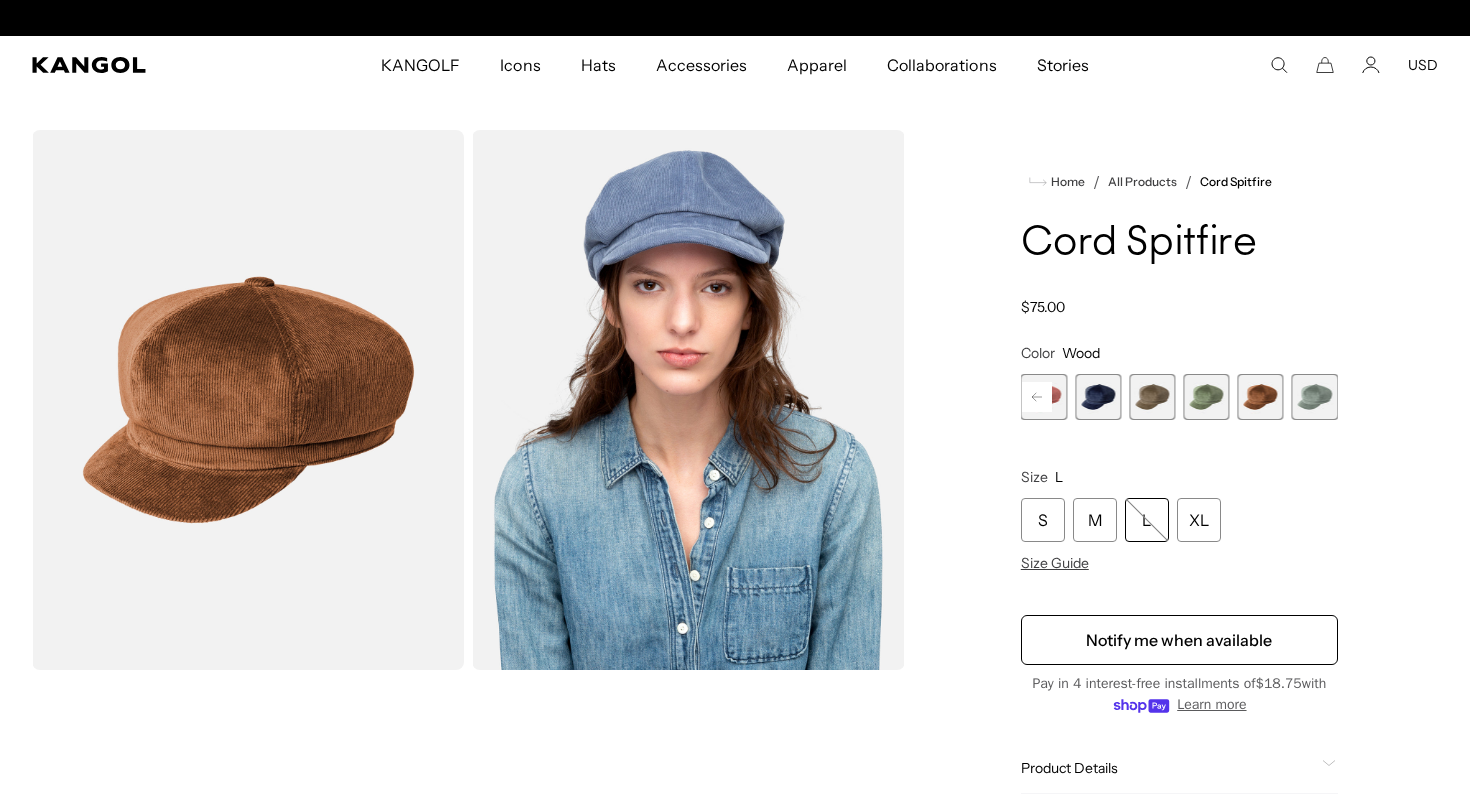 scroll, scrollTop: 0, scrollLeft: 412, axis: horizontal 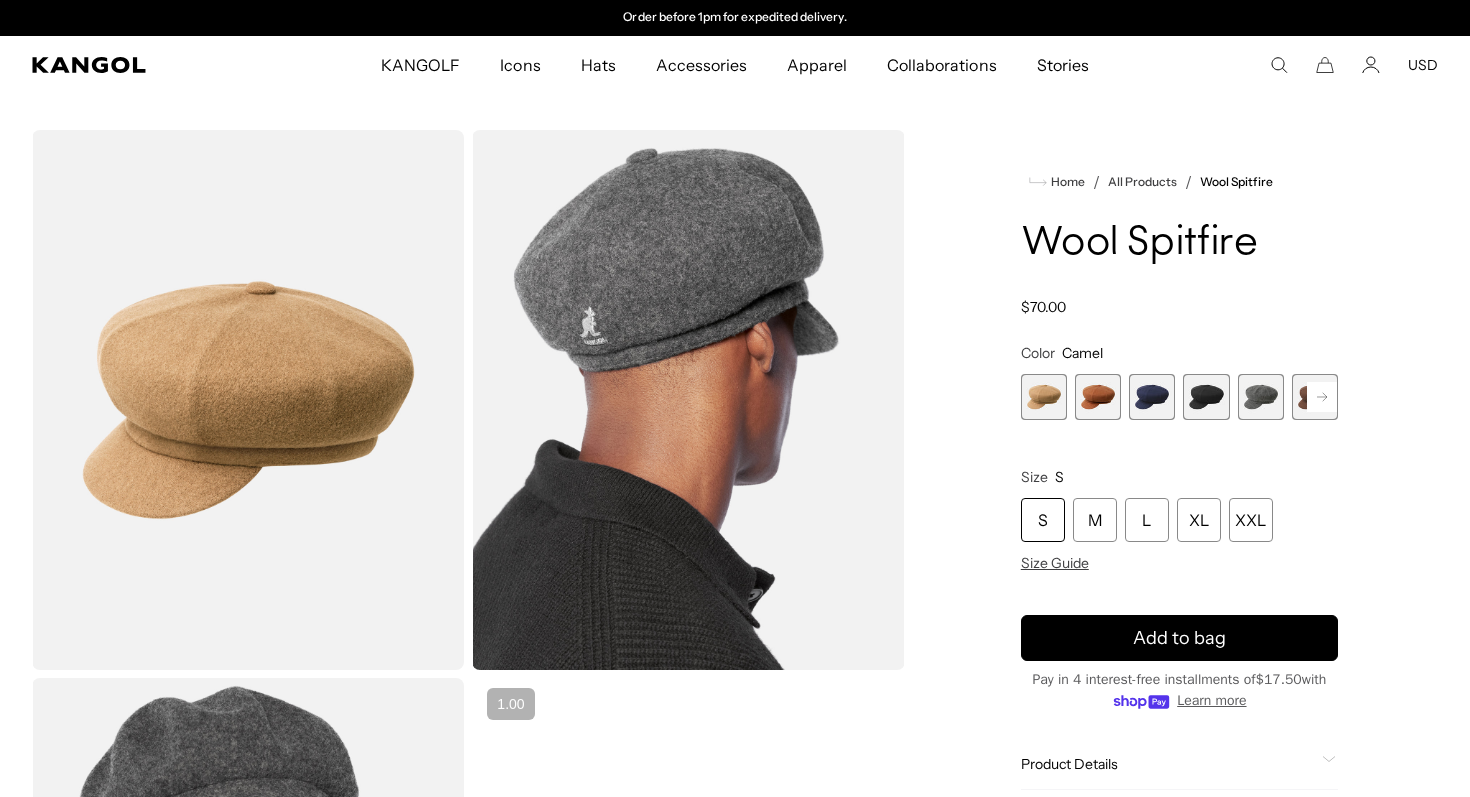 click at bounding box center [1044, 397] 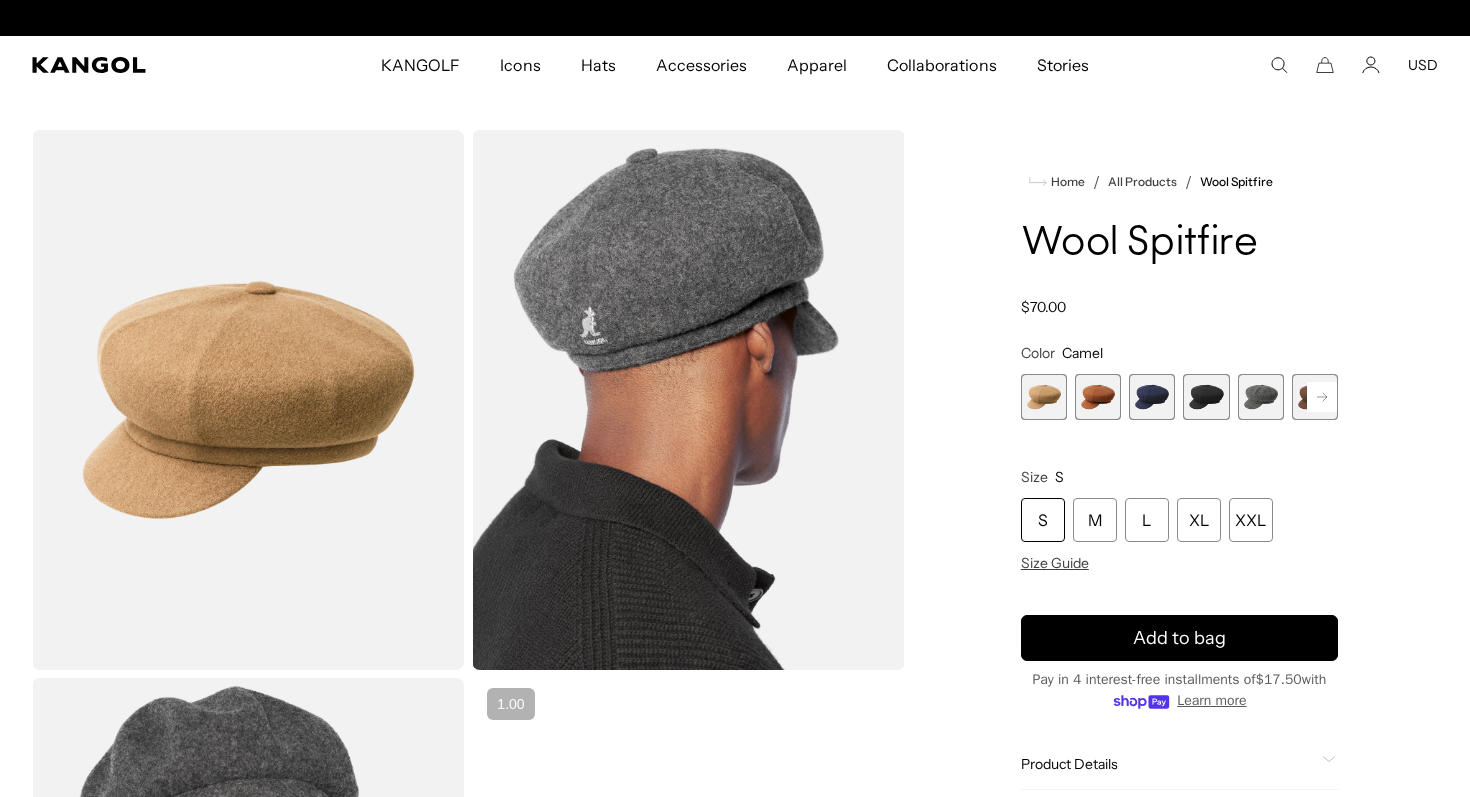 scroll, scrollTop: 307, scrollLeft: 0, axis: vertical 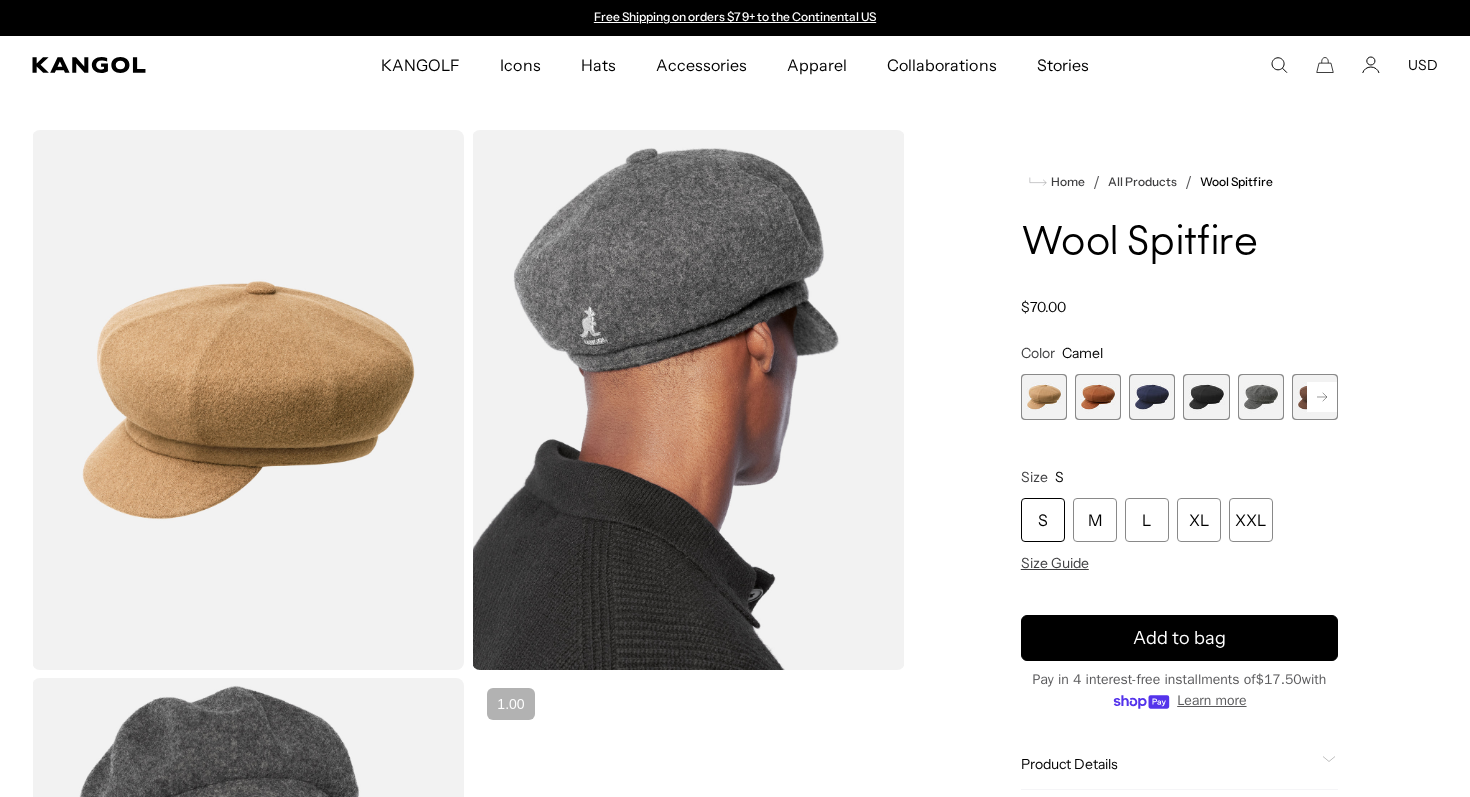 click at bounding box center (1098, 397) 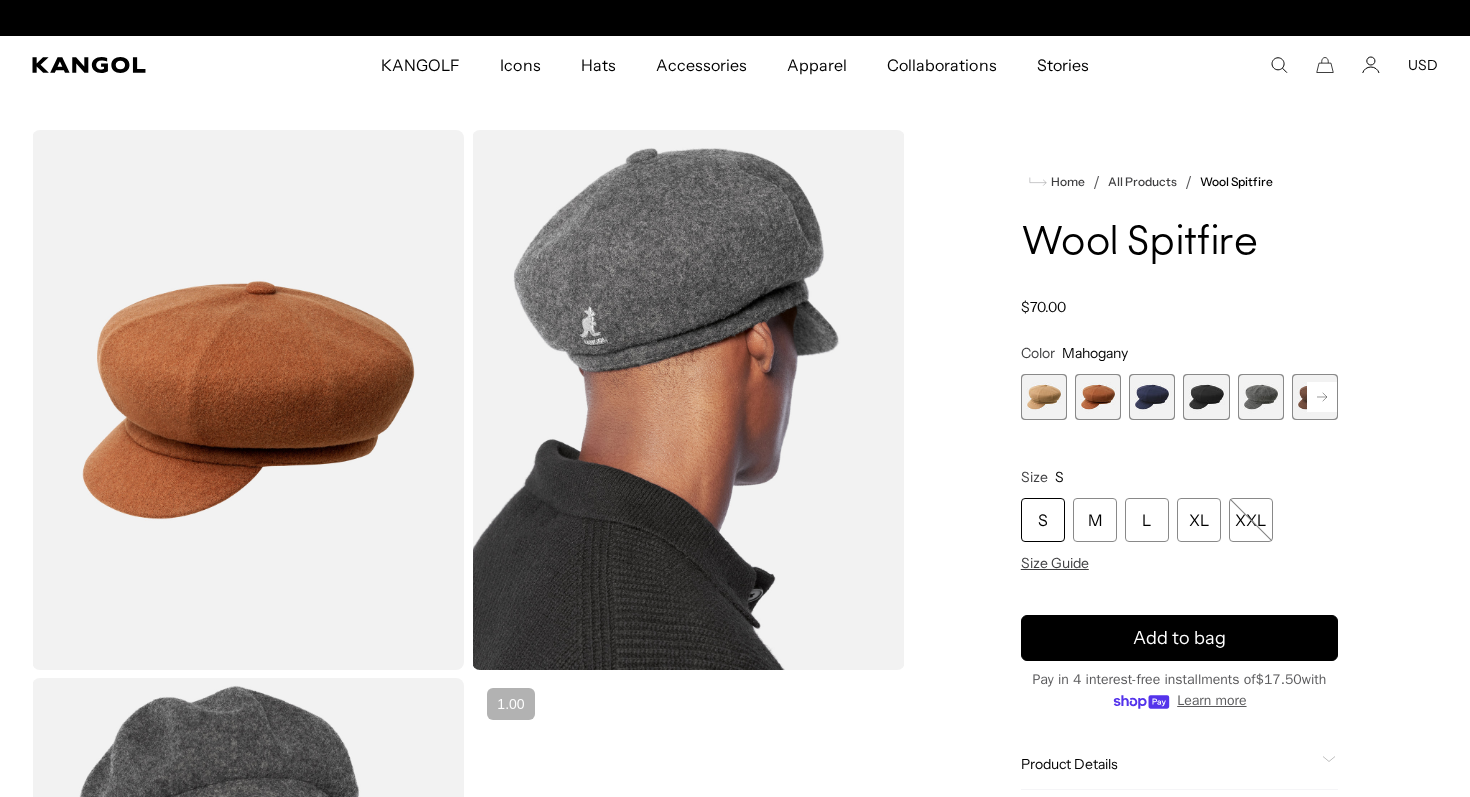 scroll, scrollTop: 0, scrollLeft: 412, axis: horizontal 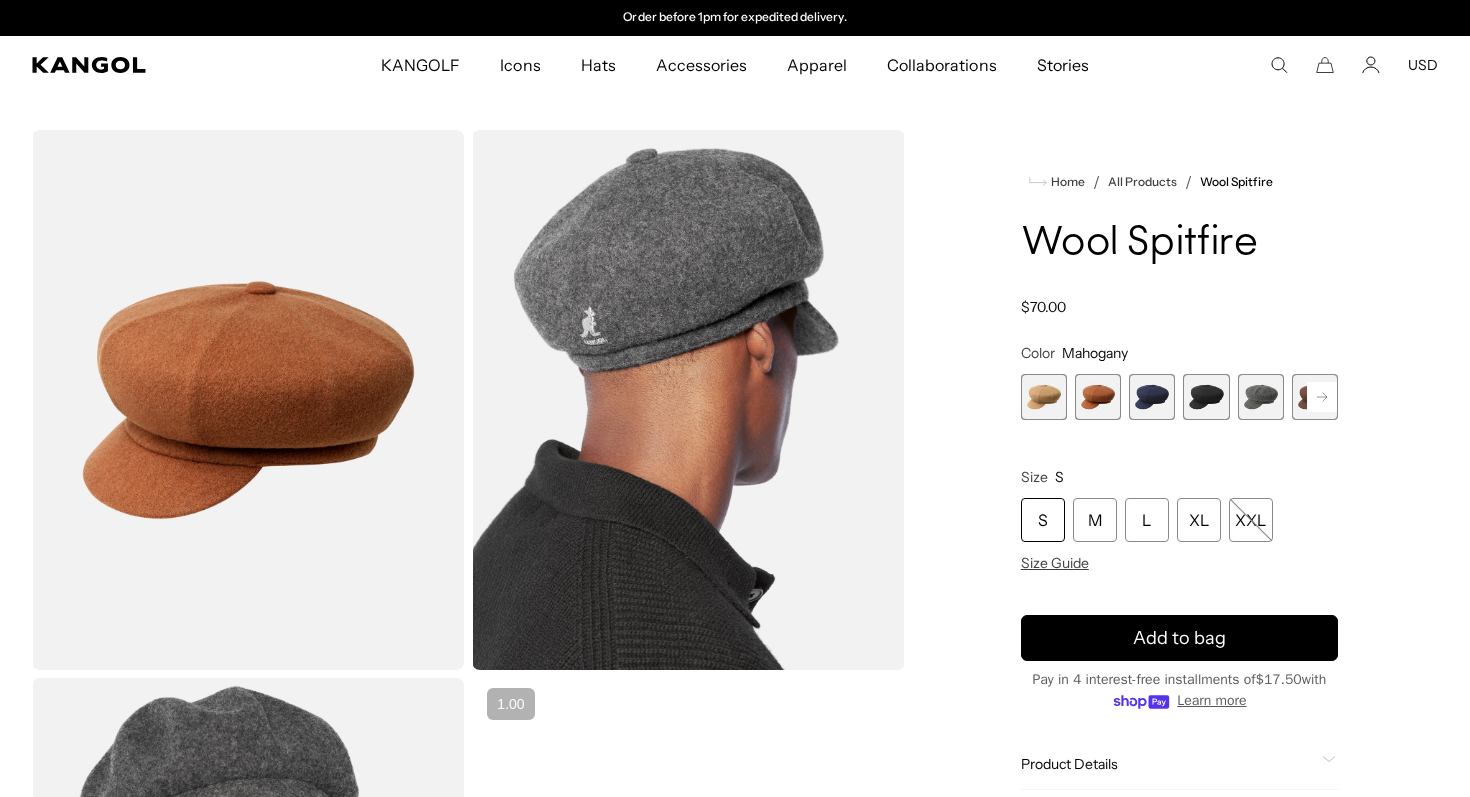 click at bounding box center [1152, 397] 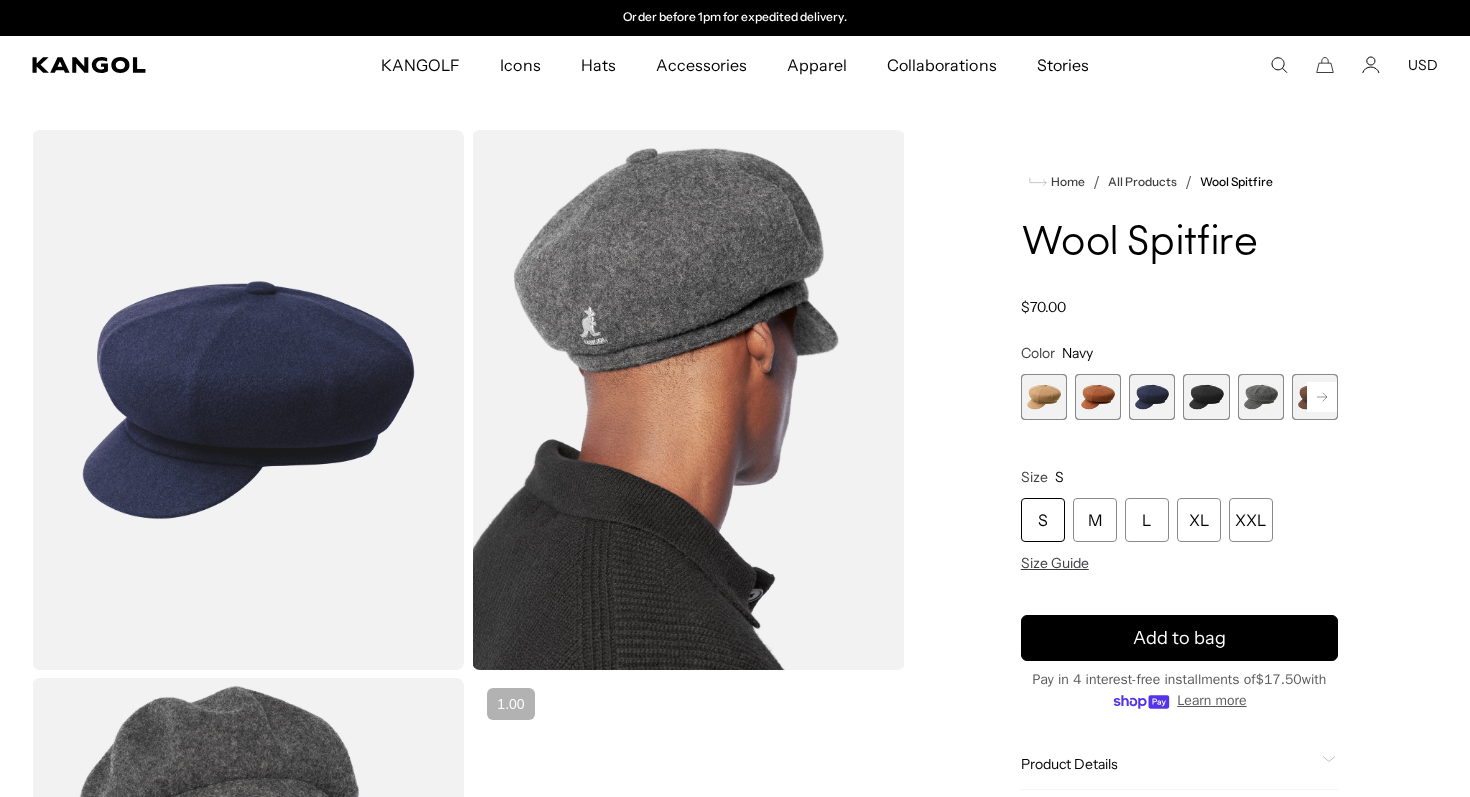 click at bounding box center (1206, 397) 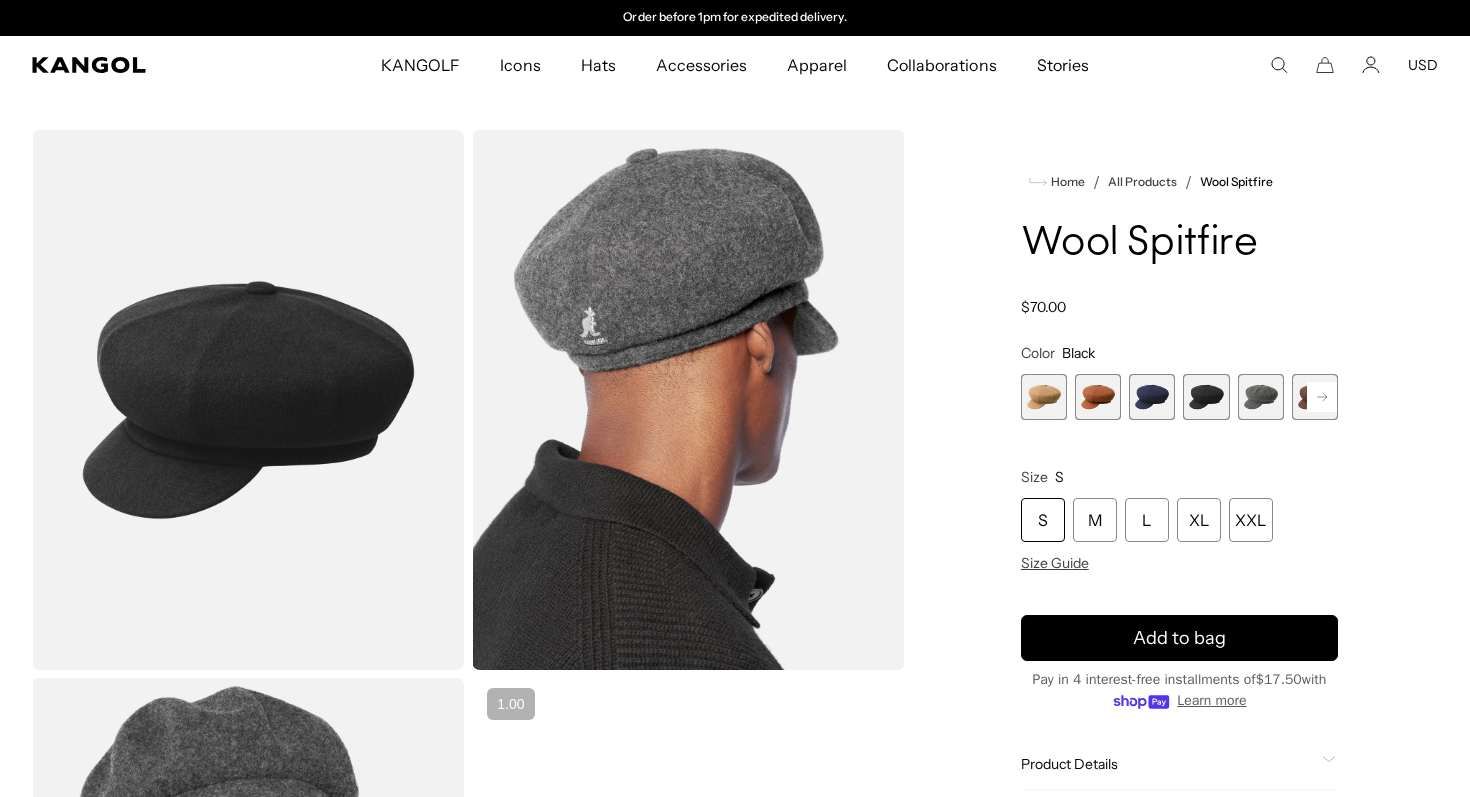 click at bounding box center (1261, 397) 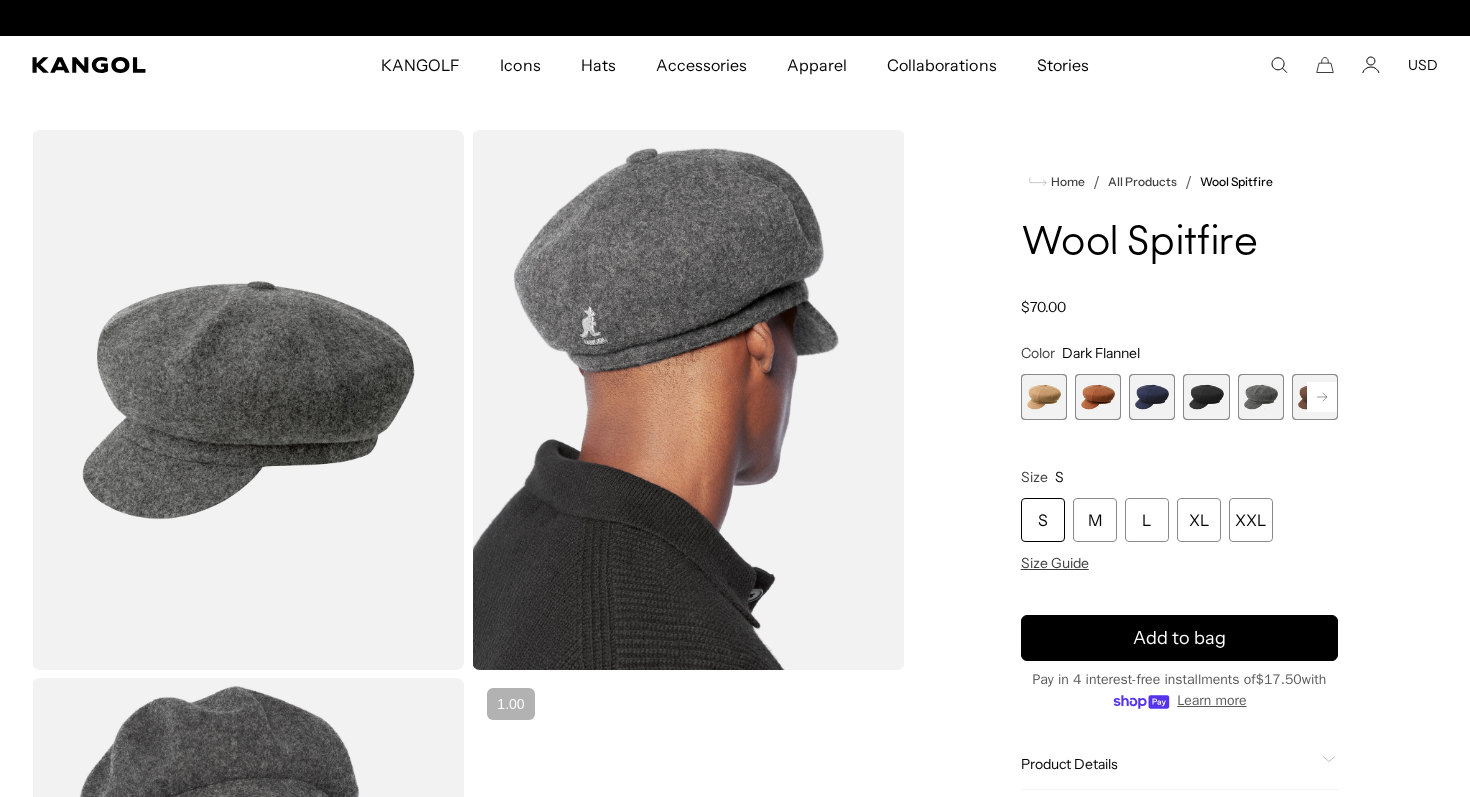 scroll, scrollTop: 0, scrollLeft: 0, axis: both 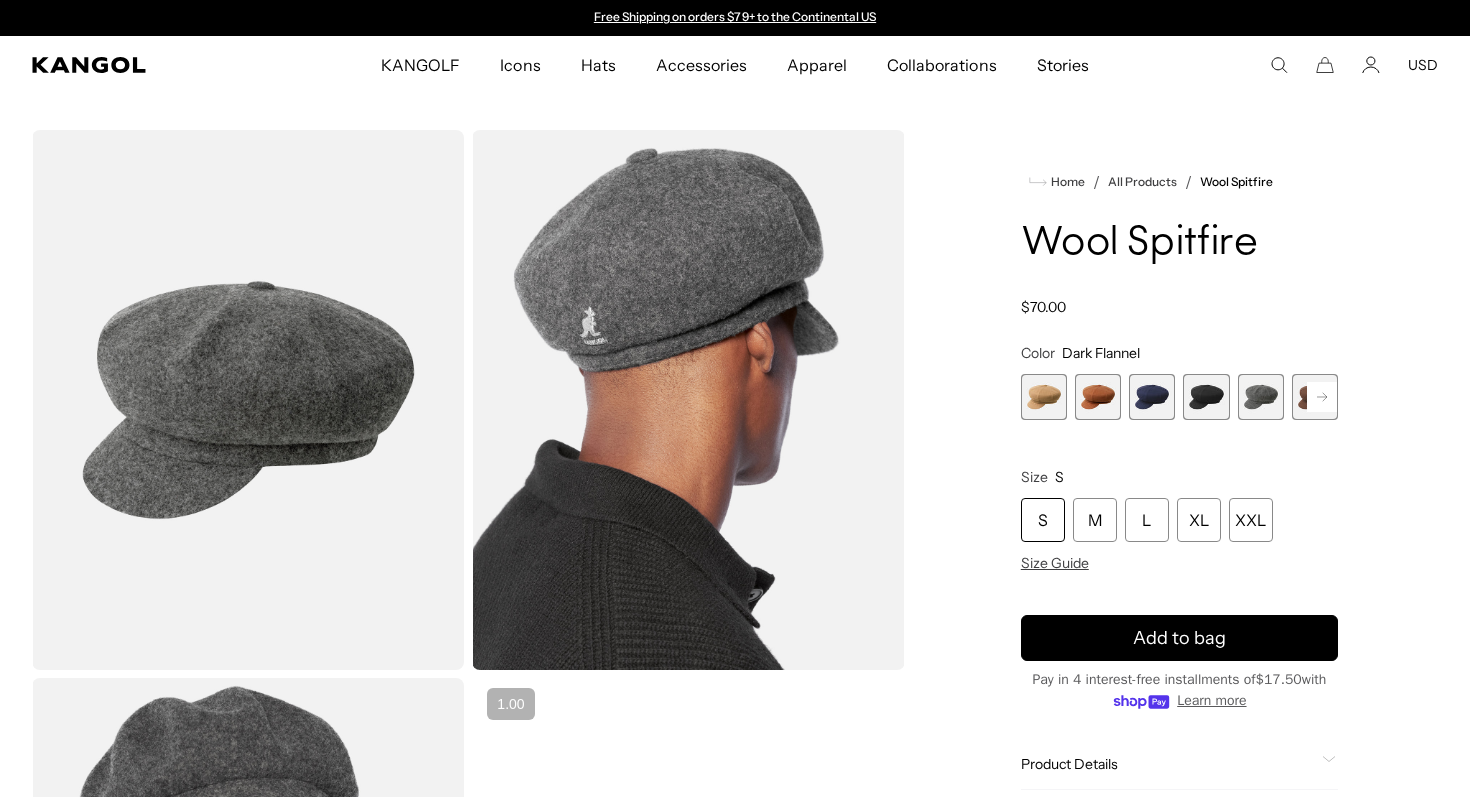click 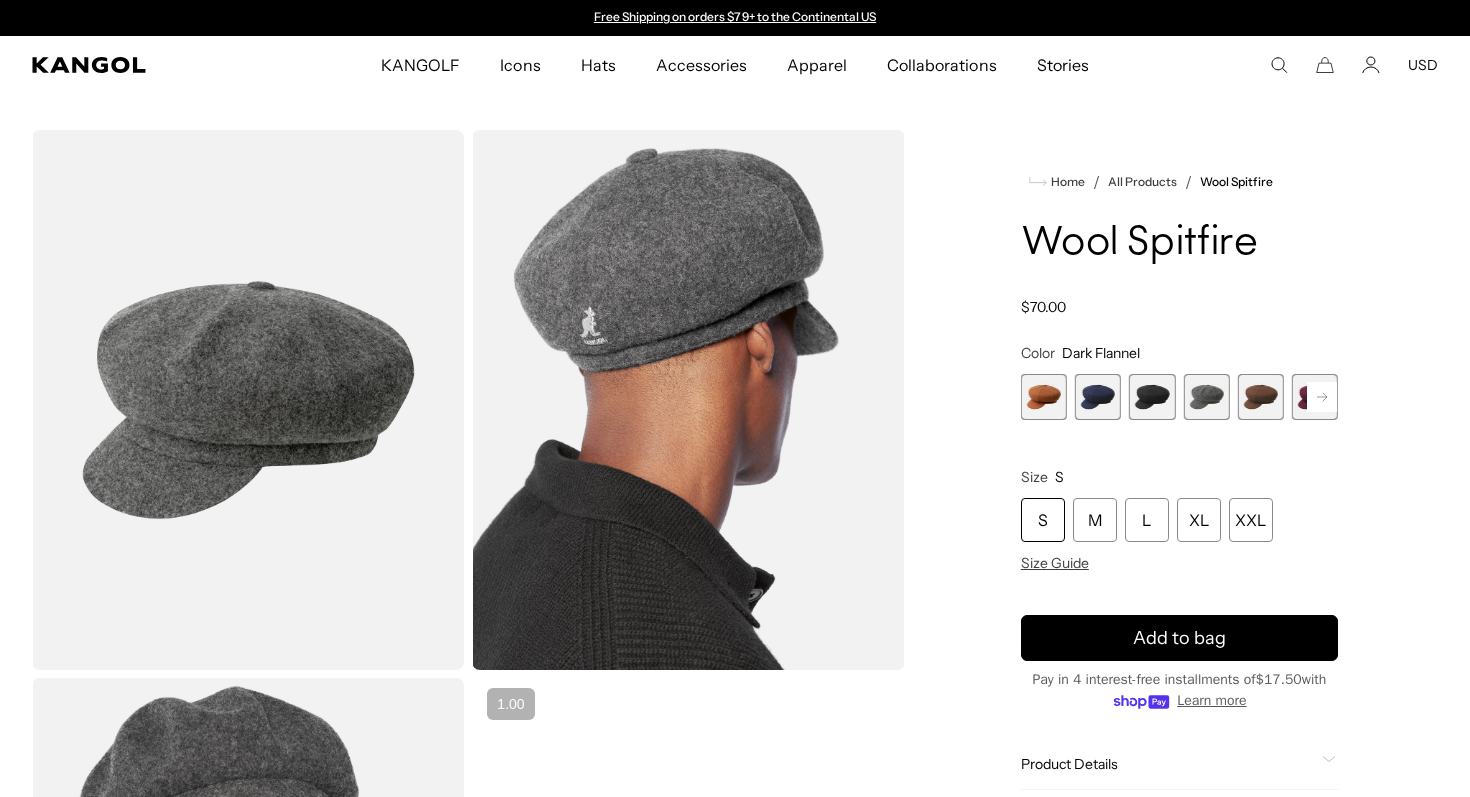 click 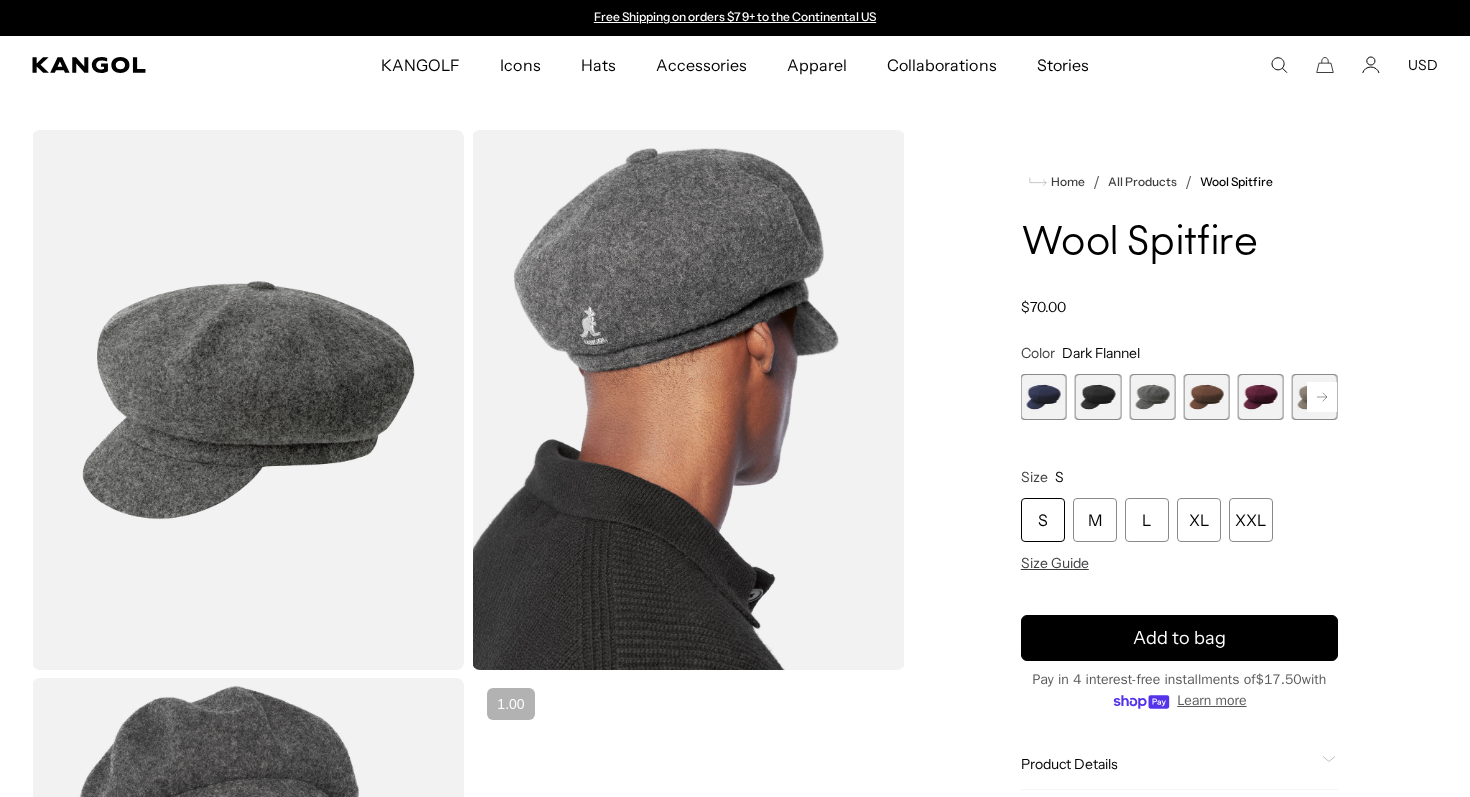 click 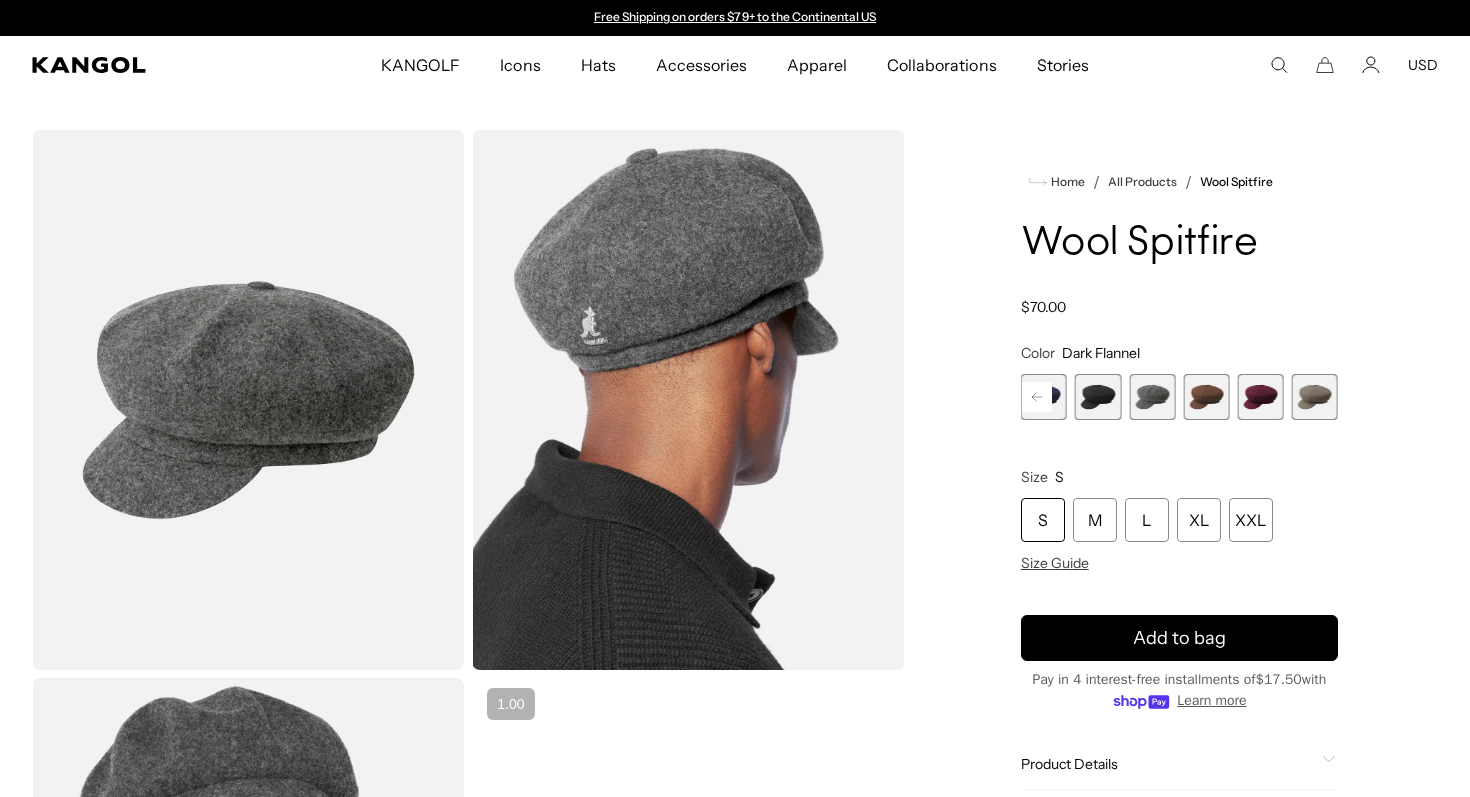 click at bounding box center (1206, 397) 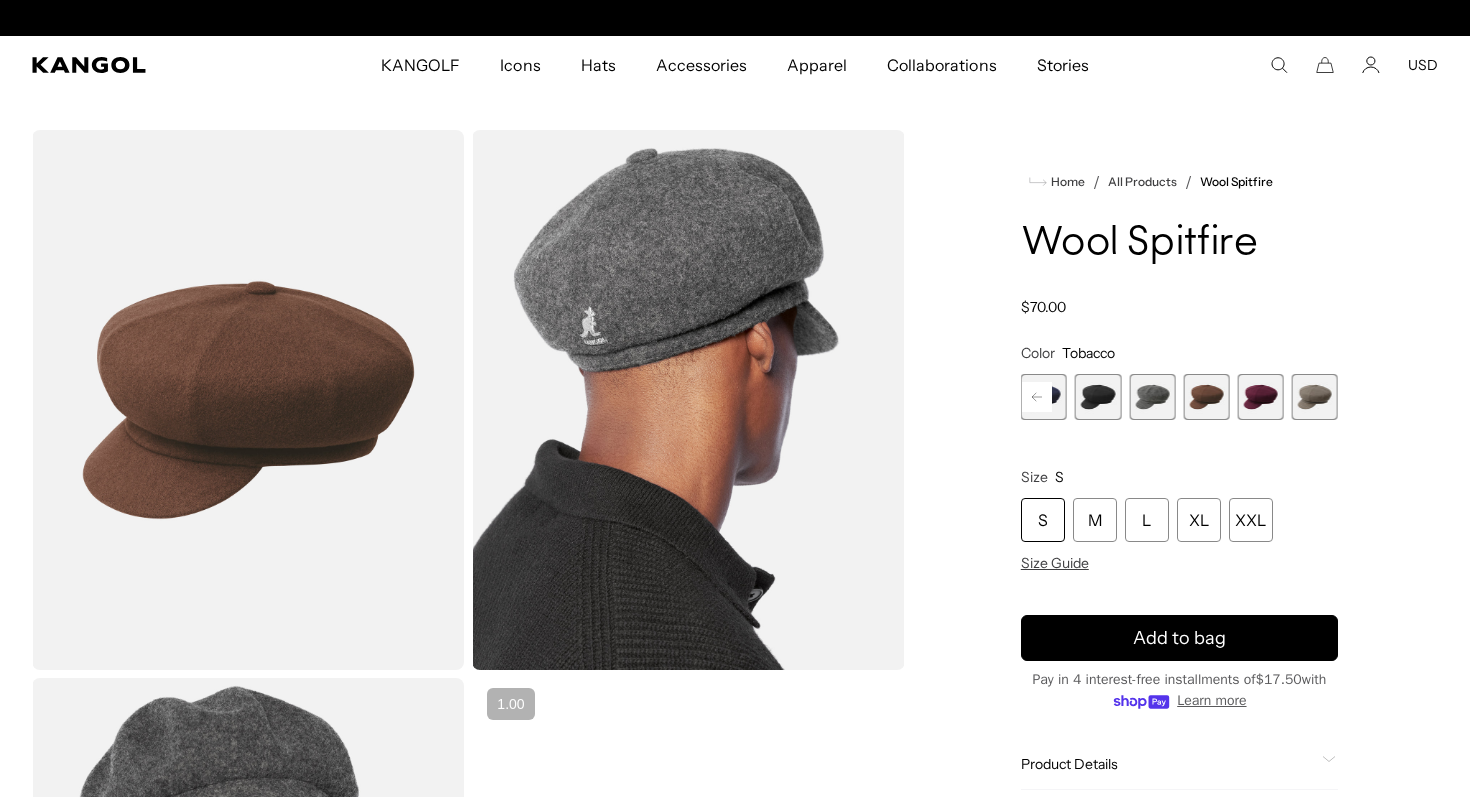 scroll, scrollTop: 0, scrollLeft: 412, axis: horizontal 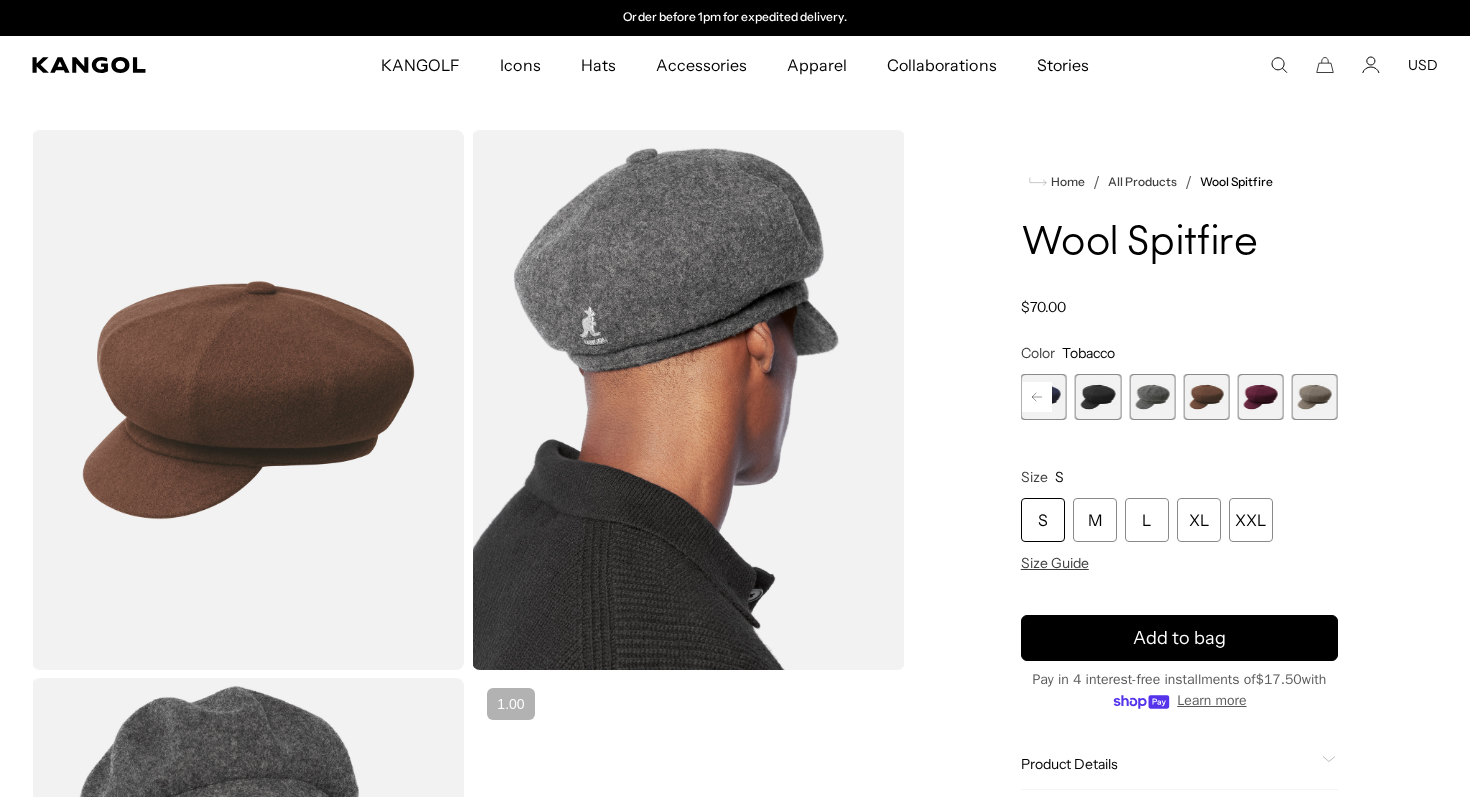 click at bounding box center [1261, 397] 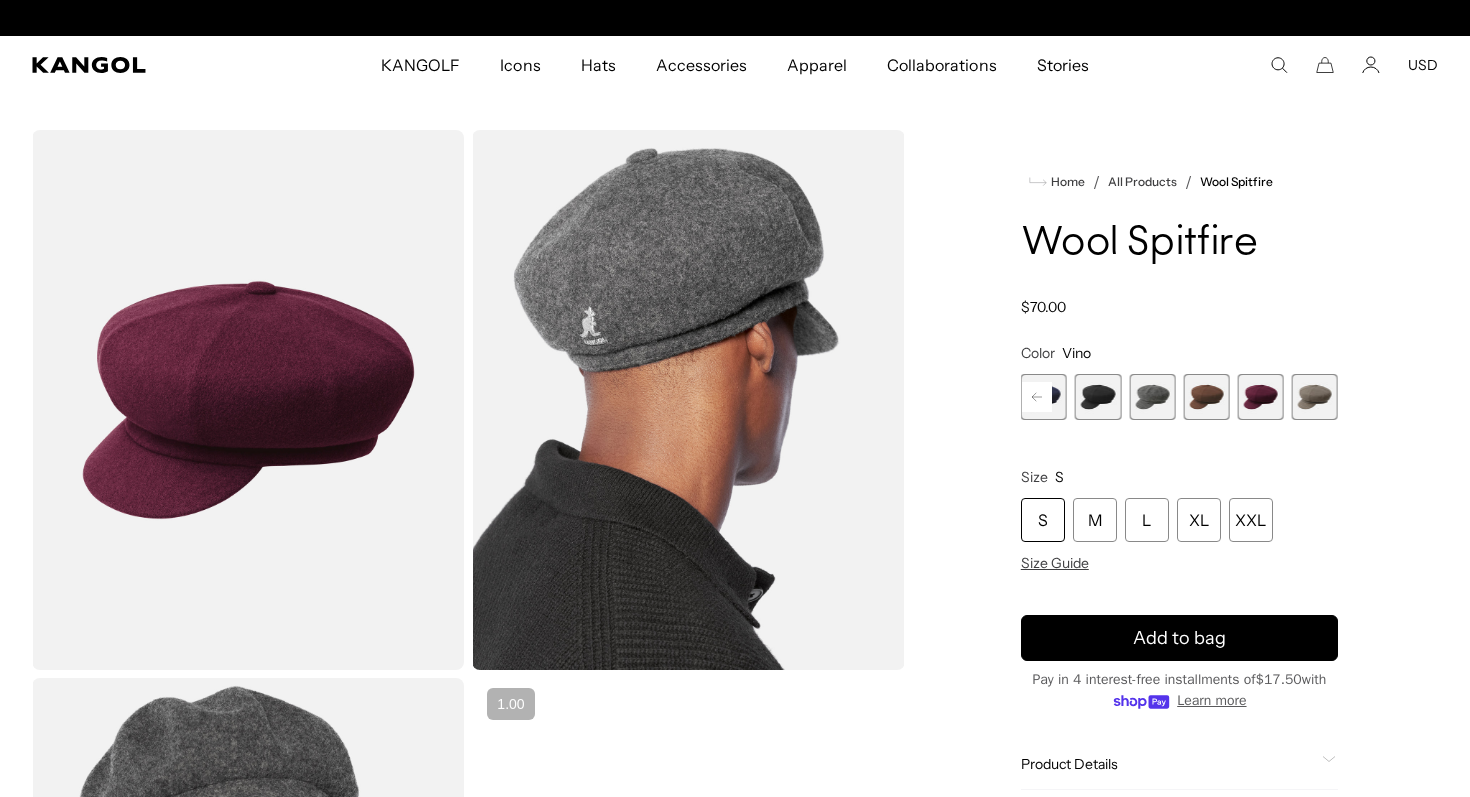 scroll, scrollTop: 0, scrollLeft: 0, axis: both 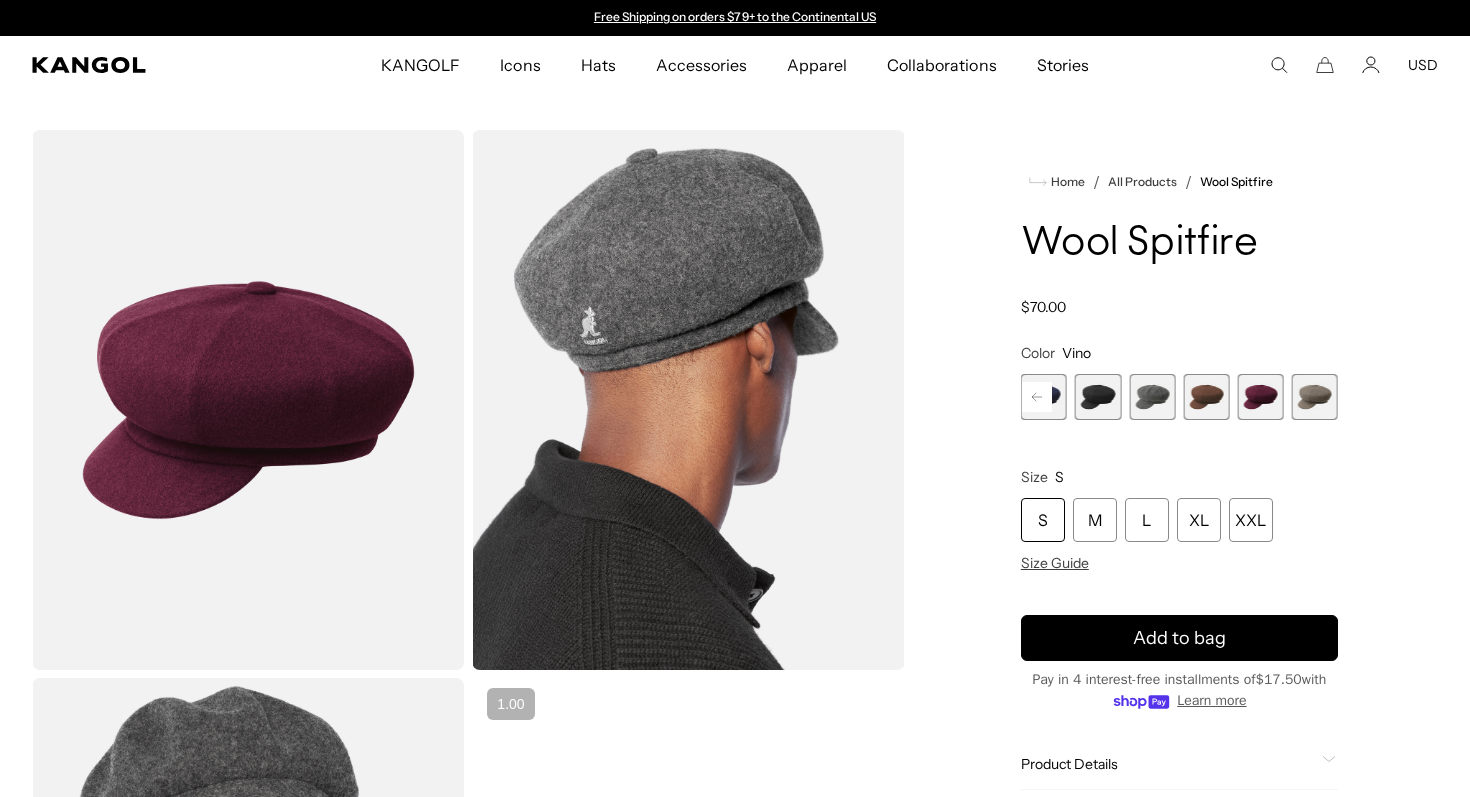 click at bounding box center (1315, 397) 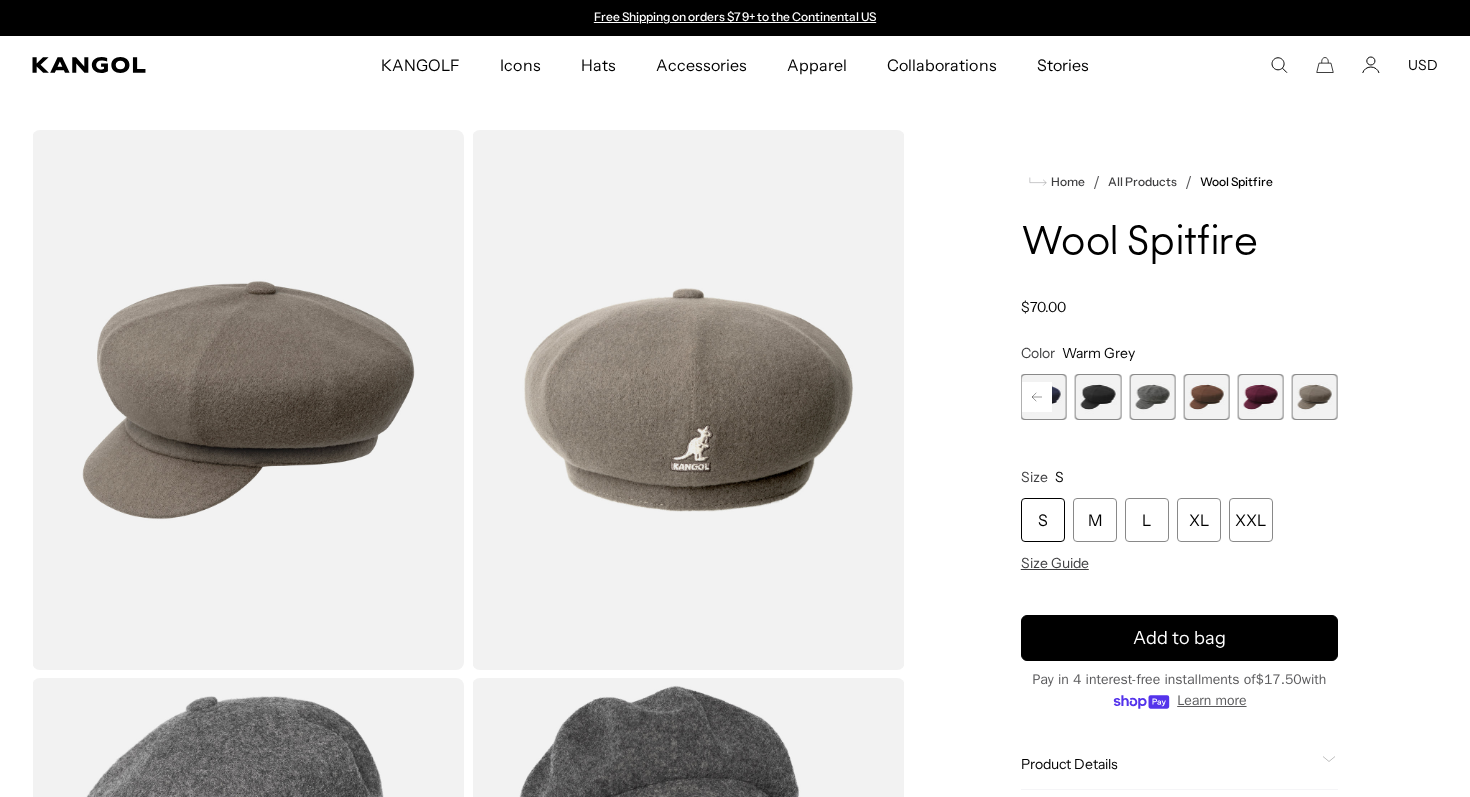 click at bounding box center (1206, 397) 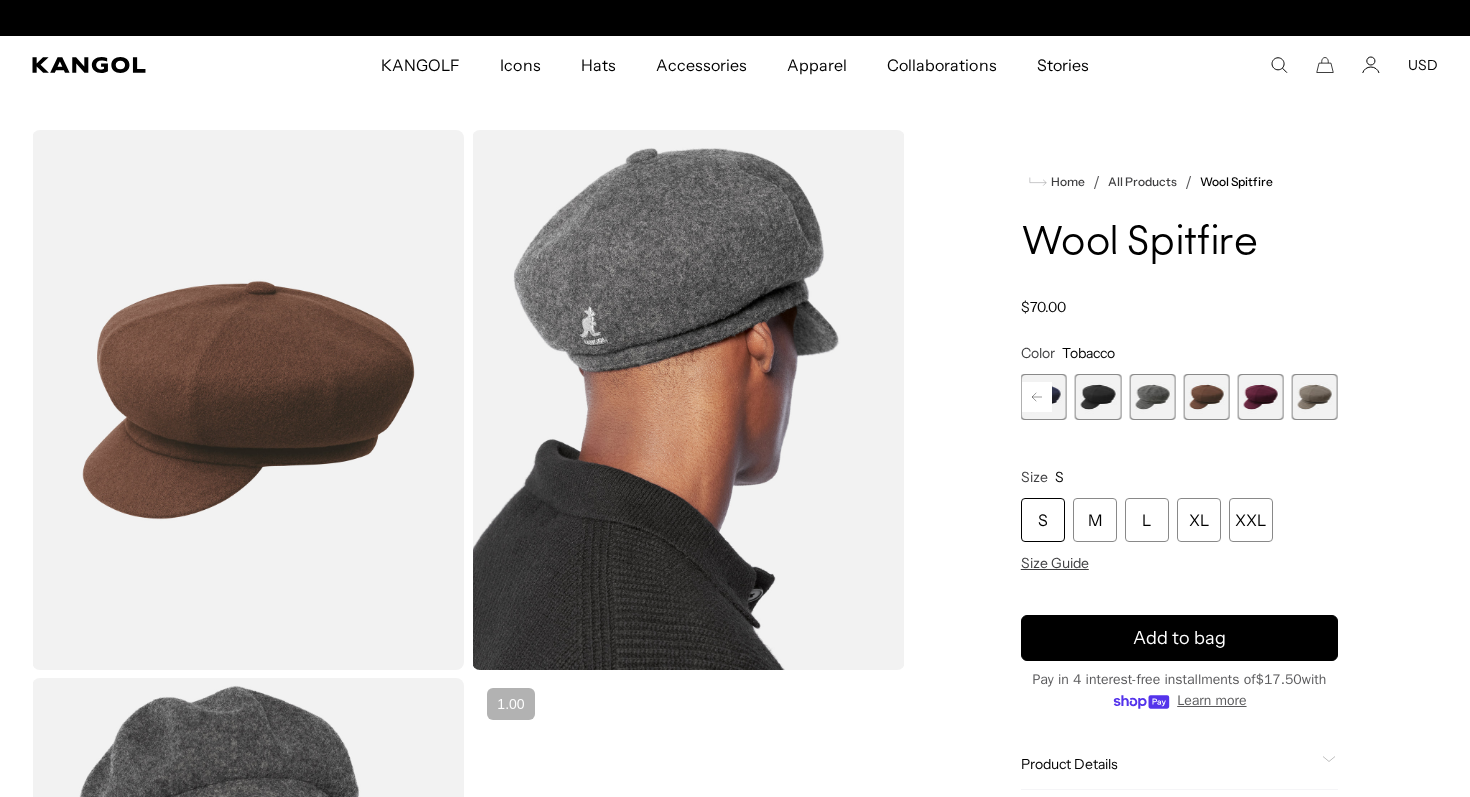 scroll, scrollTop: 0, scrollLeft: 412, axis: horizontal 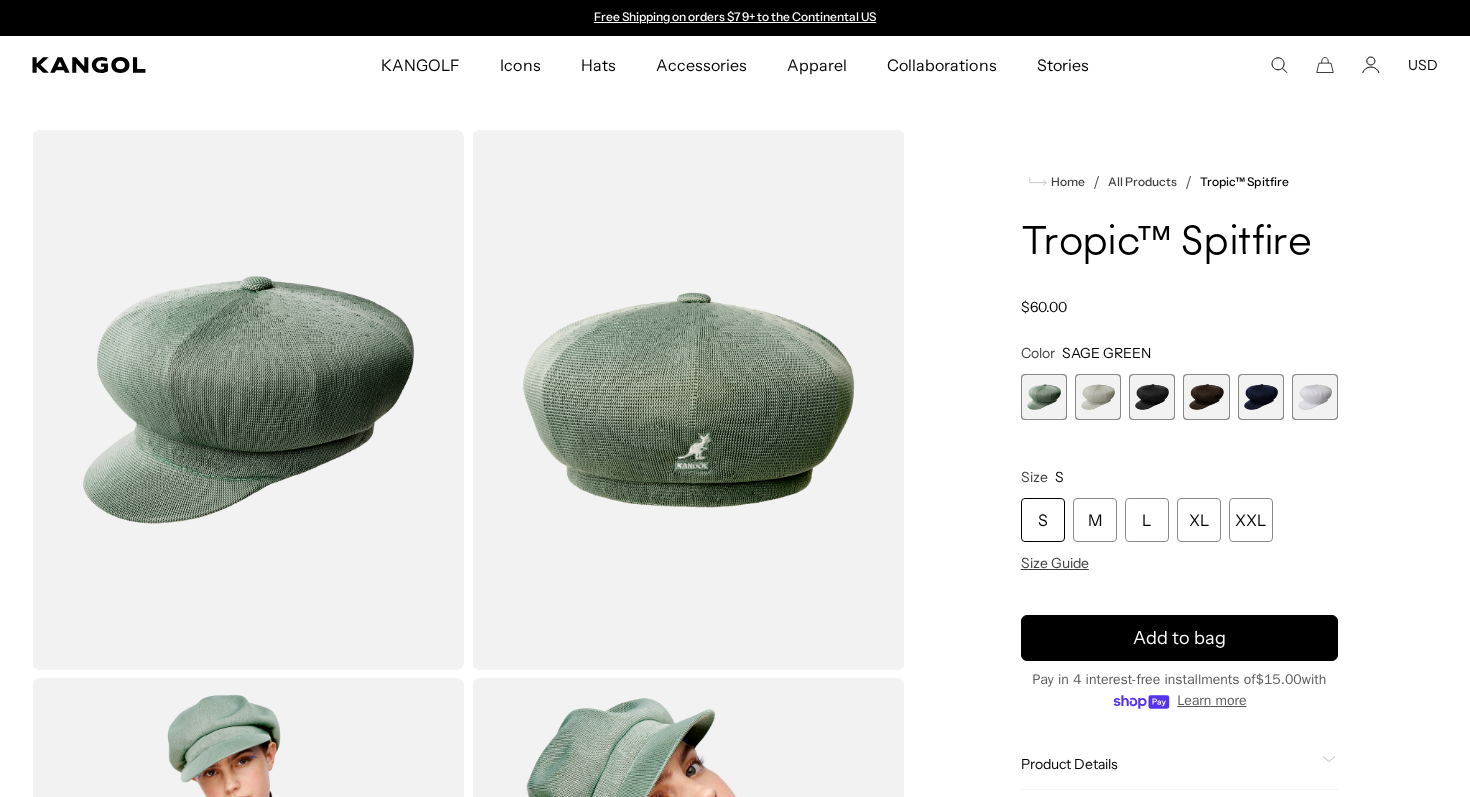click at bounding box center (1098, 397) 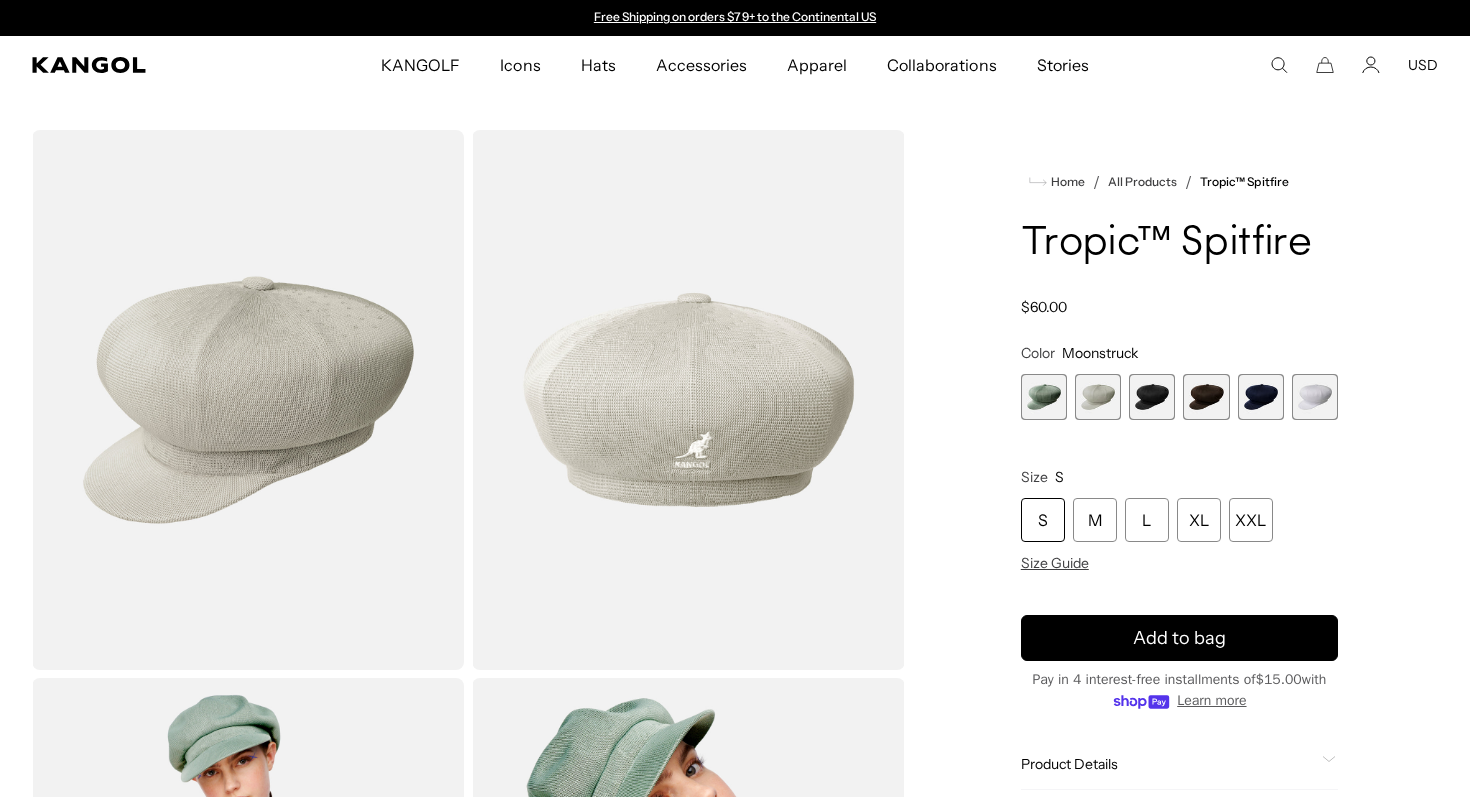 scroll, scrollTop: 190, scrollLeft: 0, axis: vertical 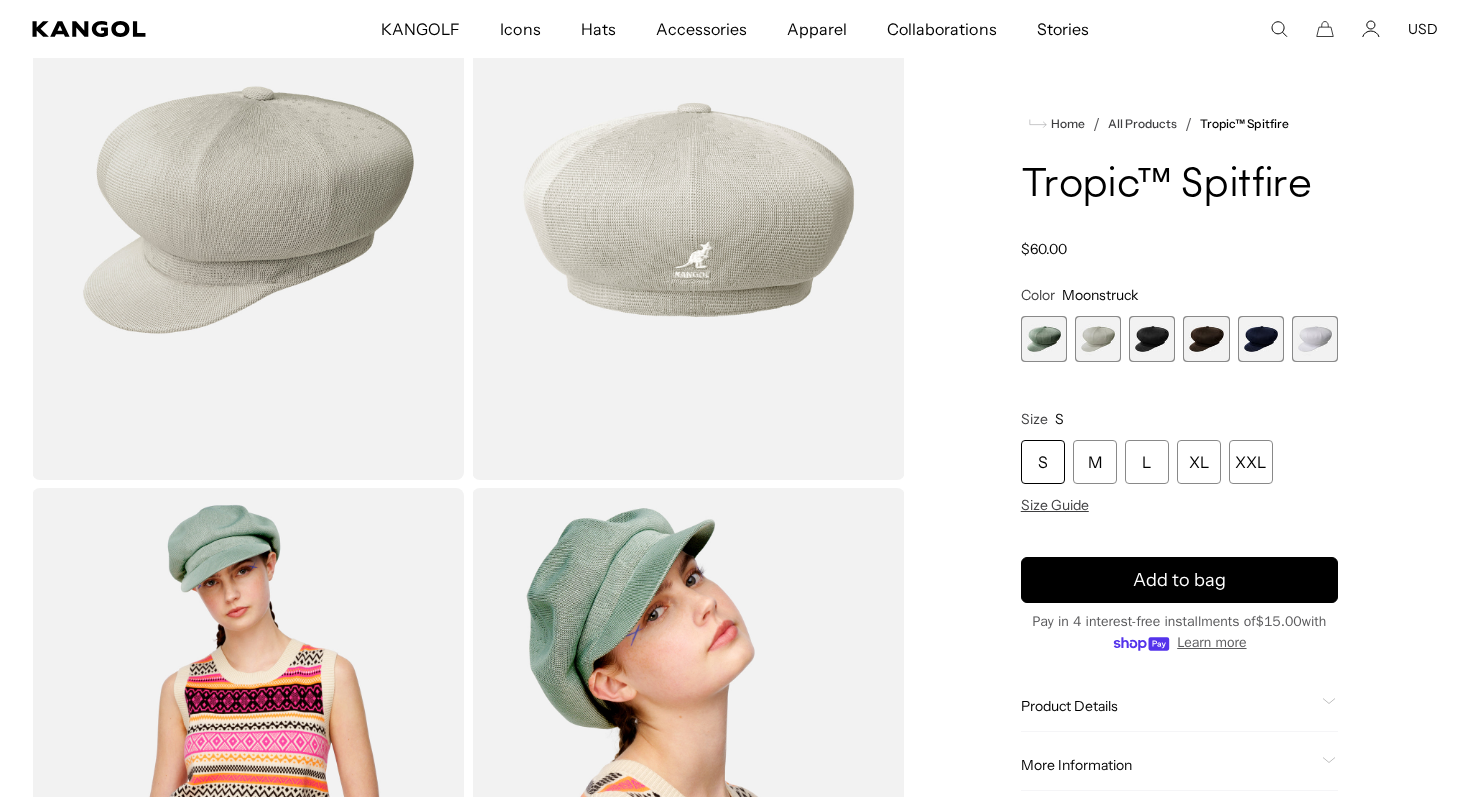 click at bounding box center [1098, 339] 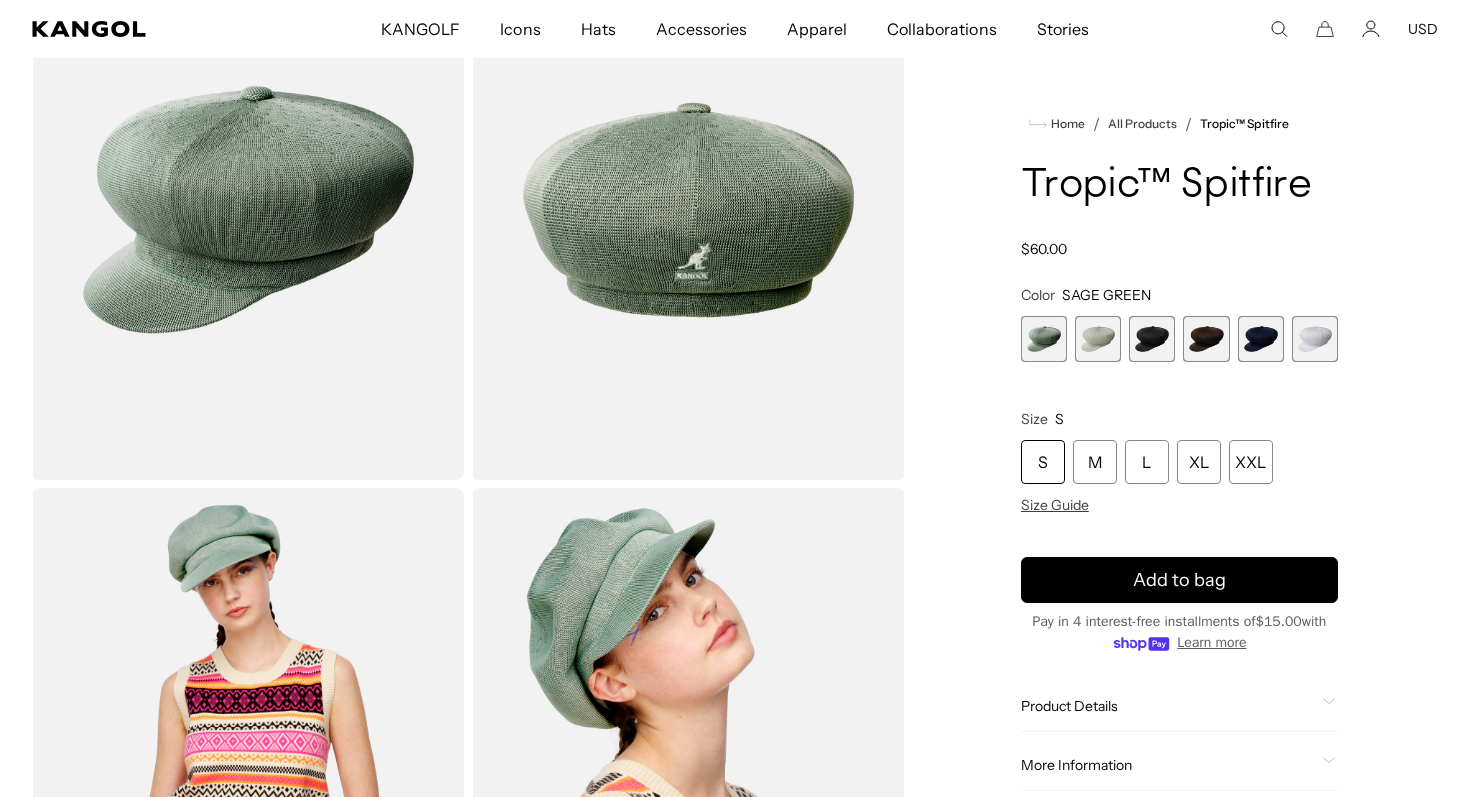 scroll, scrollTop: 0, scrollLeft: 0, axis: both 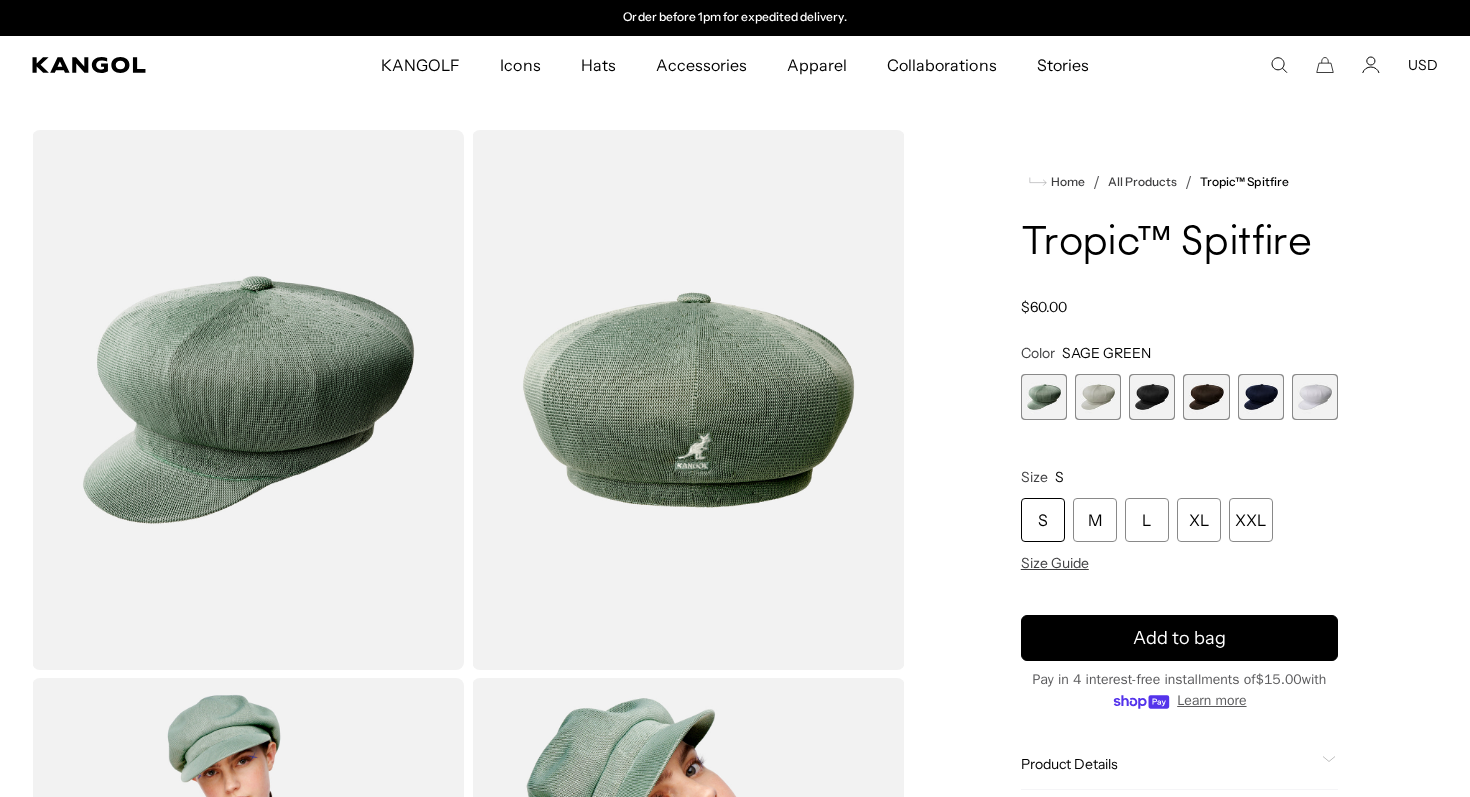 click at bounding box center [1315, 397] 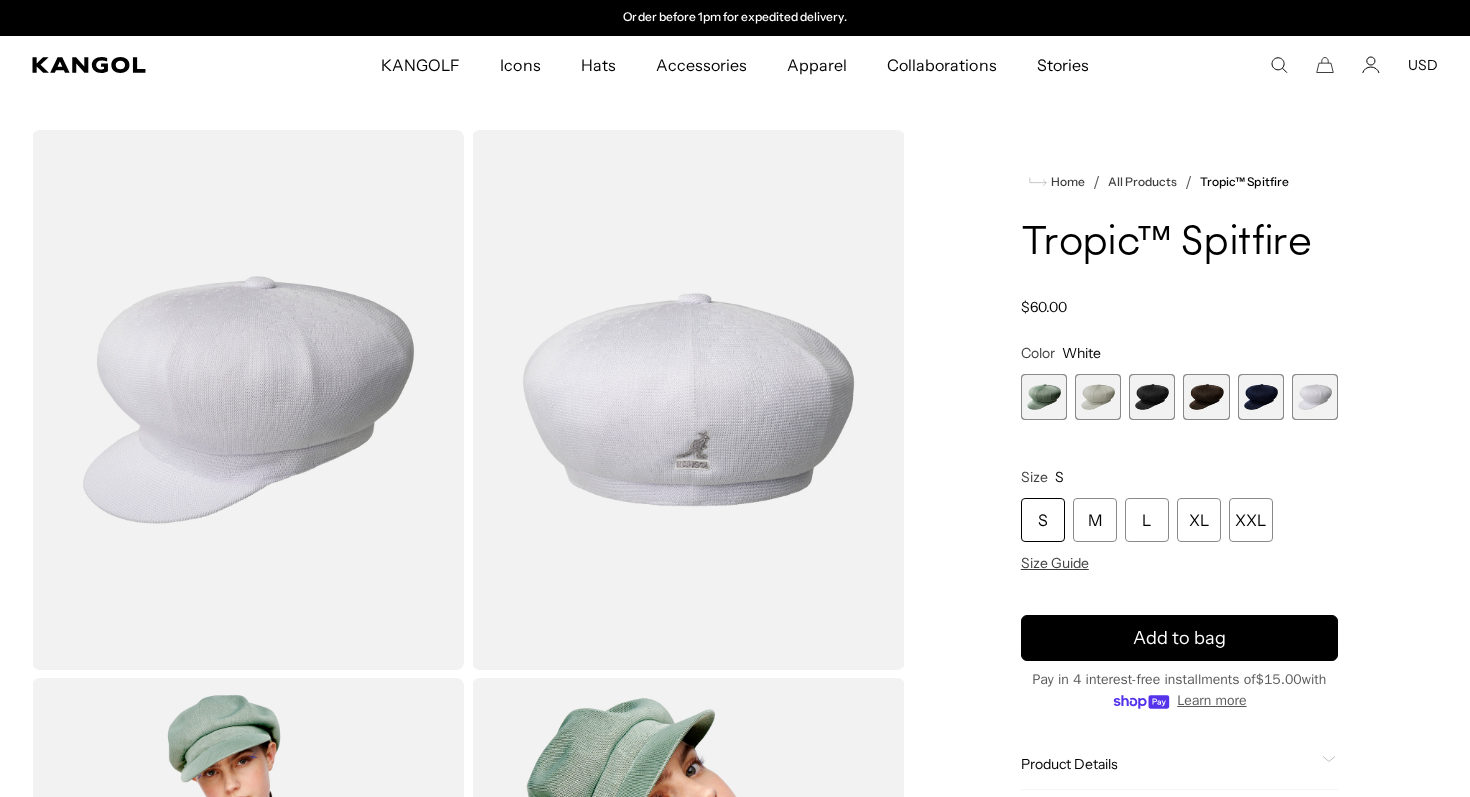 click at bounding box center [1261, 397] 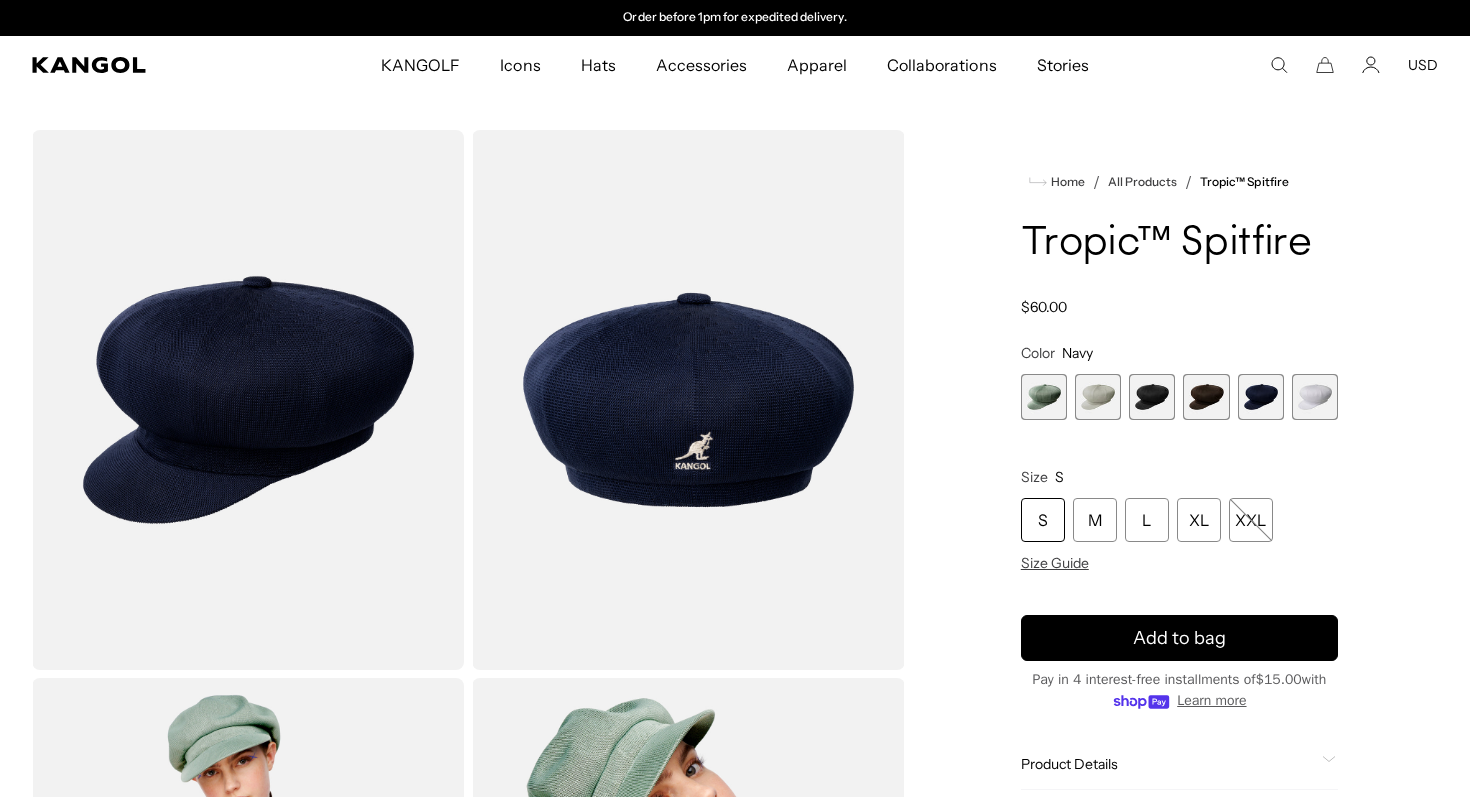 click at bounding box center (1206, 397) 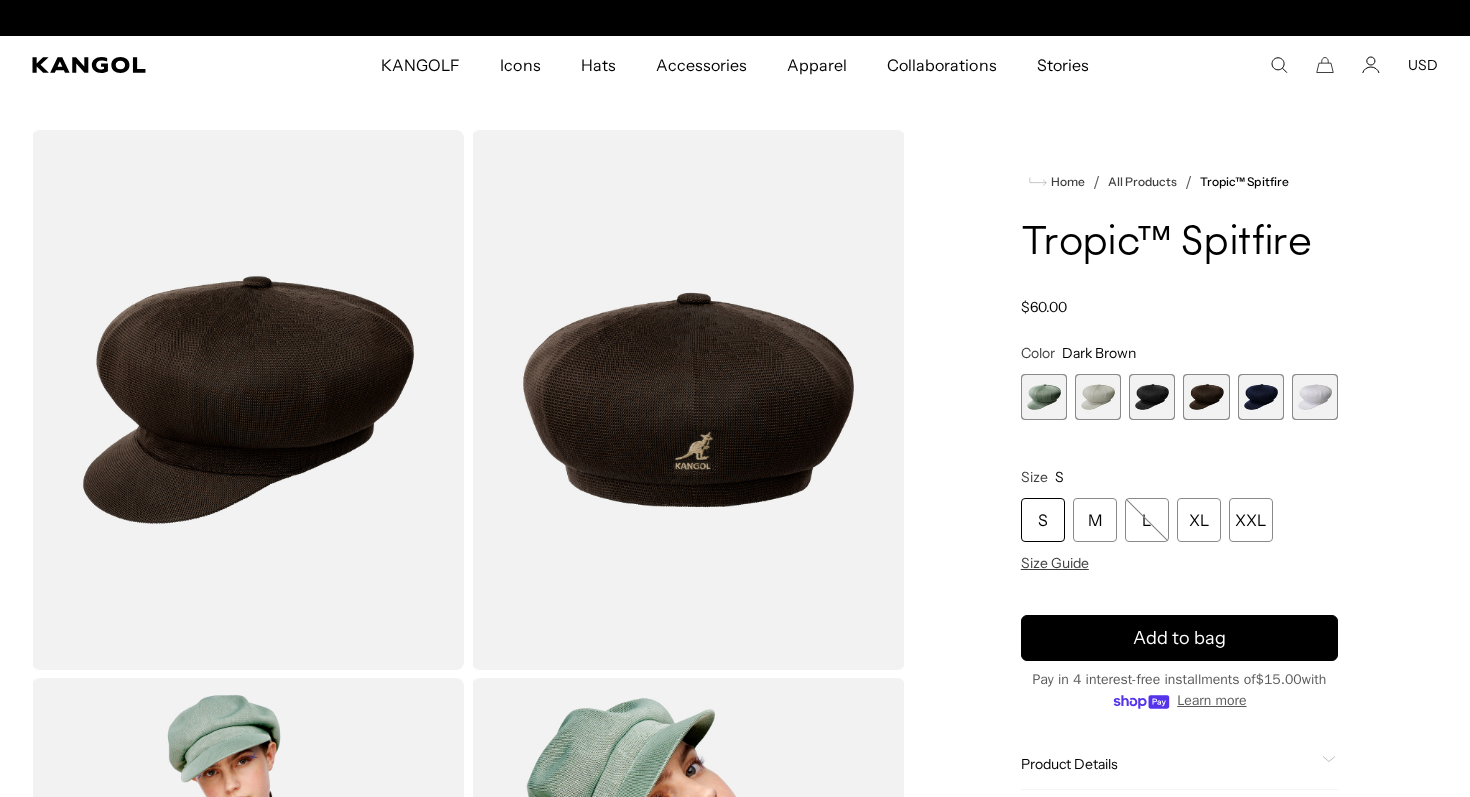 scroll, scrollTop: 0, scrollLeft: 0, axis: both 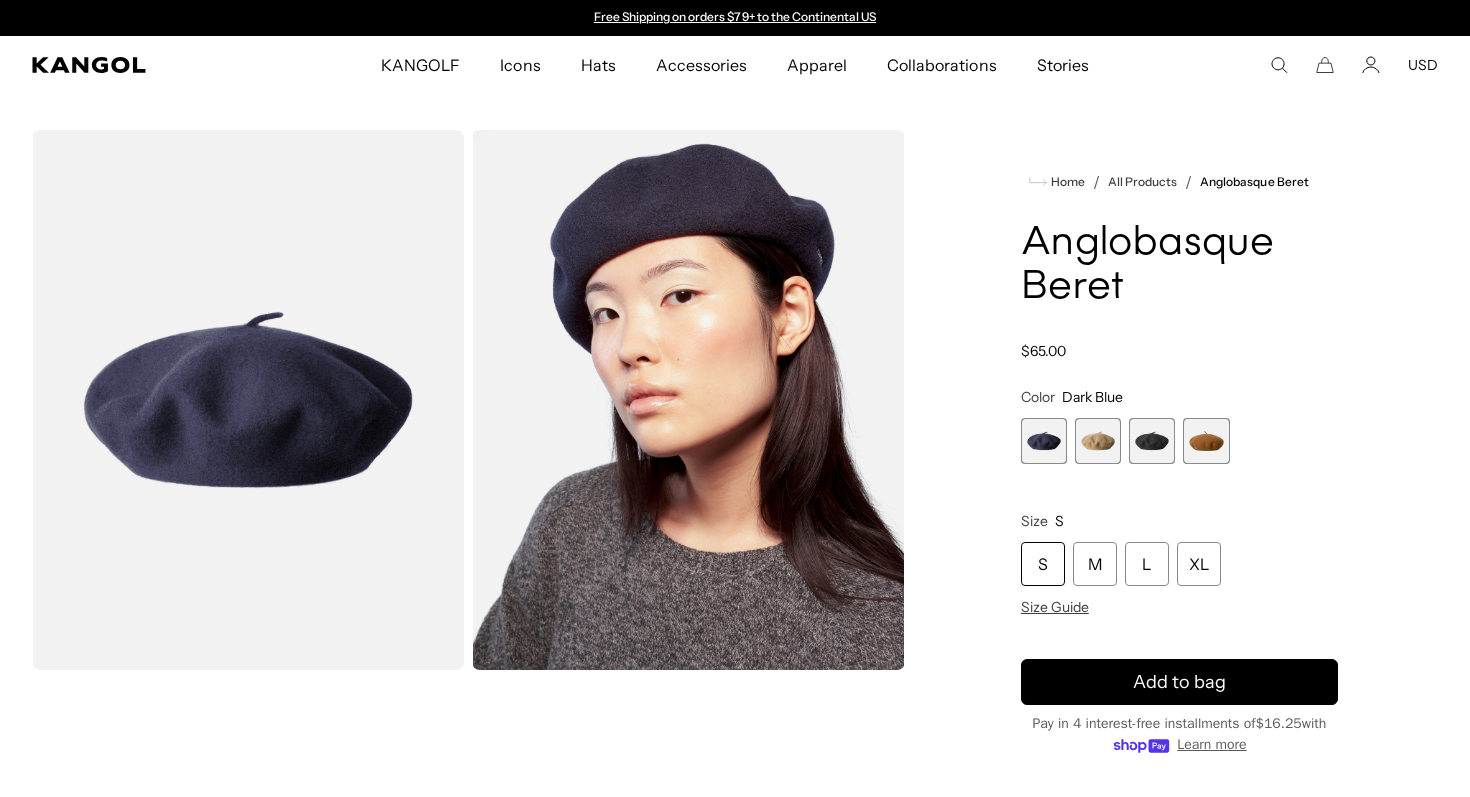 click at bounding box center (1098, 441) 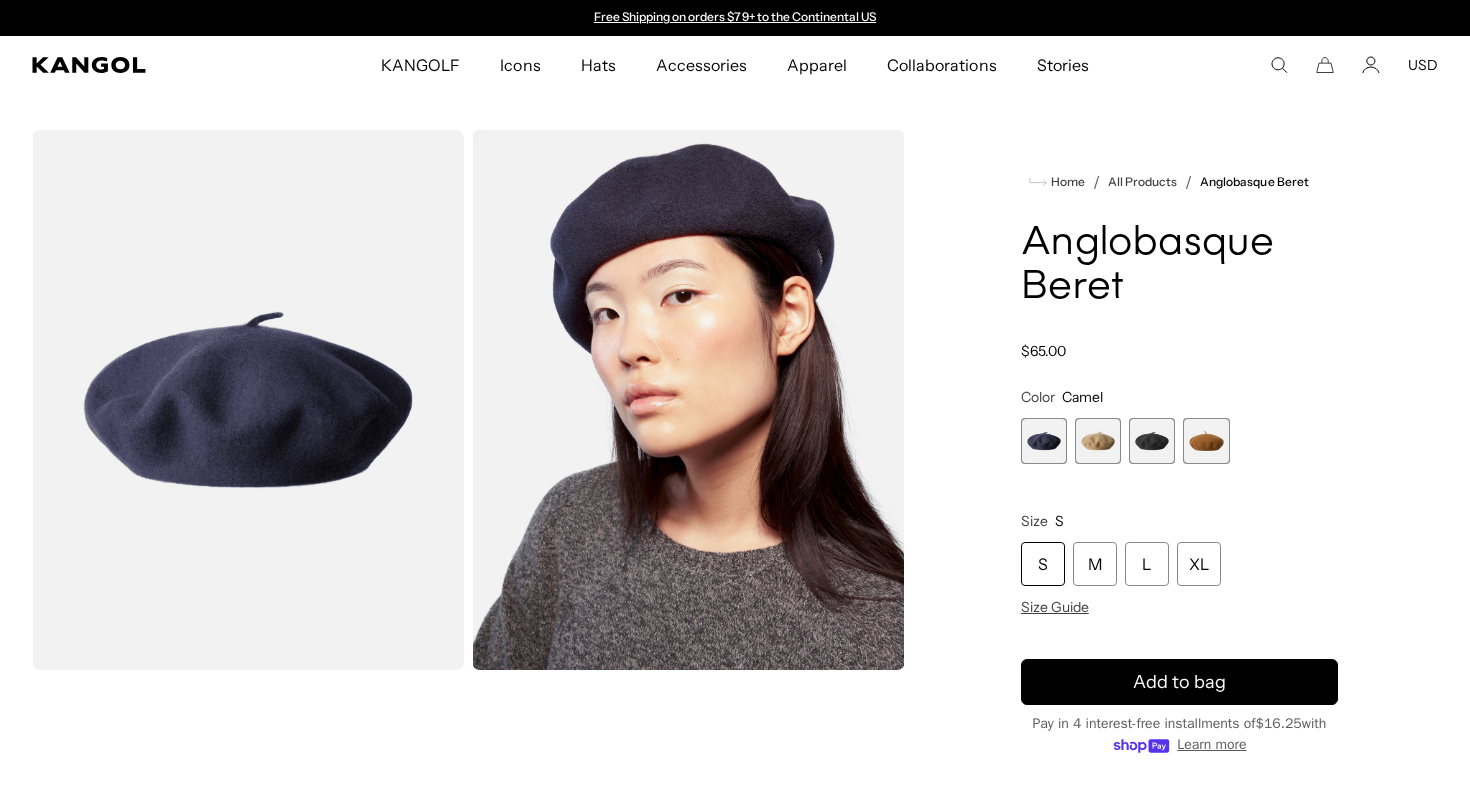 scroll, scrollTop: 0, scrollLeft: 0, axis: both 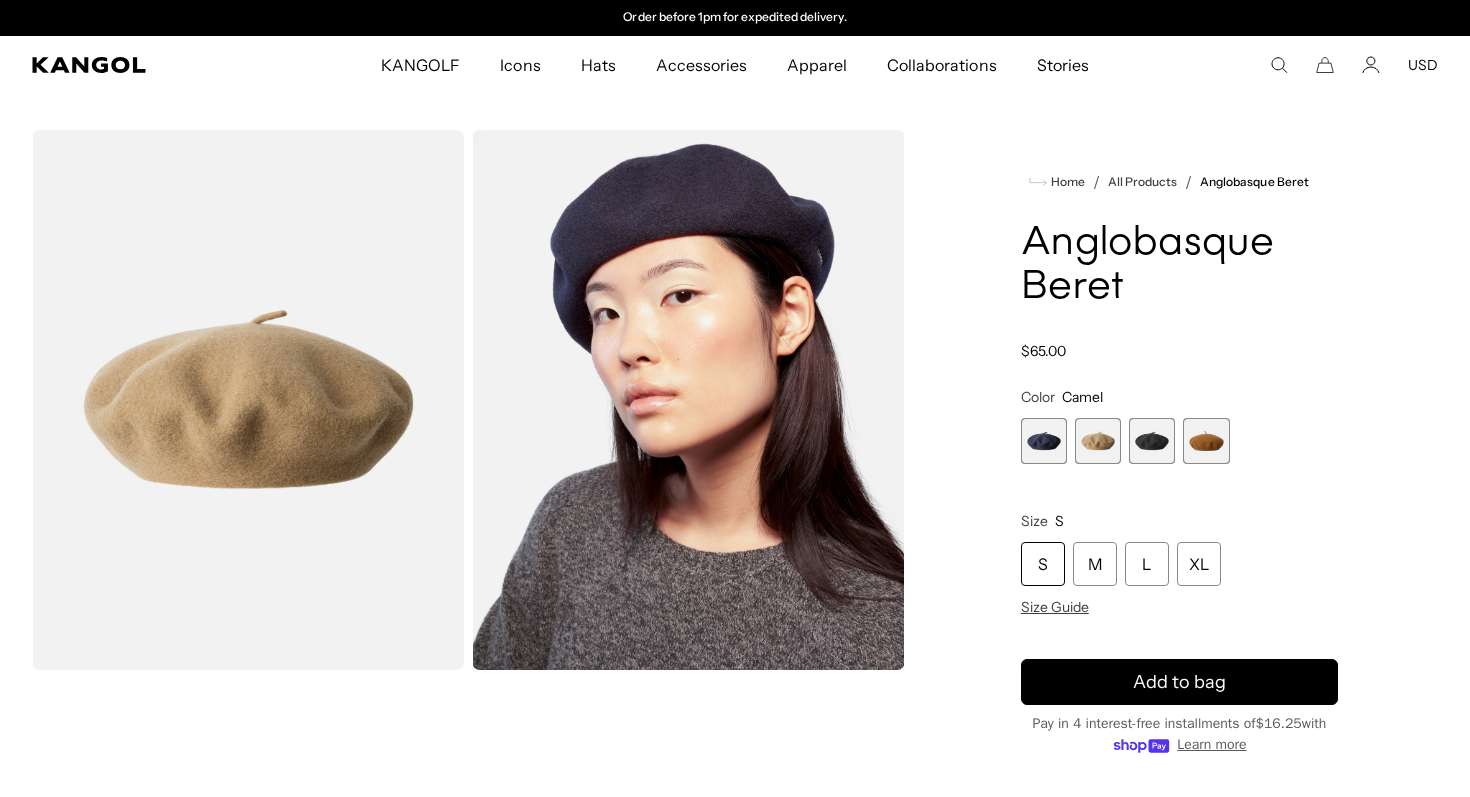click at bounding box center (1152, 441) 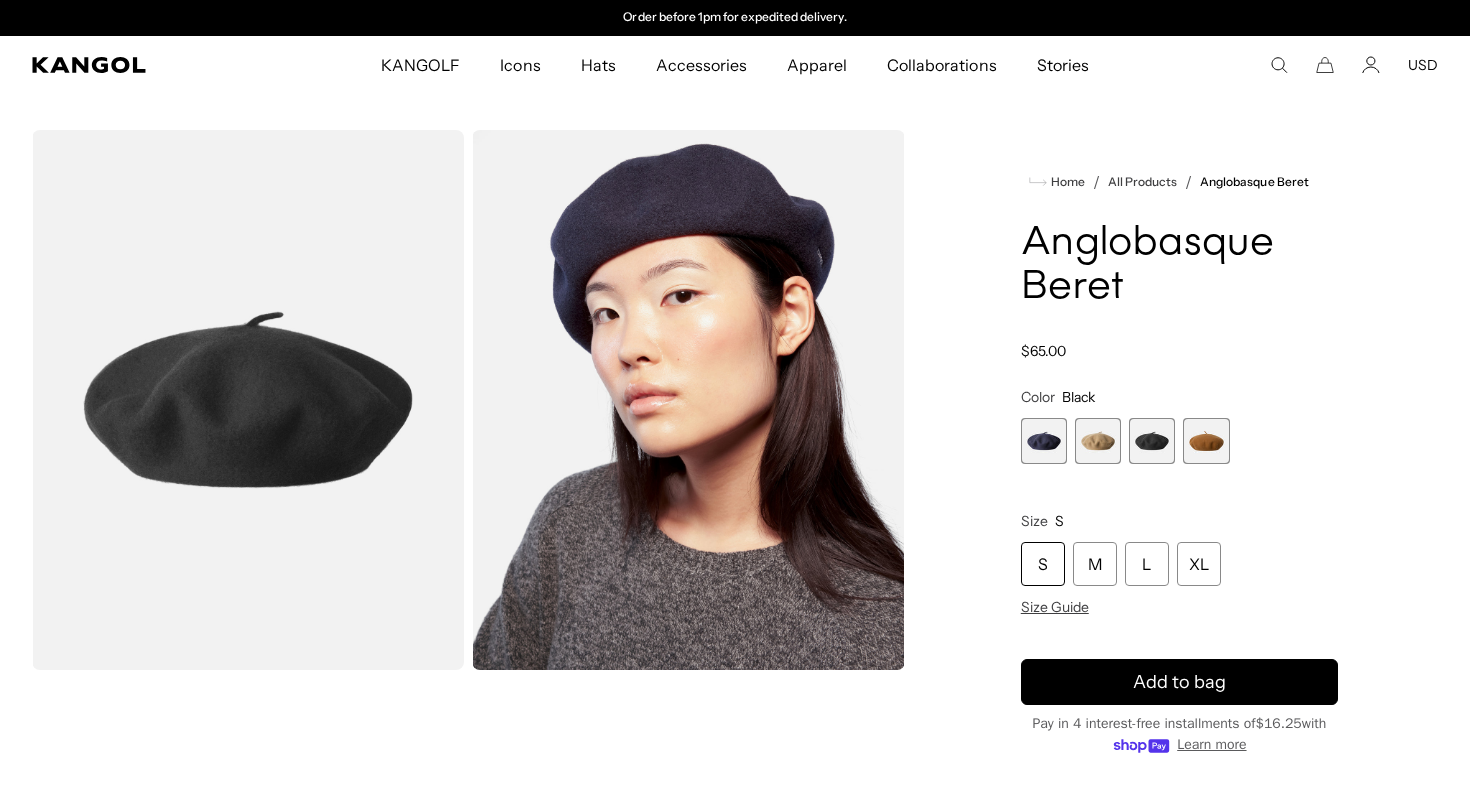 click at bounding box center [1206, 441] 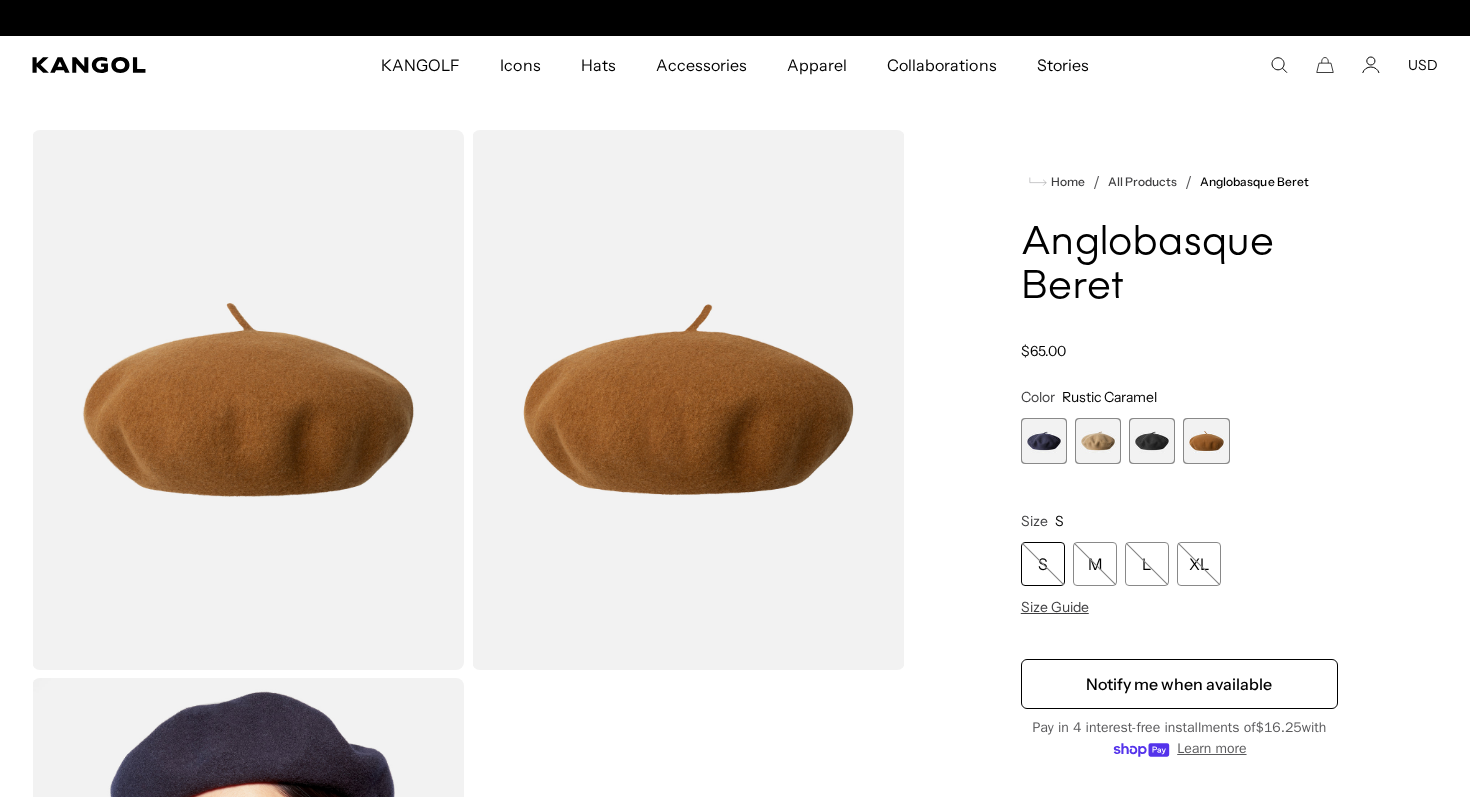 scroll, scrollTop: 0, scrollLeft: 0, axis: both 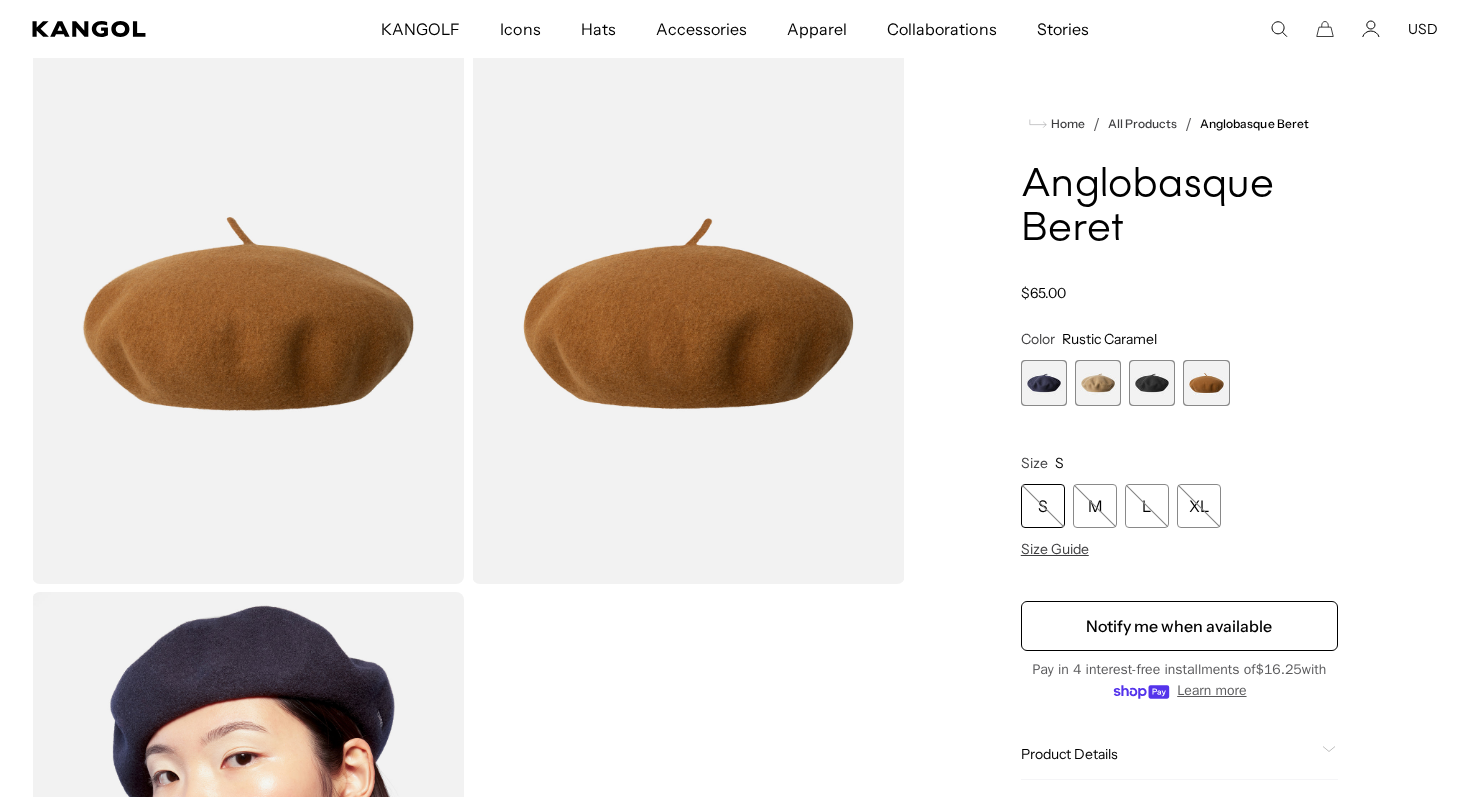 click at bounding box center [1152, 383] 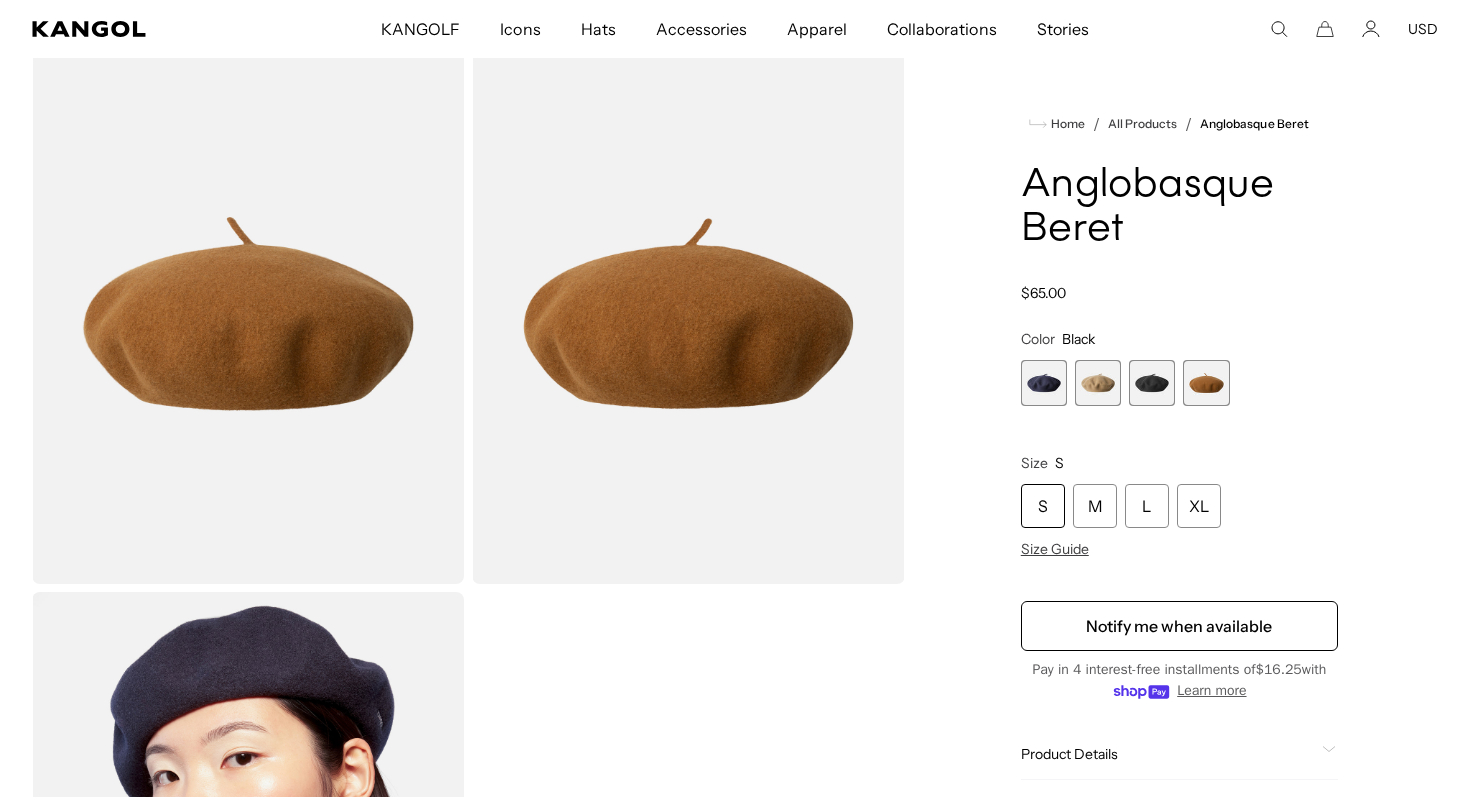 scroll, scrollTop: 0, scrollLeft: 0, axis: both 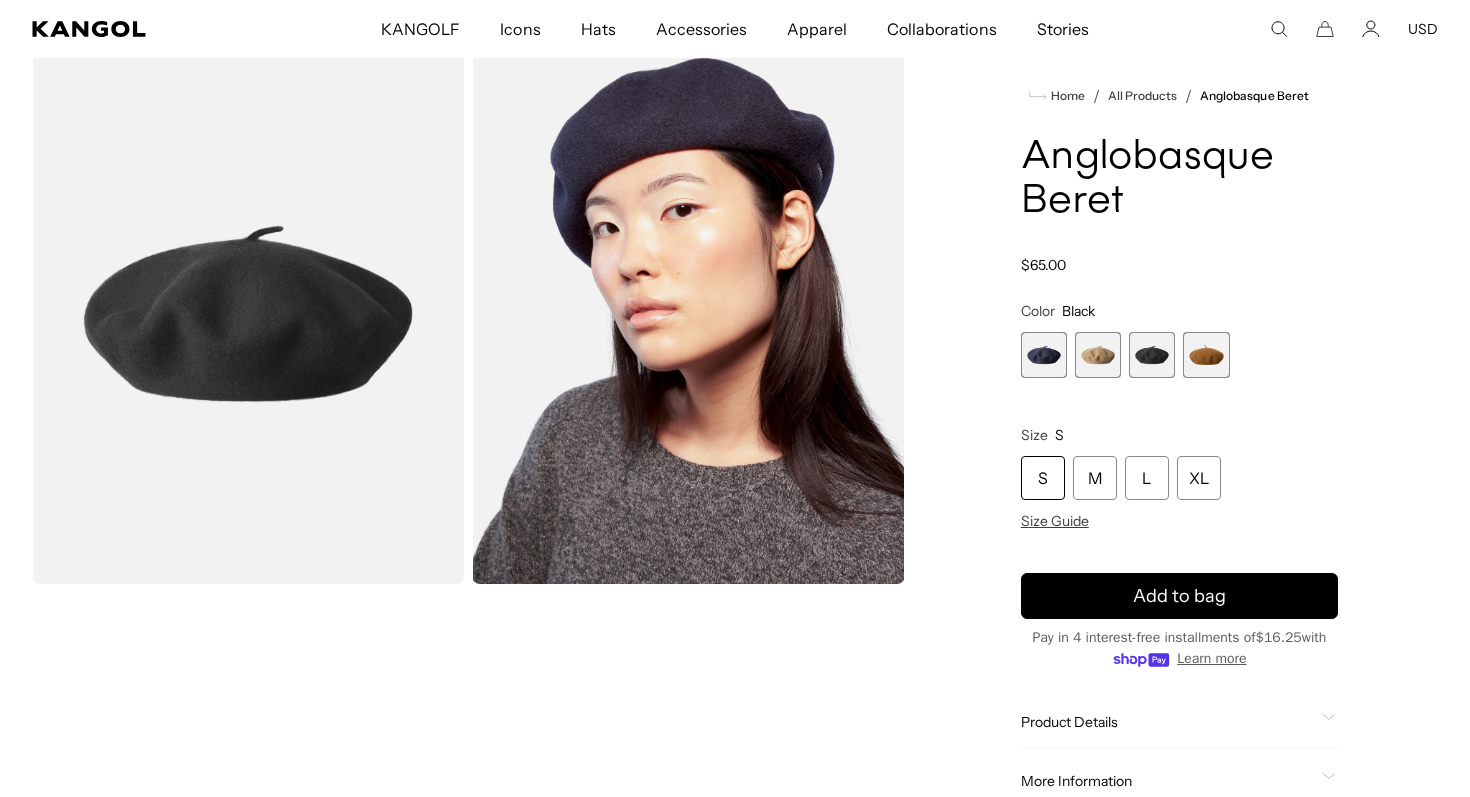 click at bounding box center (1098, 355) 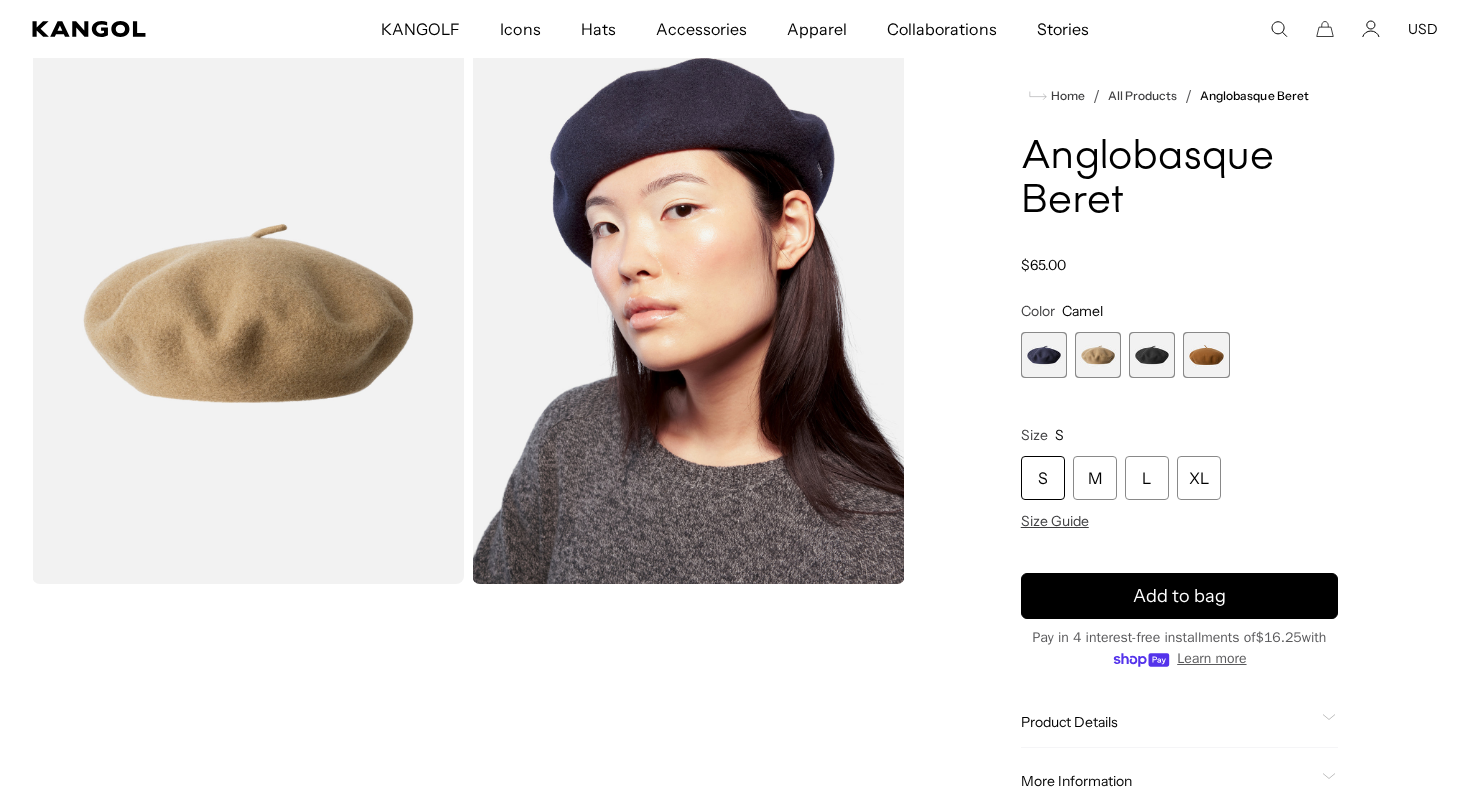 scroll, scrollTop: 0, scrollLeft: 412, axis: horizontal 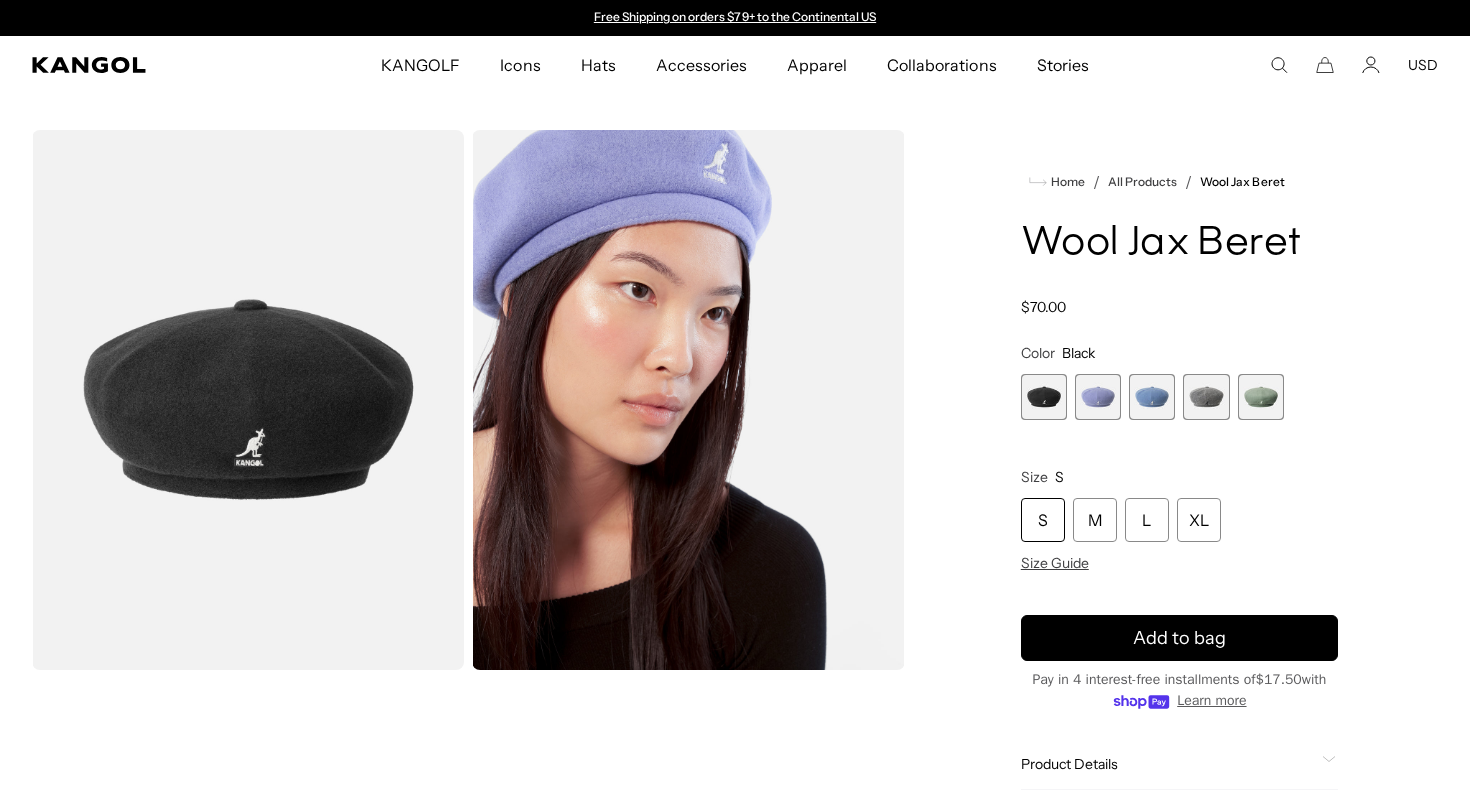 click at bounding box center (1098, 397) 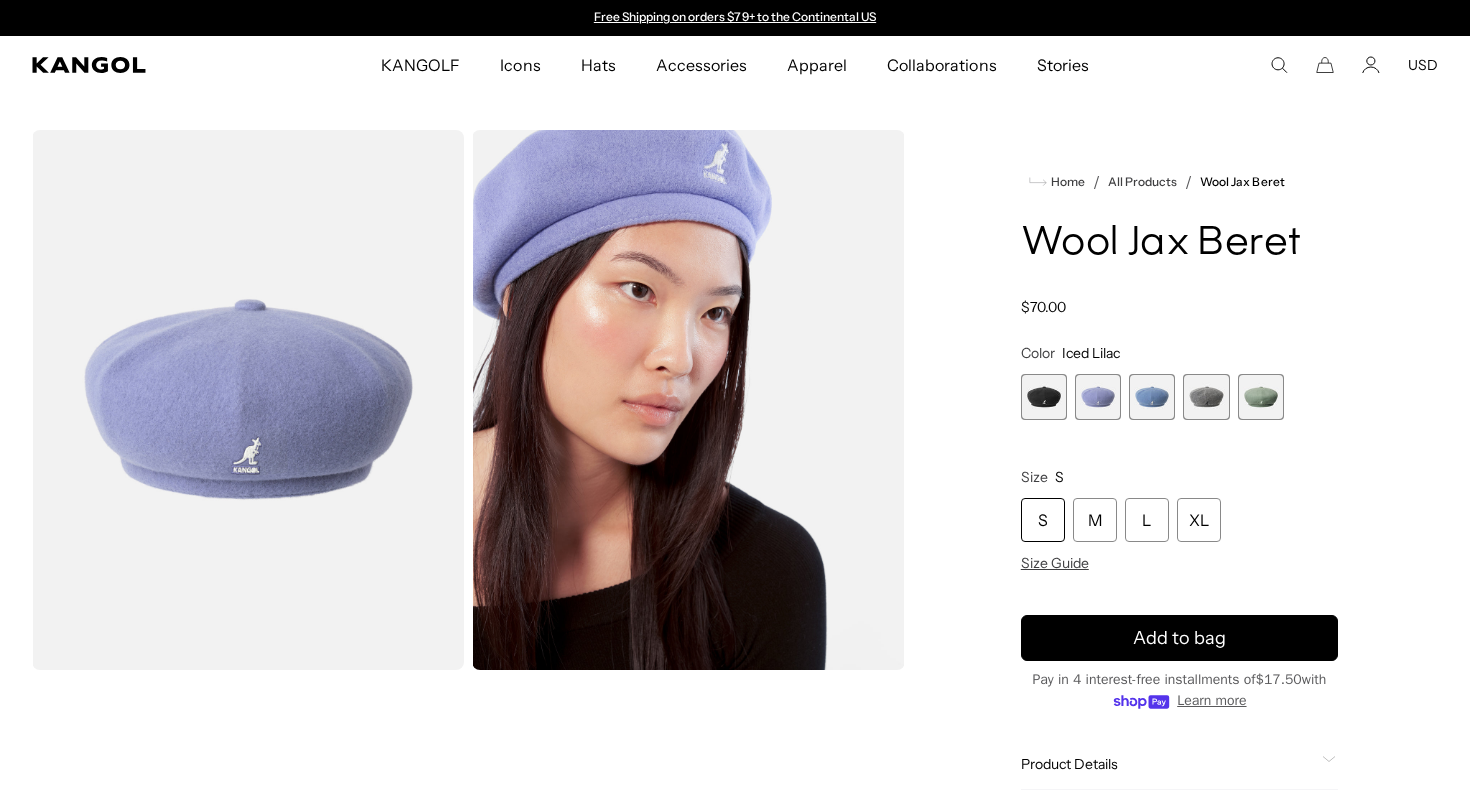 click at bounding box center (1152, 397) 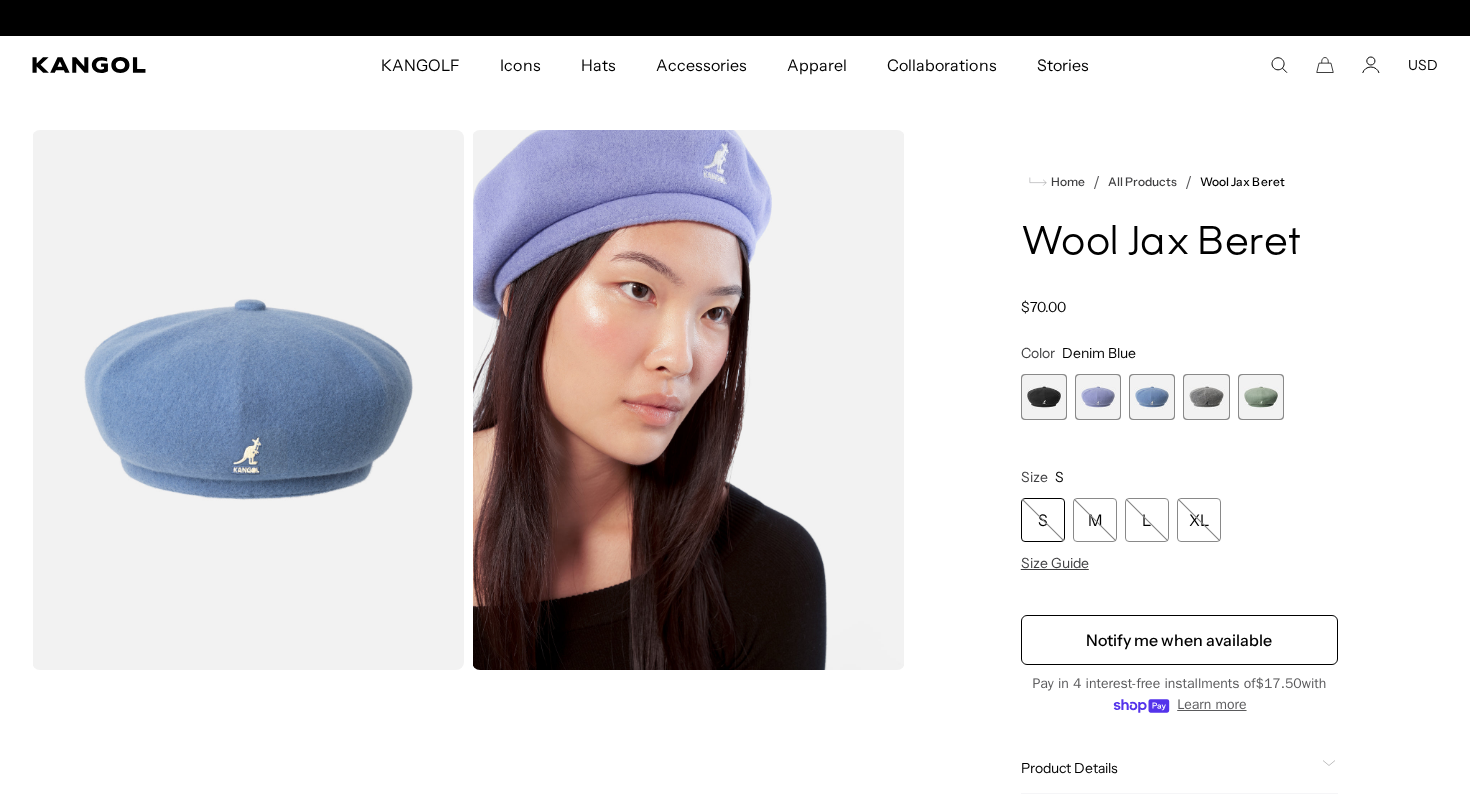 scroll, scrollTop: 0, scrollLeft: 412, axis: horizontal 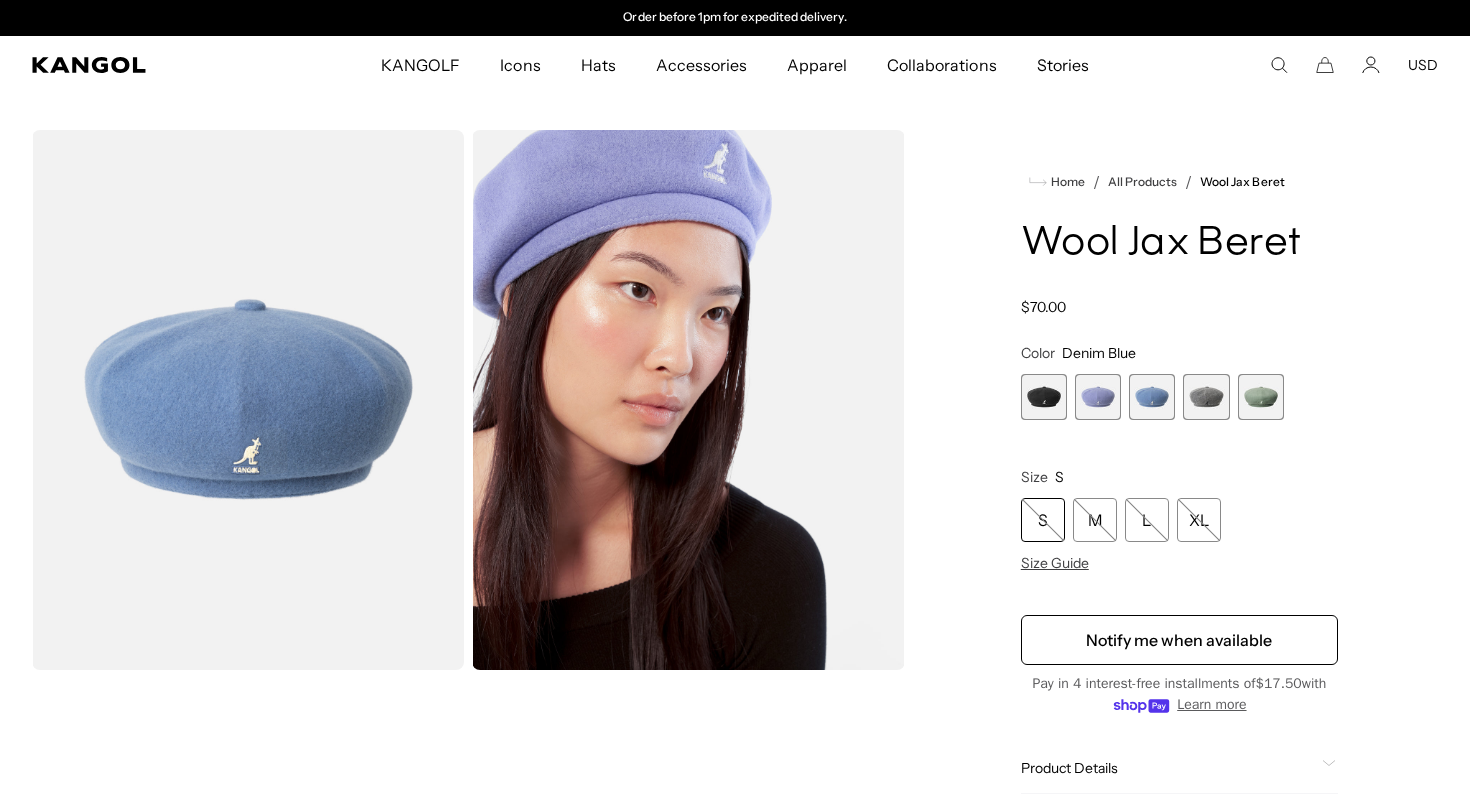 click at bounding box center [1206, 397] 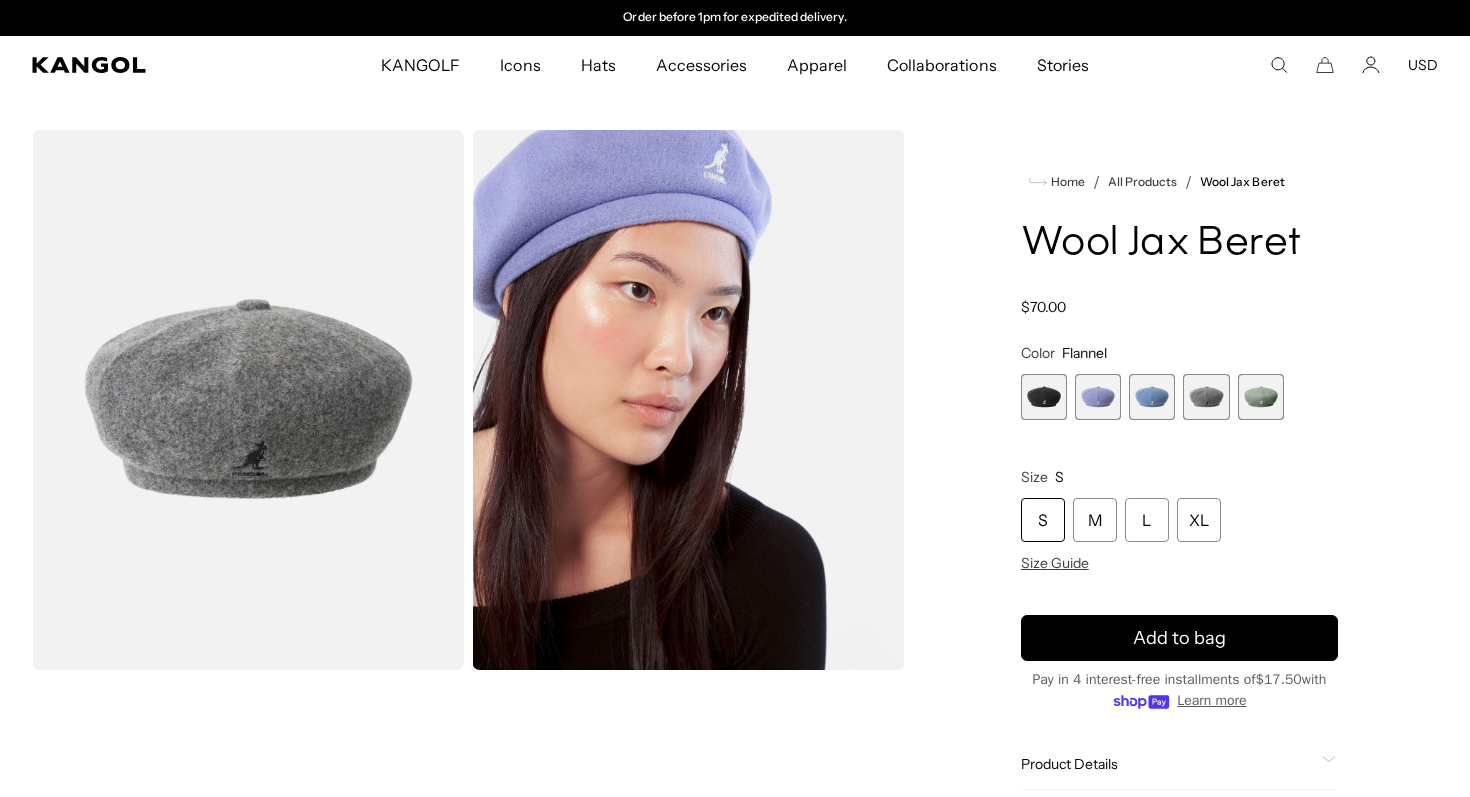 click at bounding box center [1261, 397] 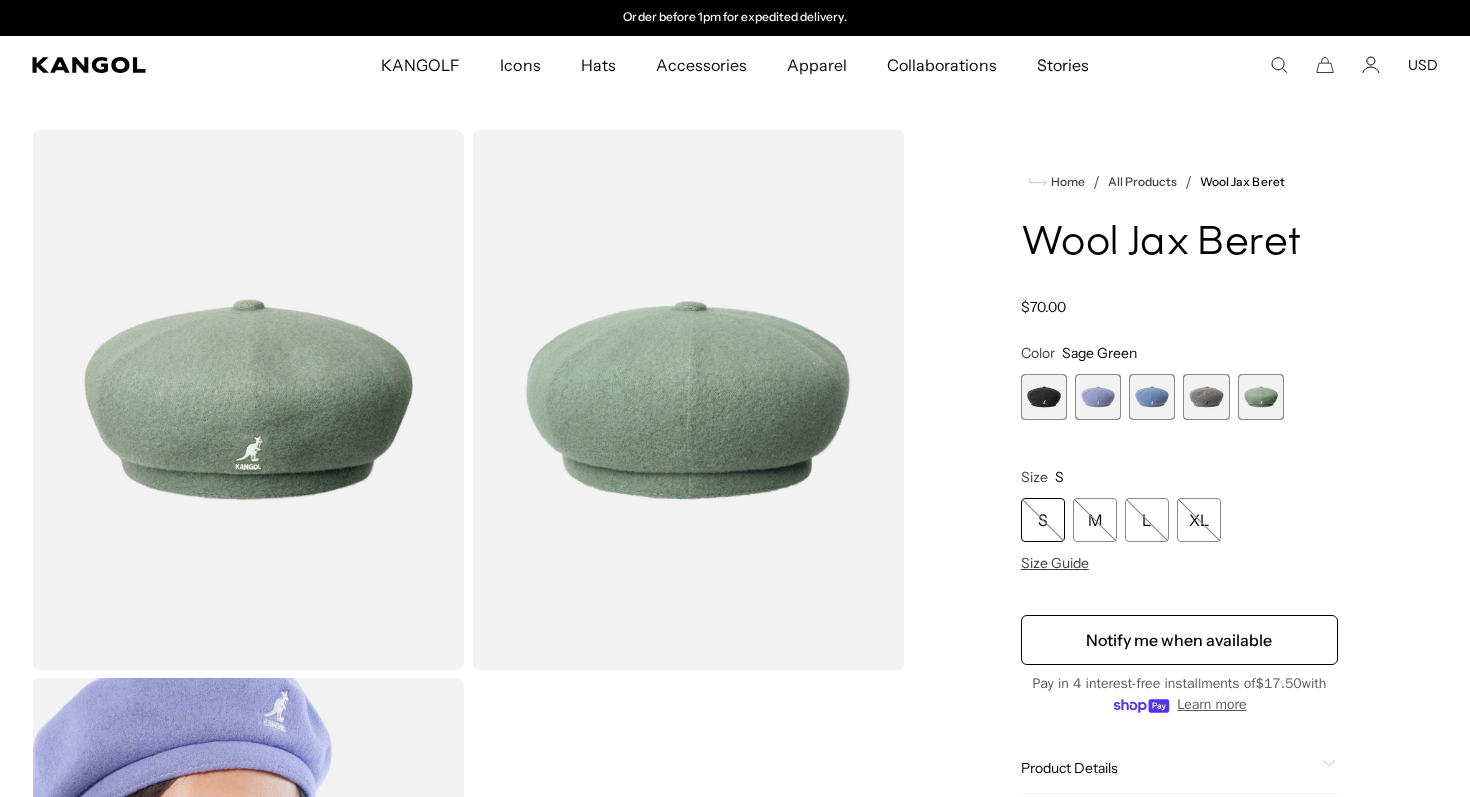 scroll, scrollTop: 0, scrollLeft: 0, axis: both 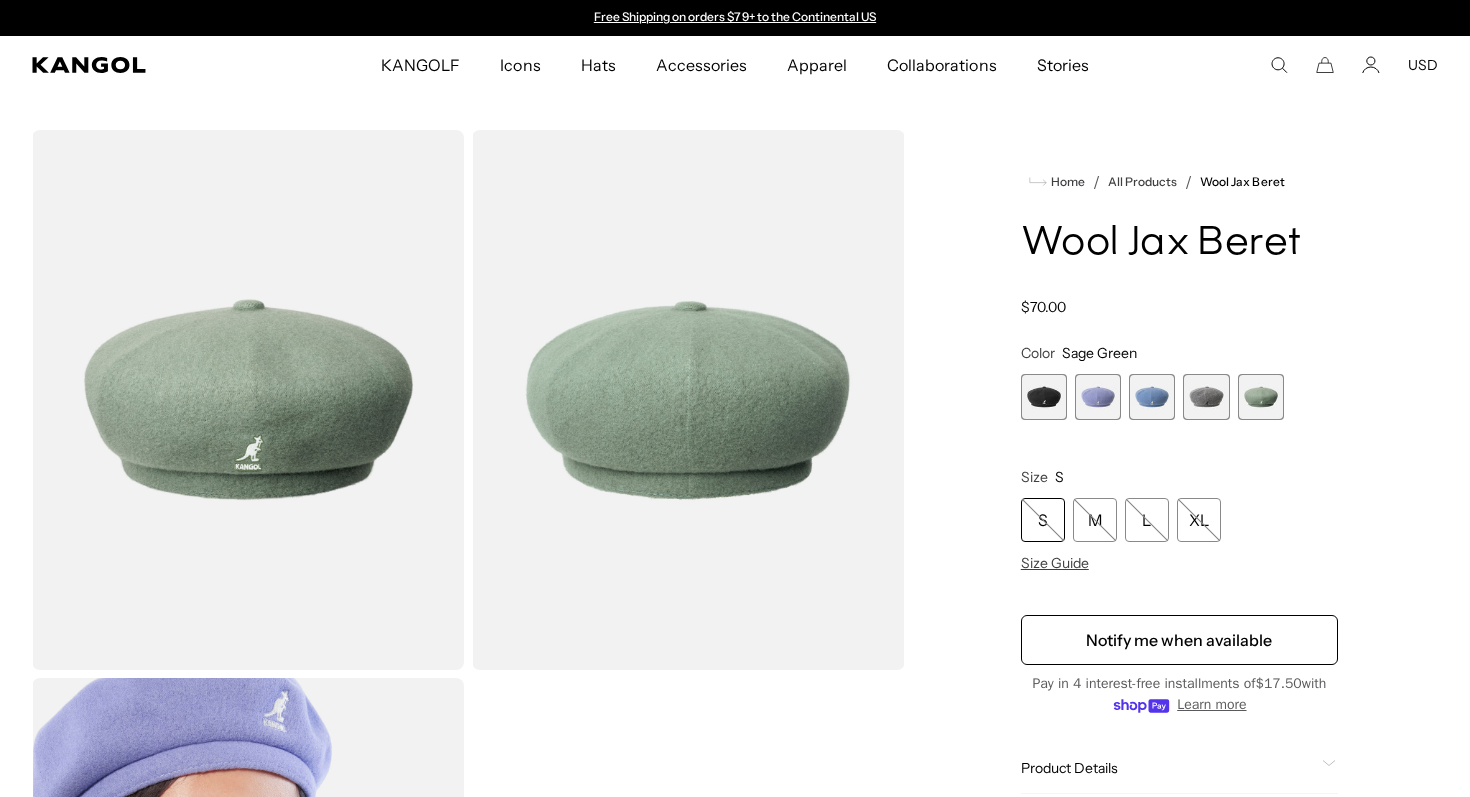 click at bounding box center (1152, 397) 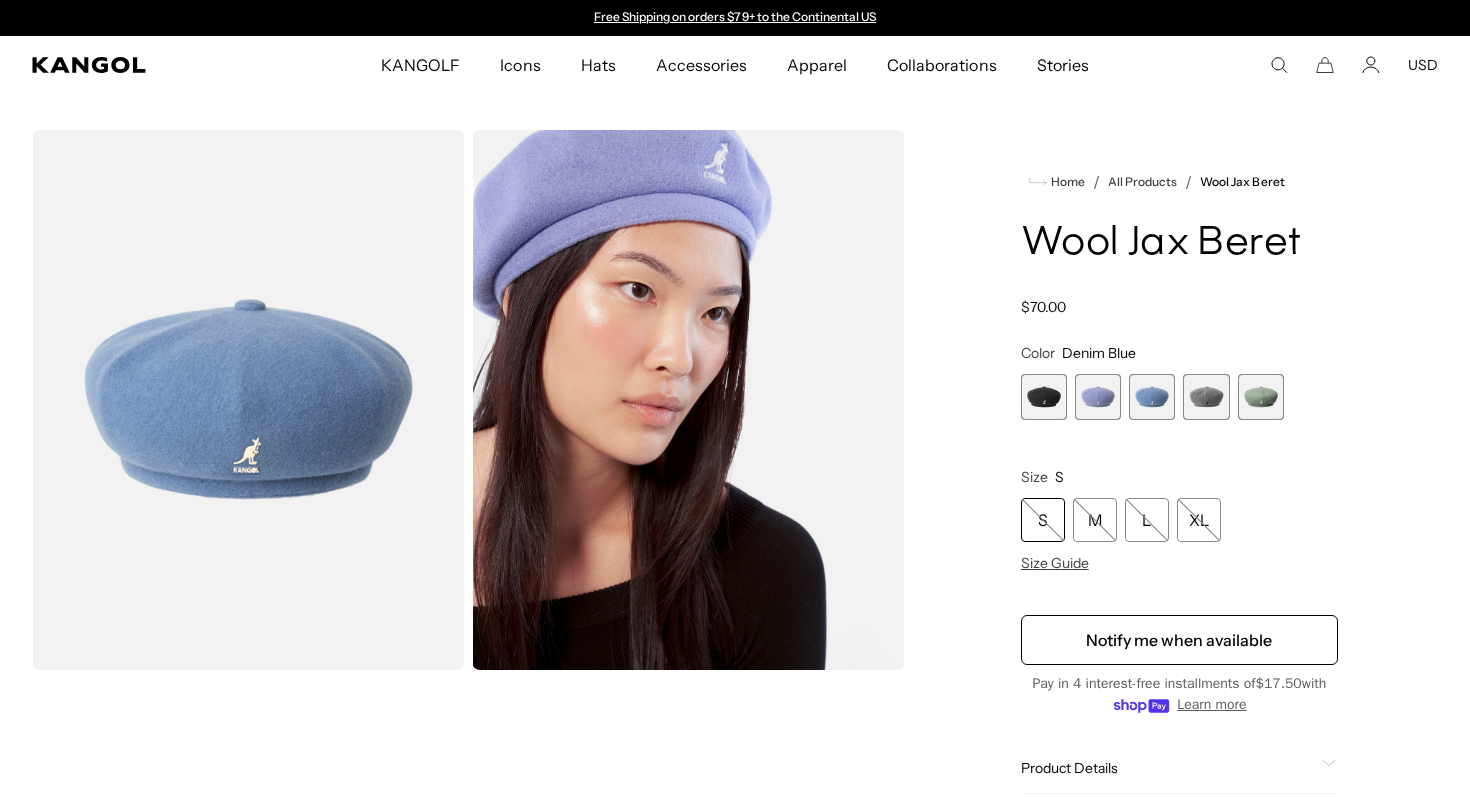 click at bounding box center [1098, 397] 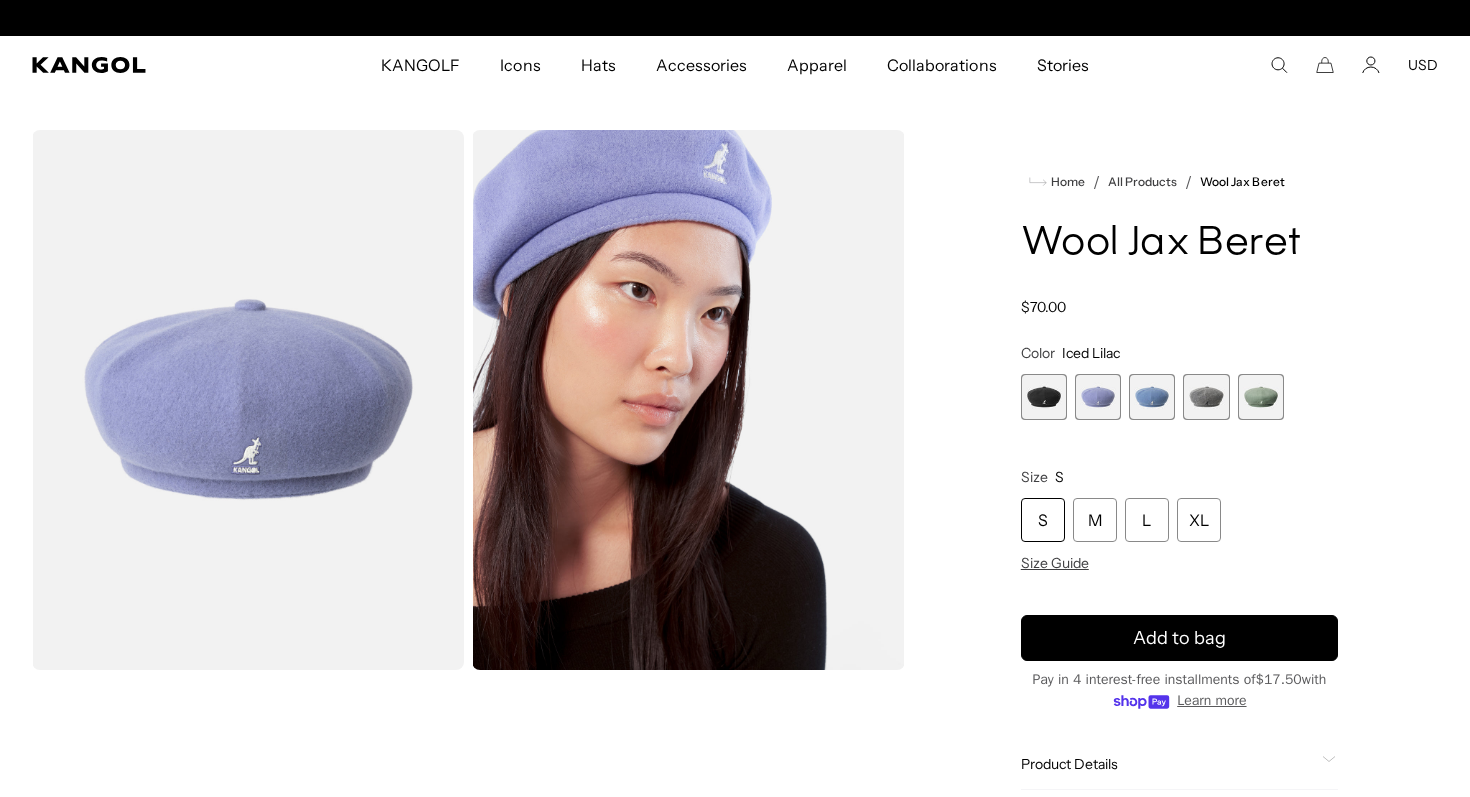 scroll, scrollTop: 0, scrollLeft: 0, axis: both 